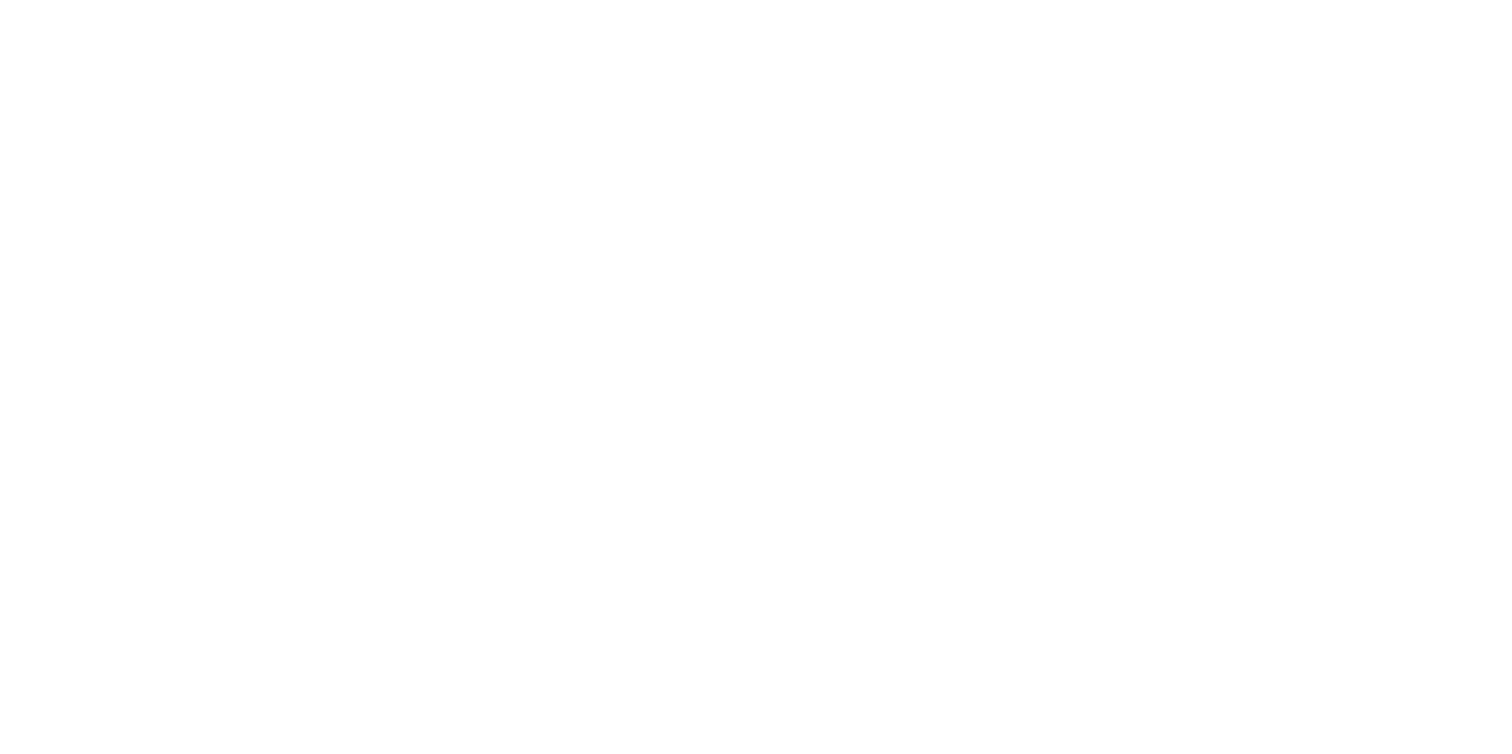 scroll, scrollTop: 0, scrollLeft: 0, axis: both 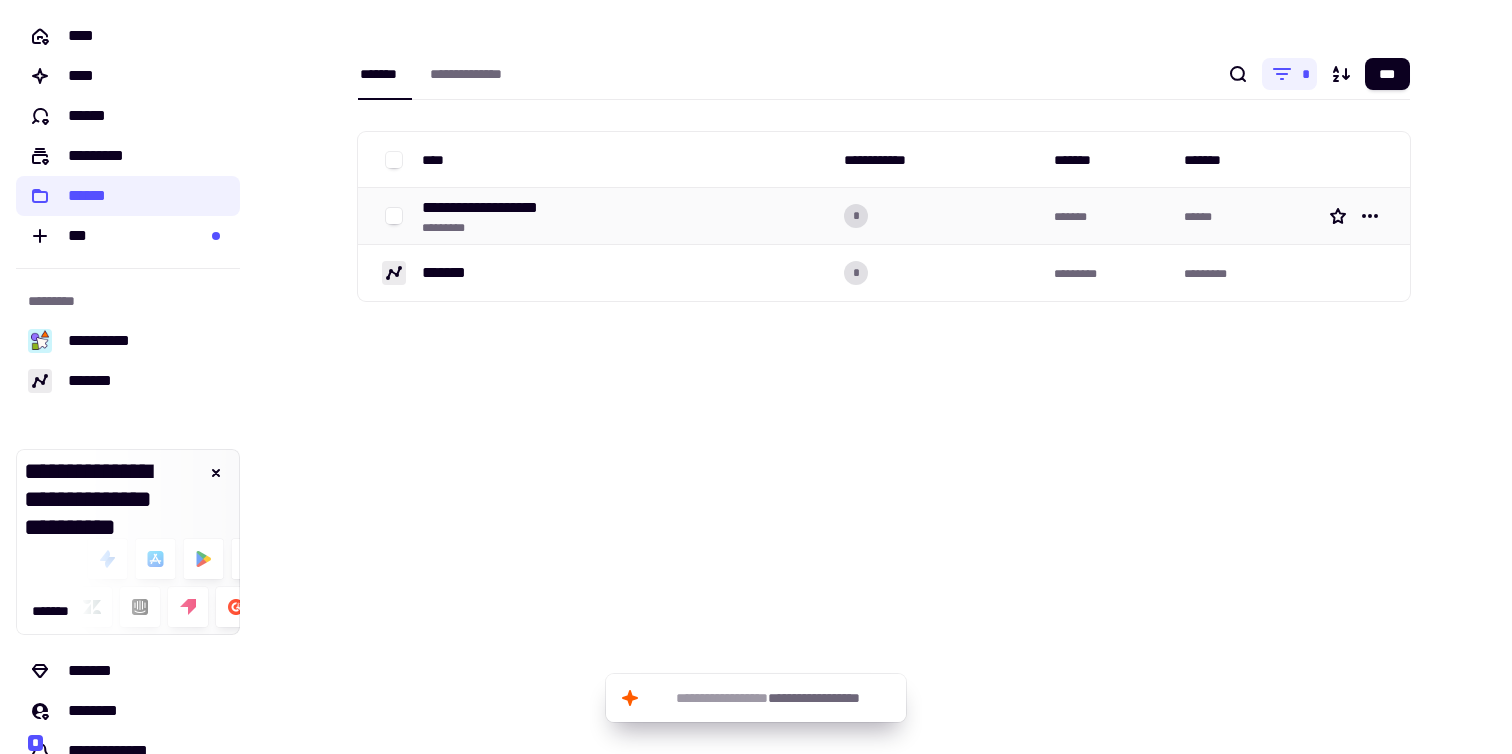 click on "*********" at bounding box center [493, 228] 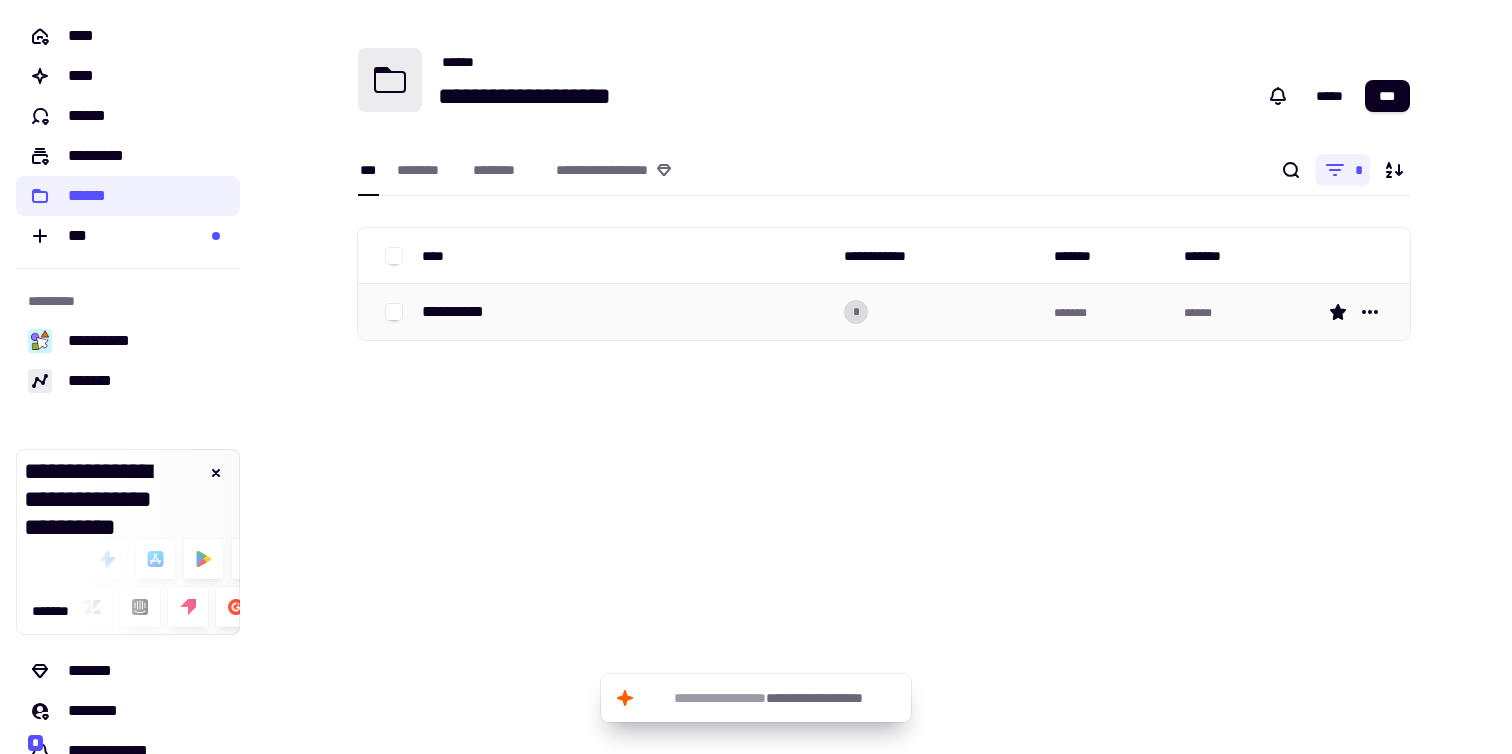 click on "**********" at bounding box center [461, 312] 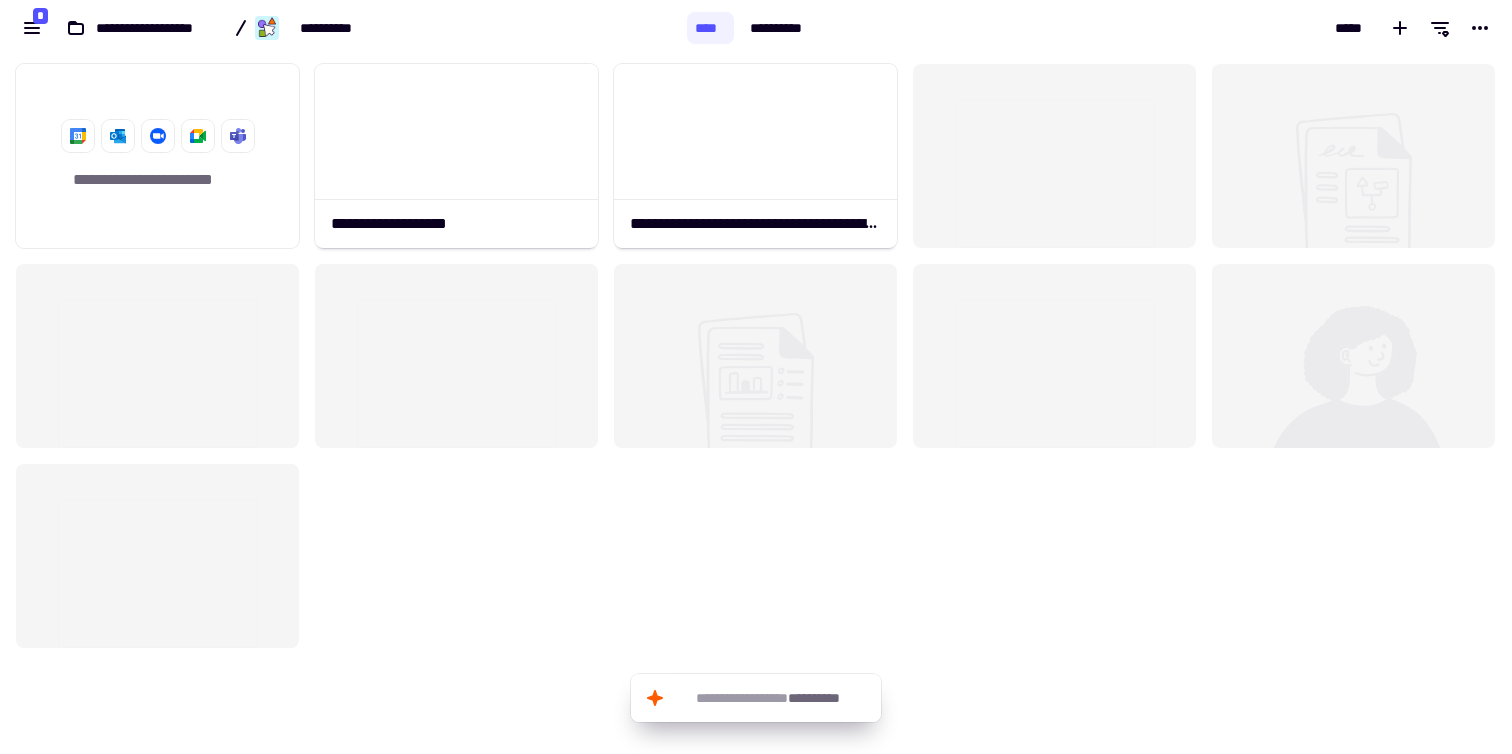 scroll, scrollTop: 1, scrollLeft: 1, axis: both 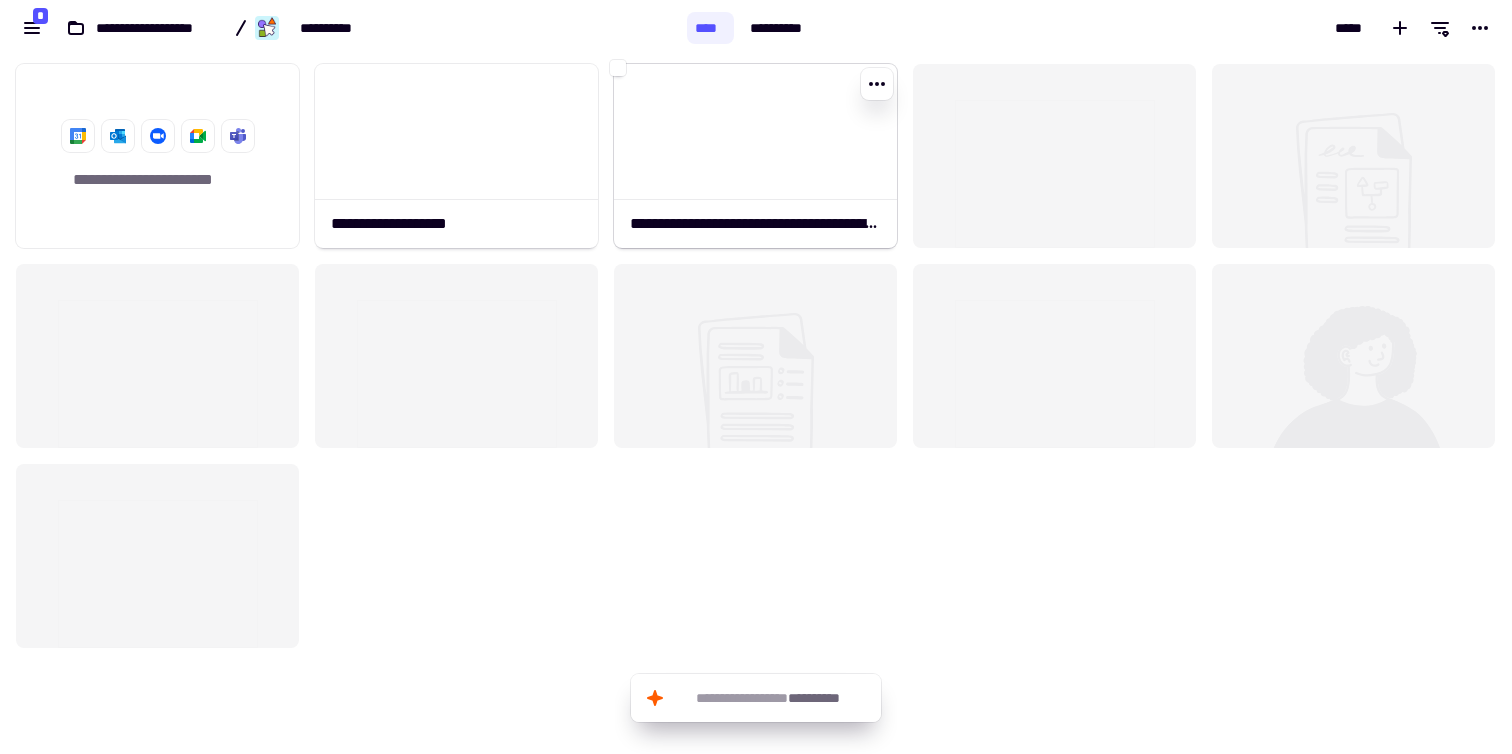 click on "**********" 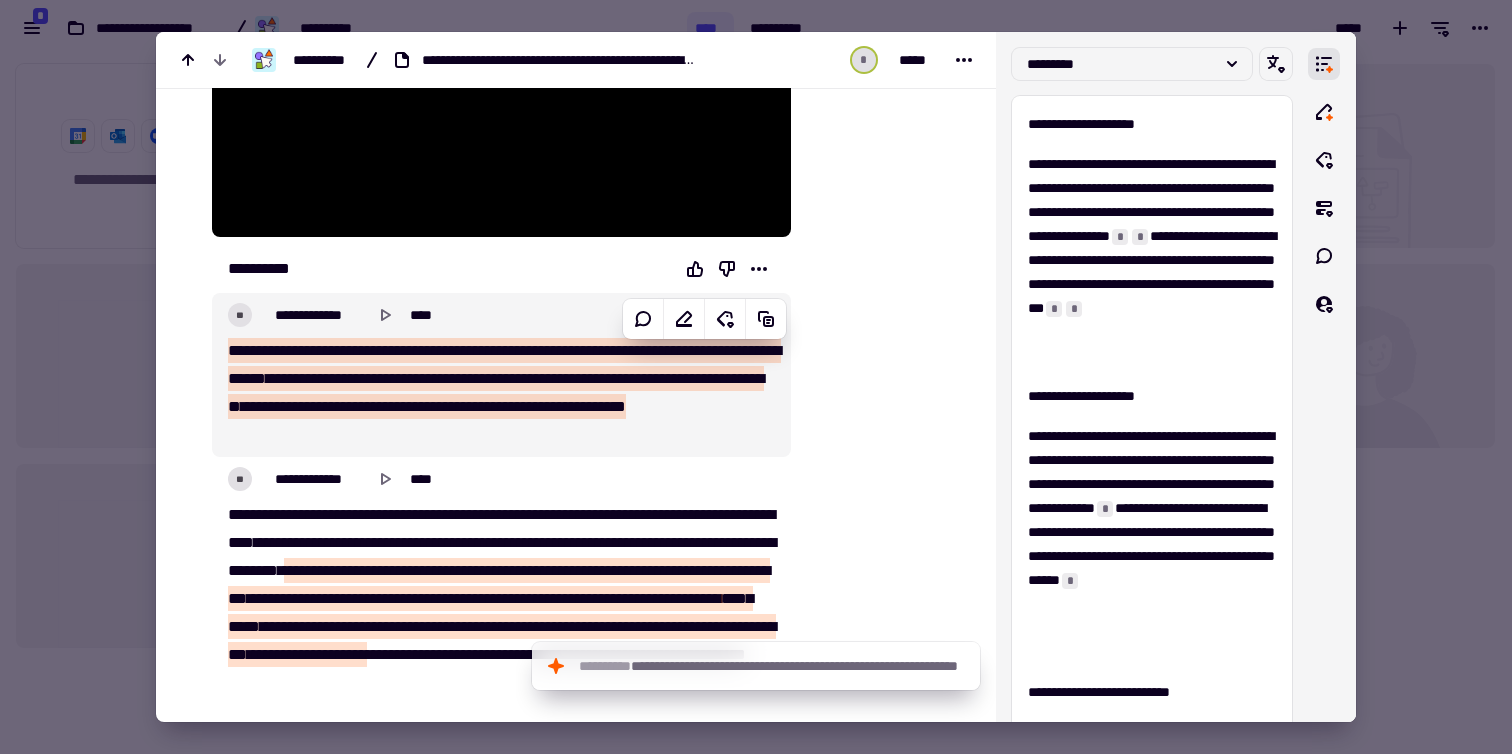 scroll, scrollTop: 394, scrollLeft: 0, axis: vertical 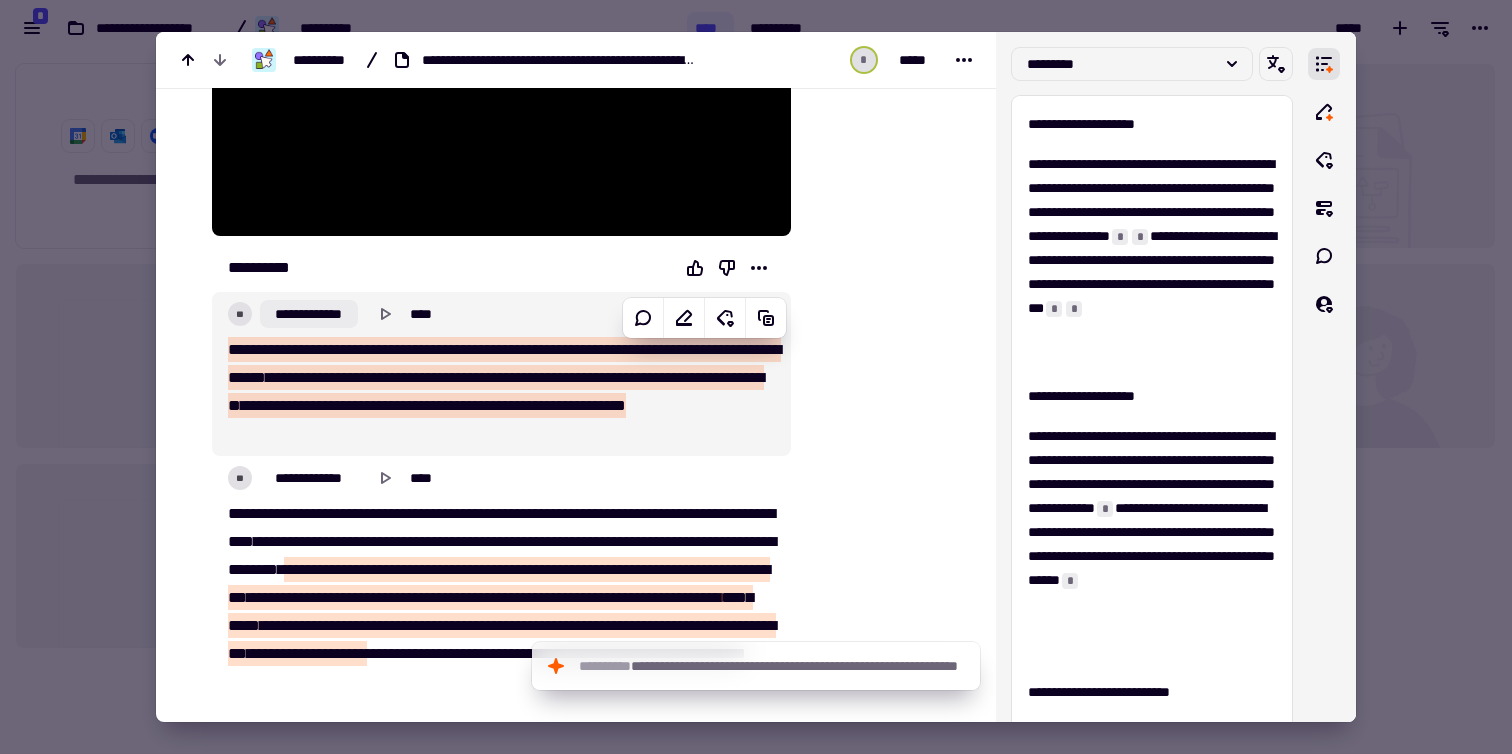 click on "**********" 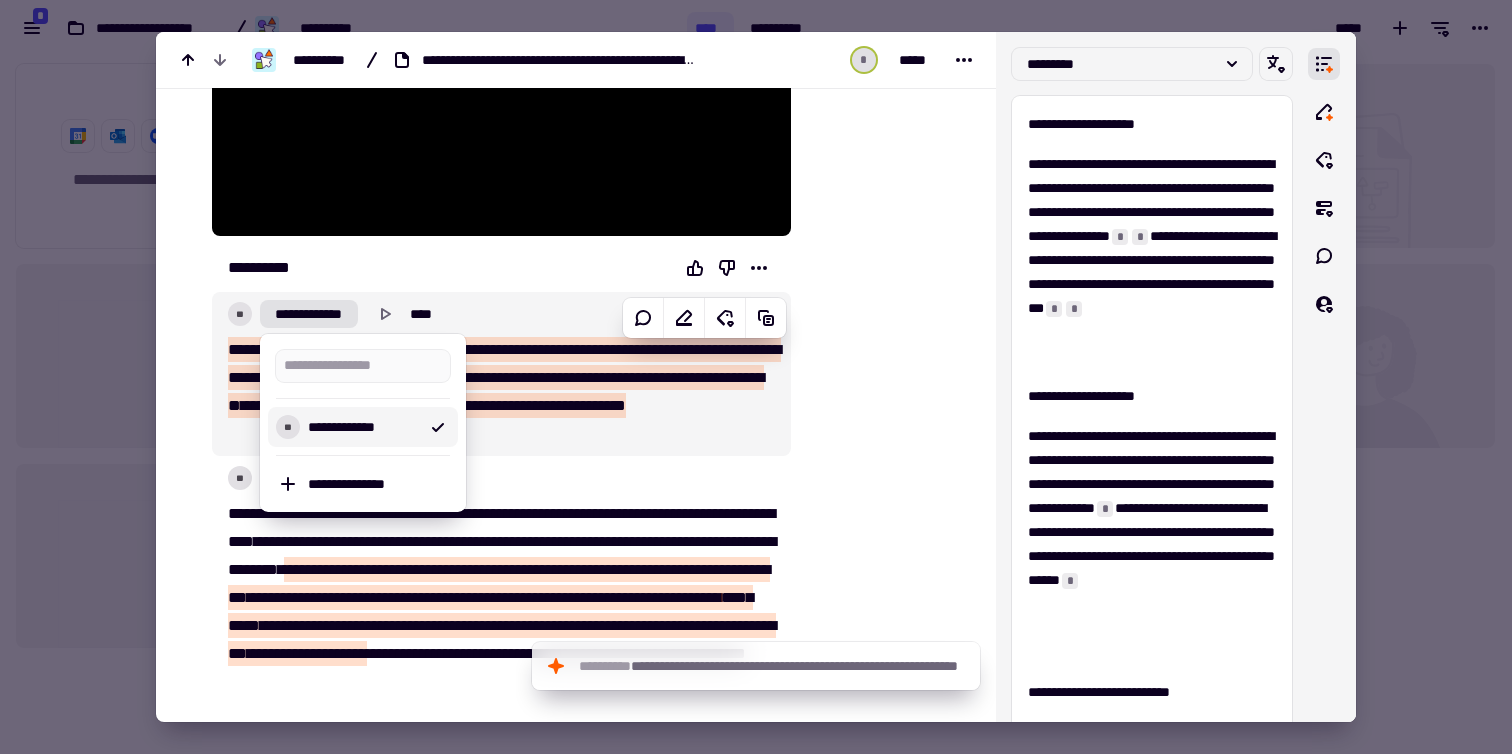 click on "**********" at bounding box center [363, 427] 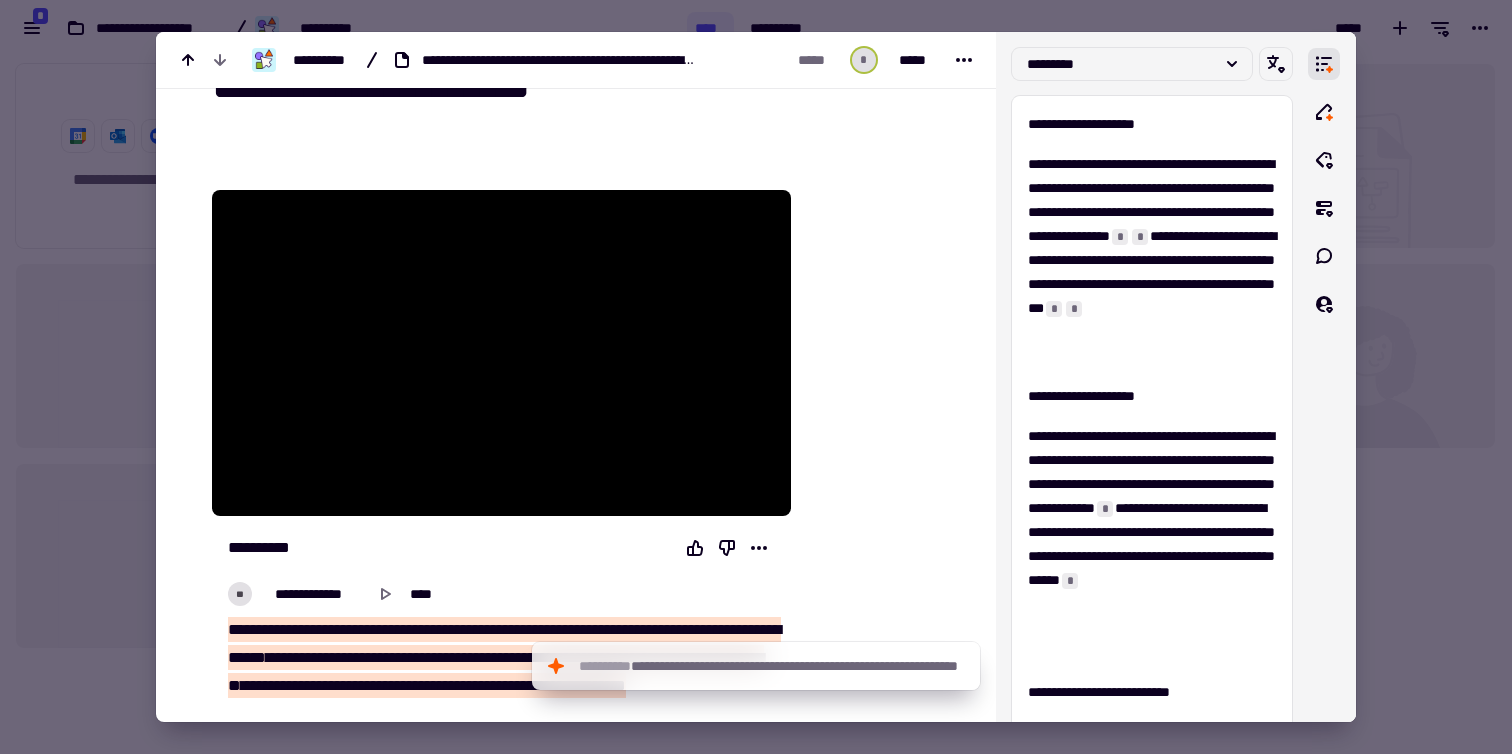 scroll, scrollTop: 131, scrollLeft: 0, axis: vertical 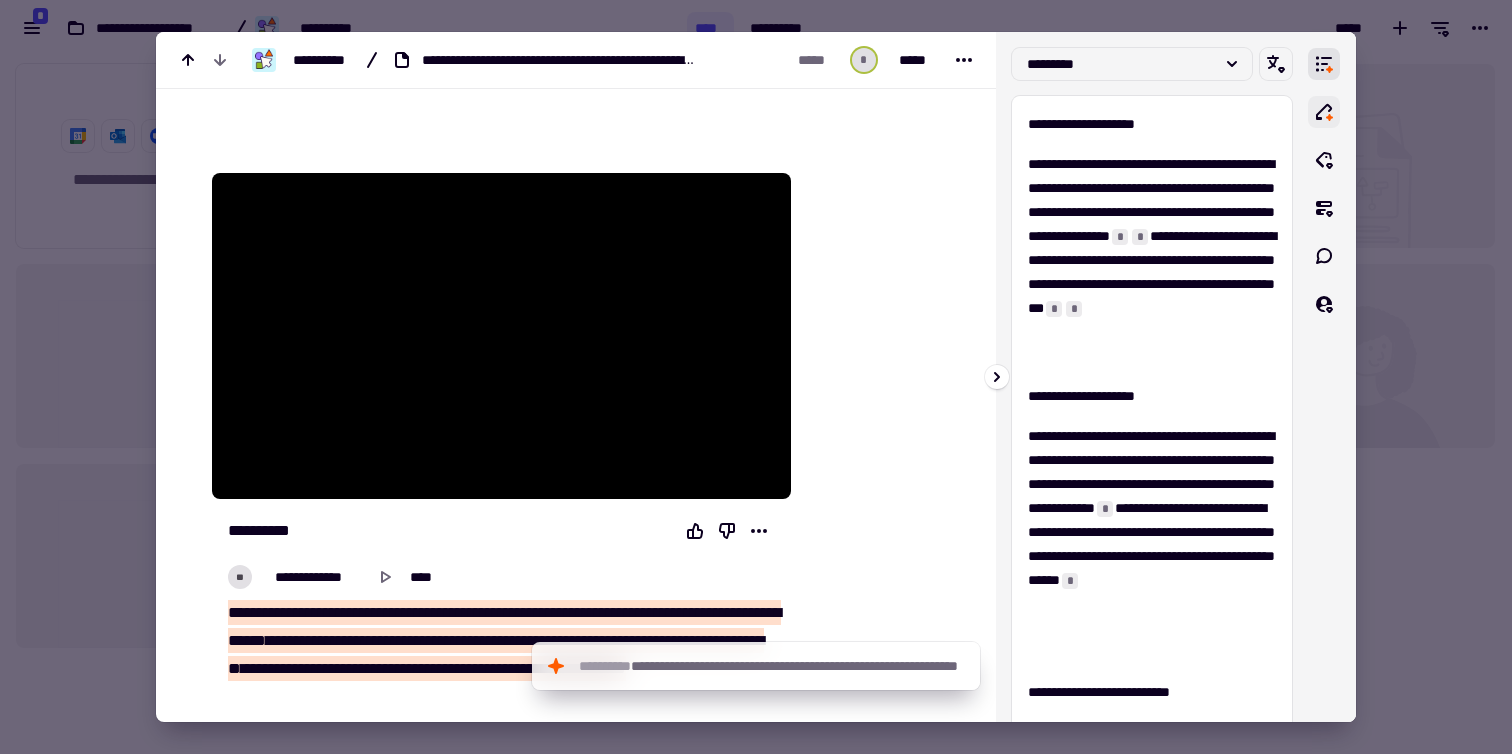click 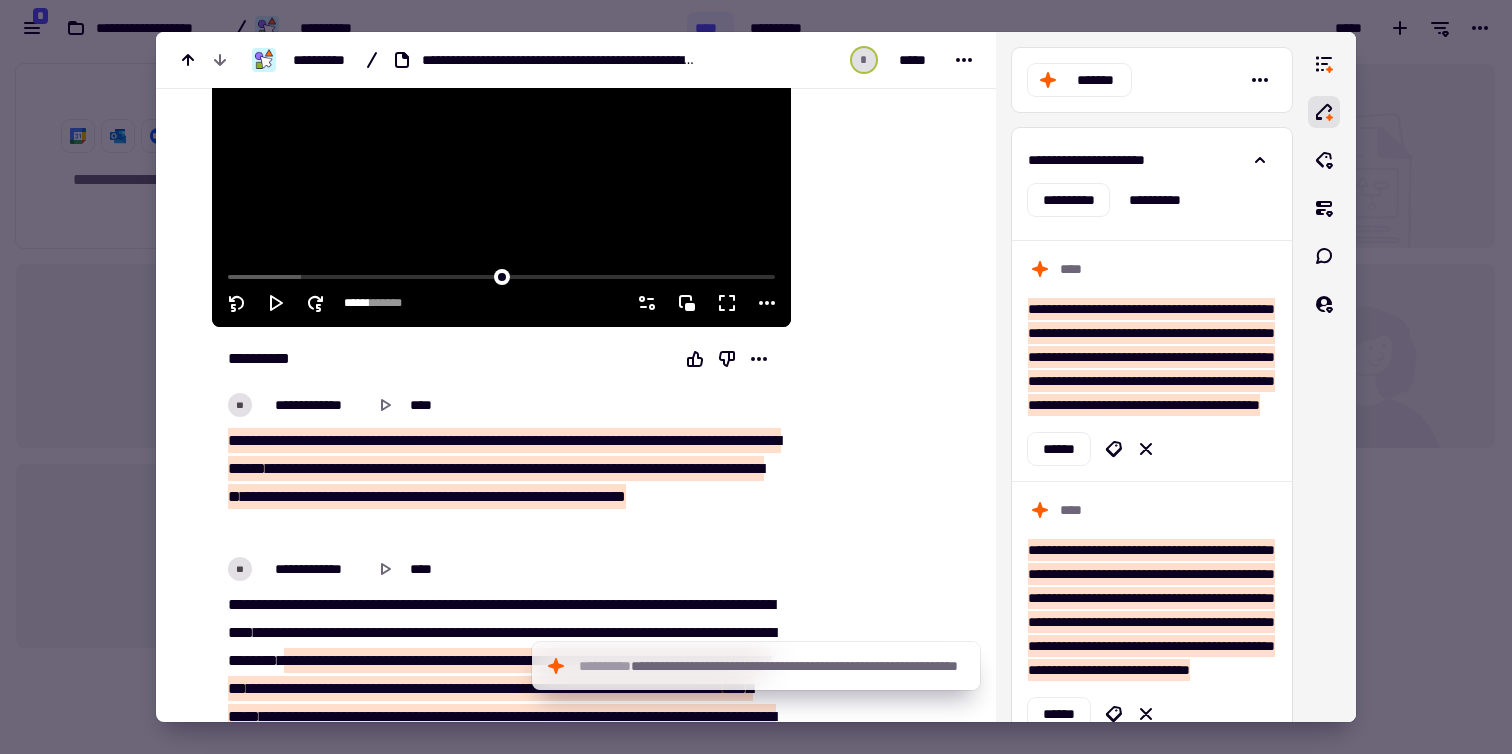 scroll, scrollTop: 402, scrollLeft: 0, axis: vertical 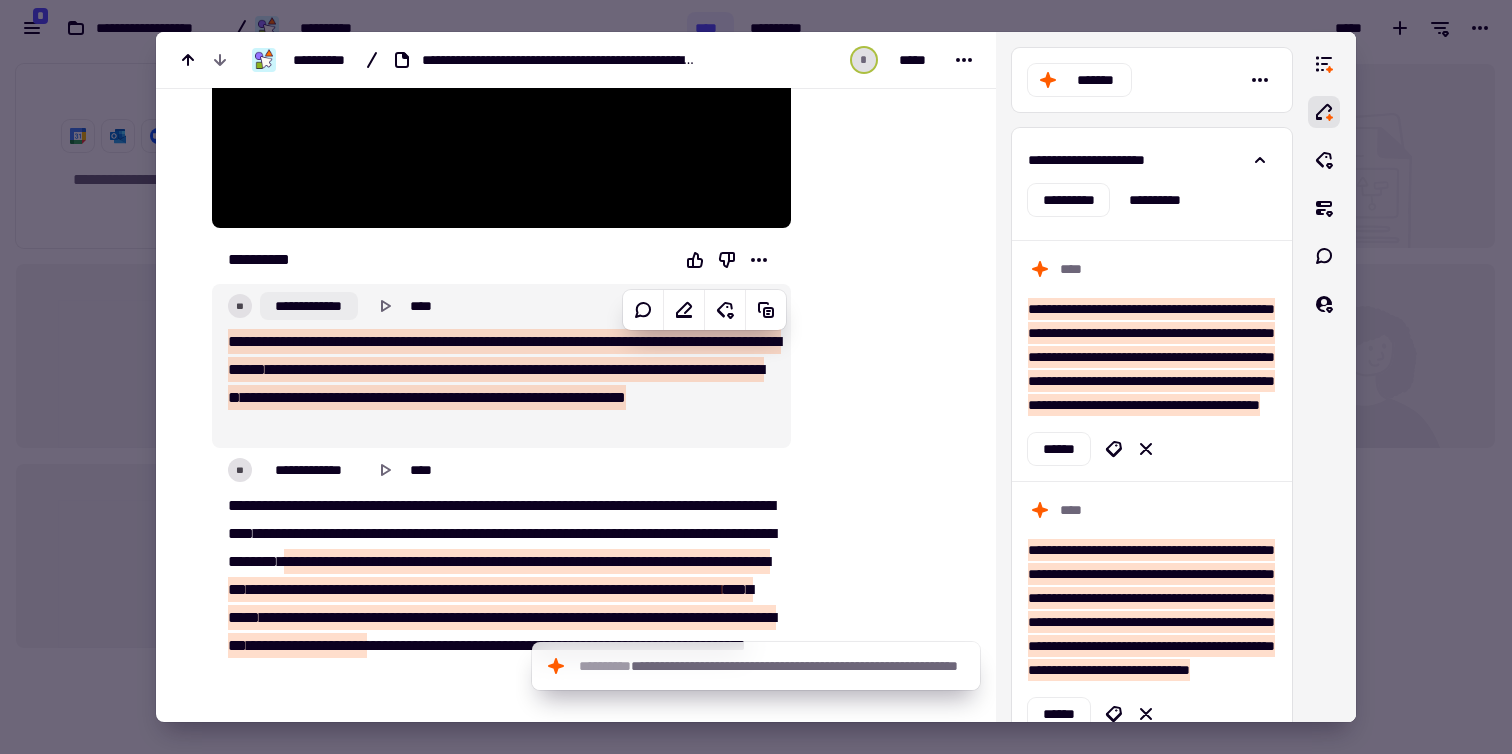 click on "**********" 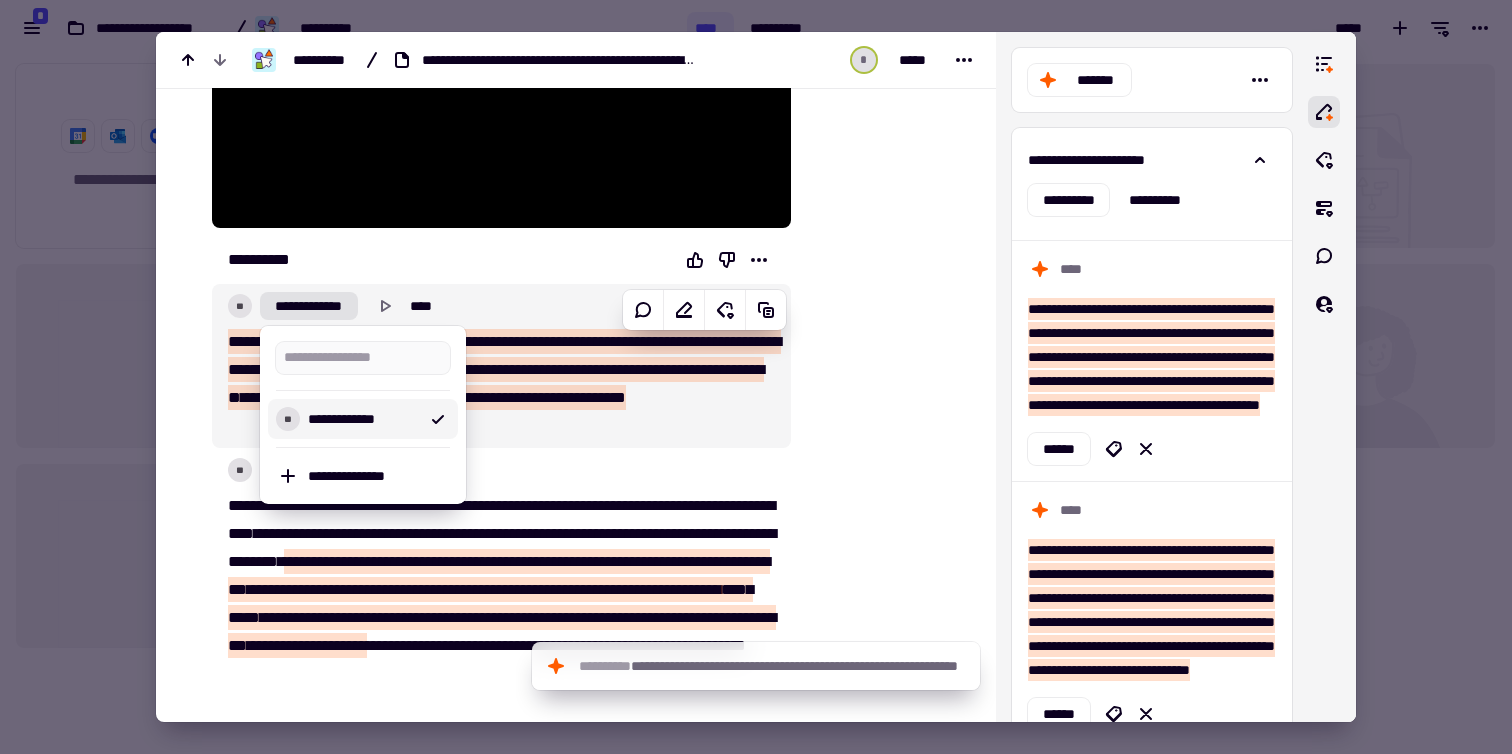 click on "**********" at bounding box center [363, 419] 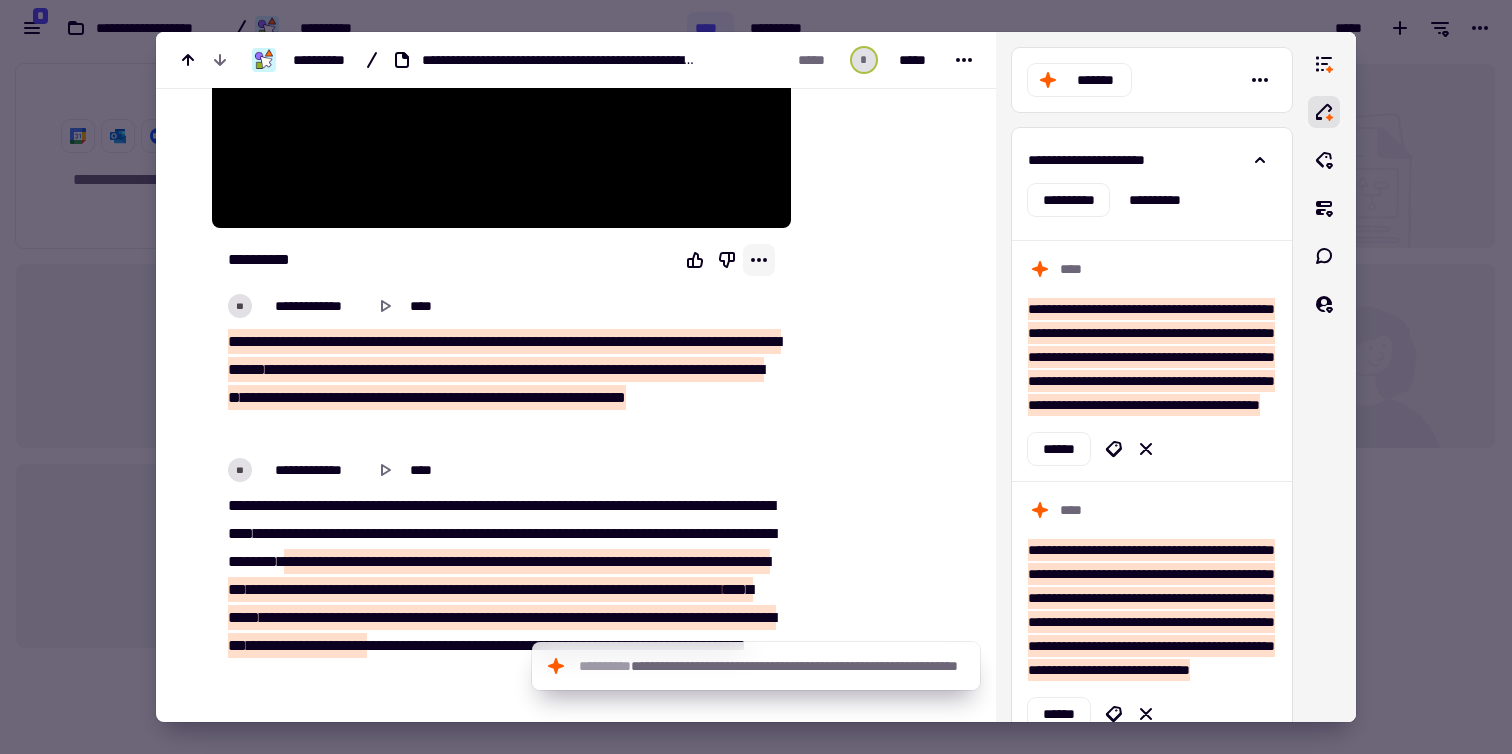 click 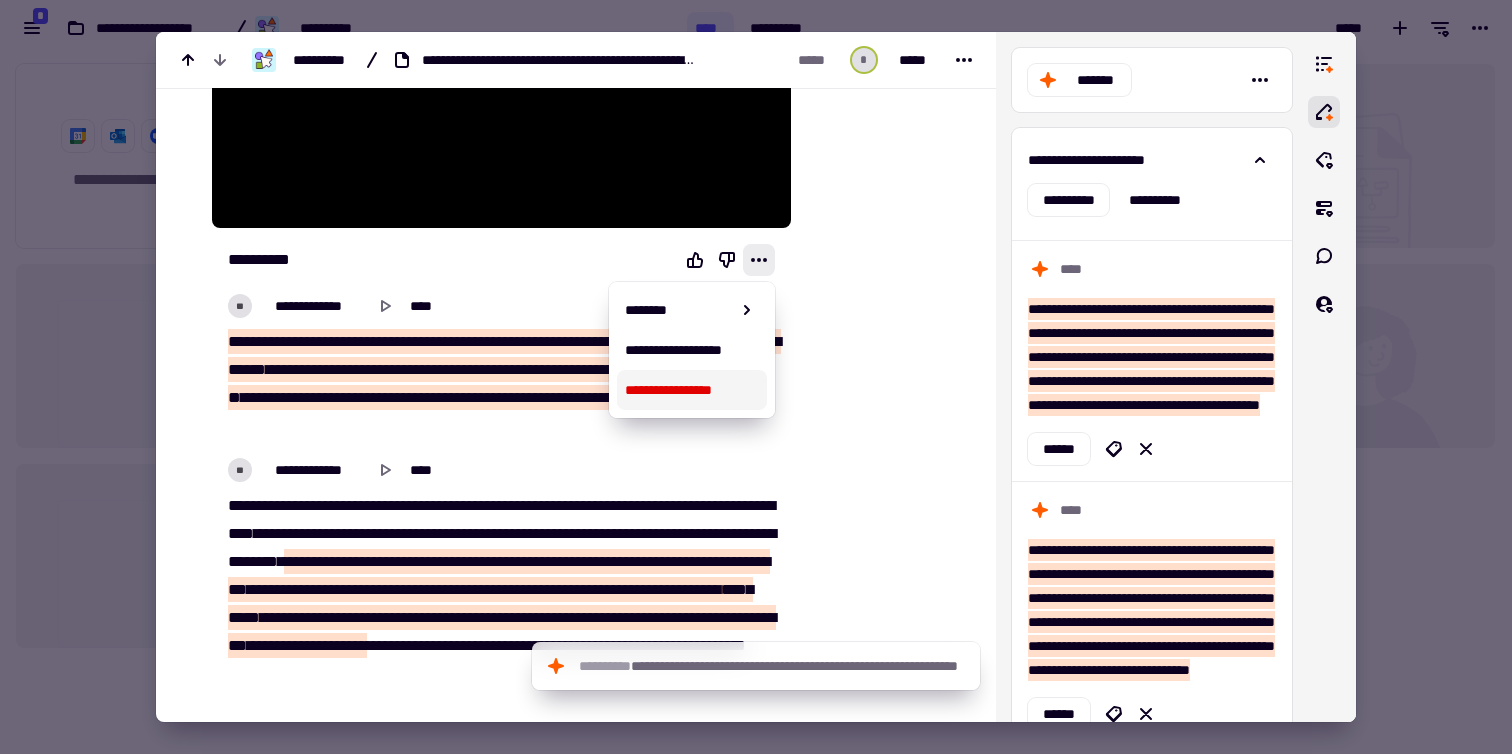 click at bounding box center [879, 3382] 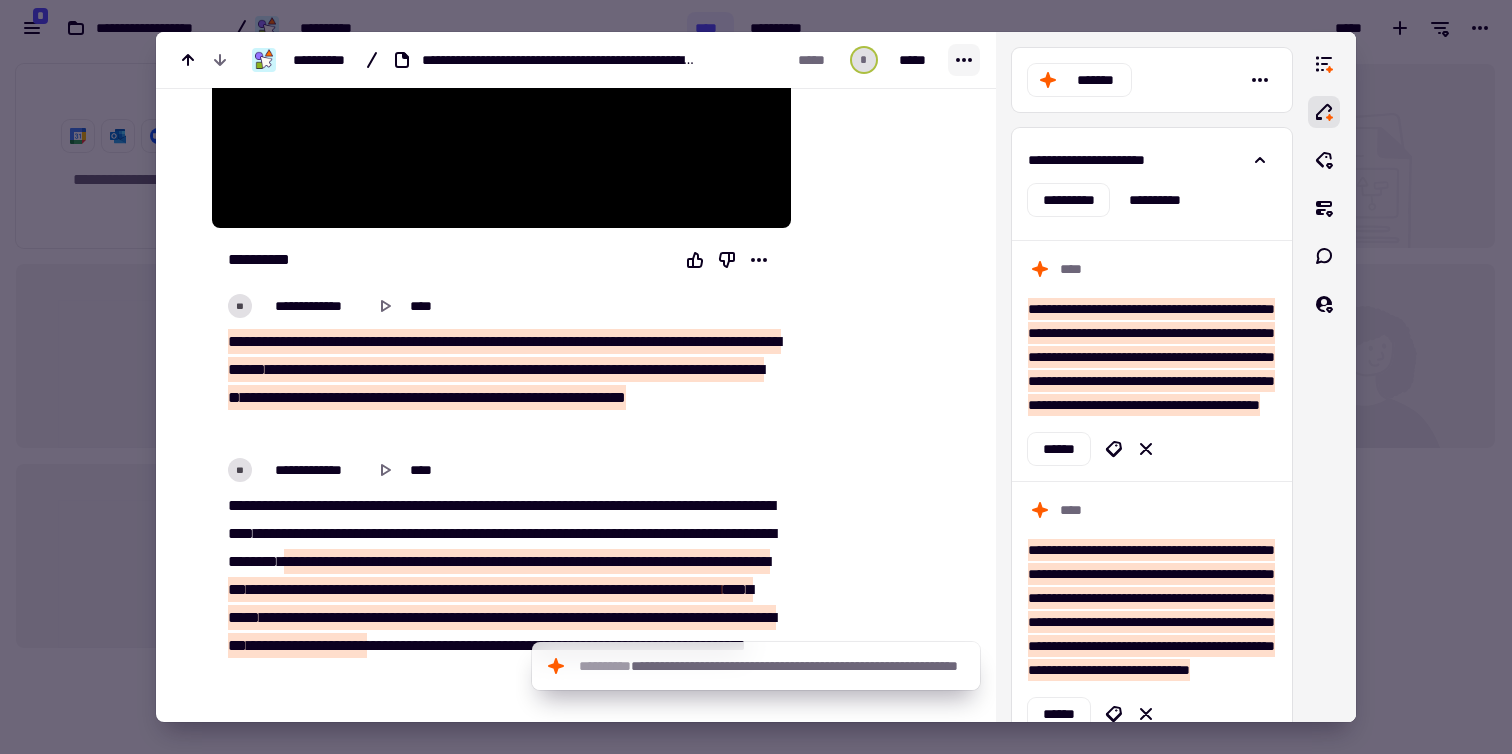 click 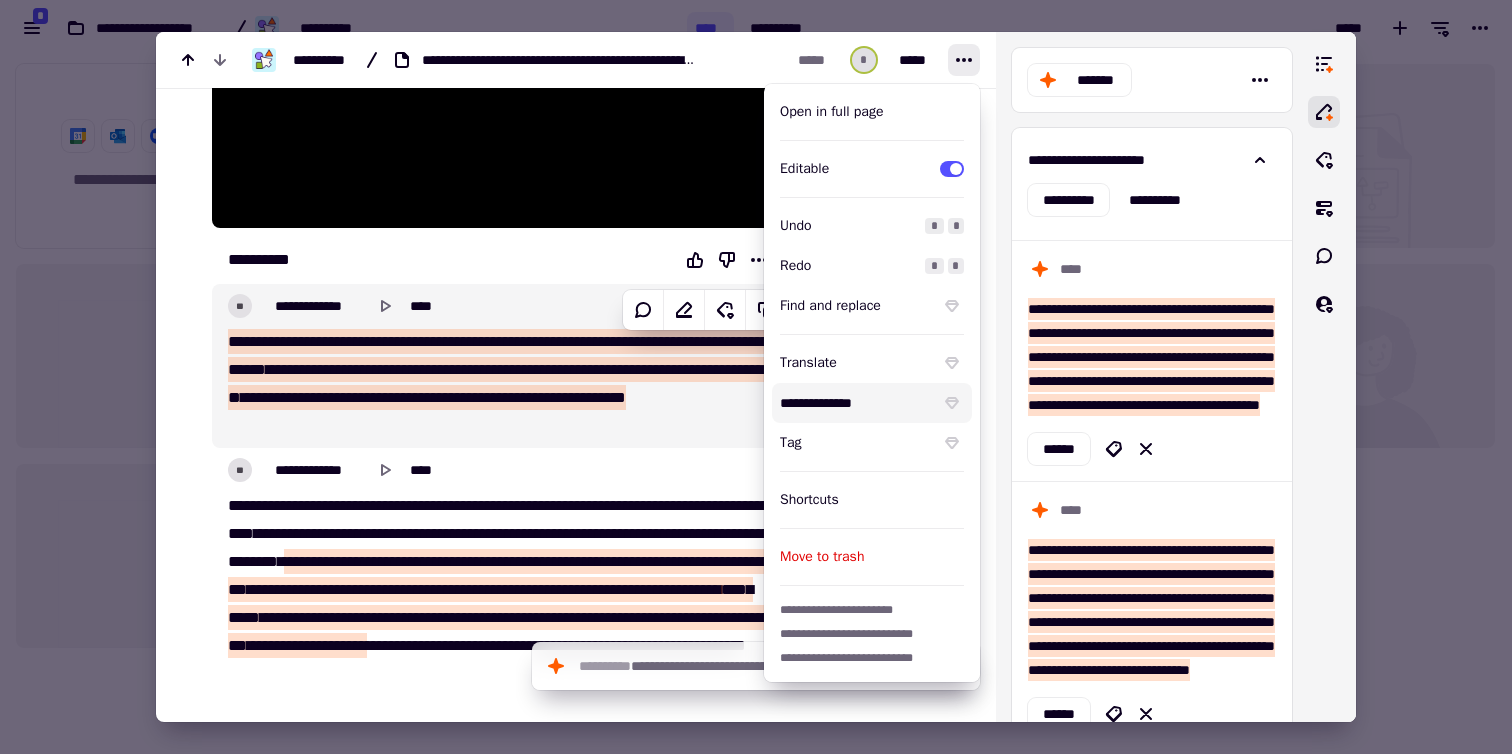 click on "*******" at bounding box center [370, 397] 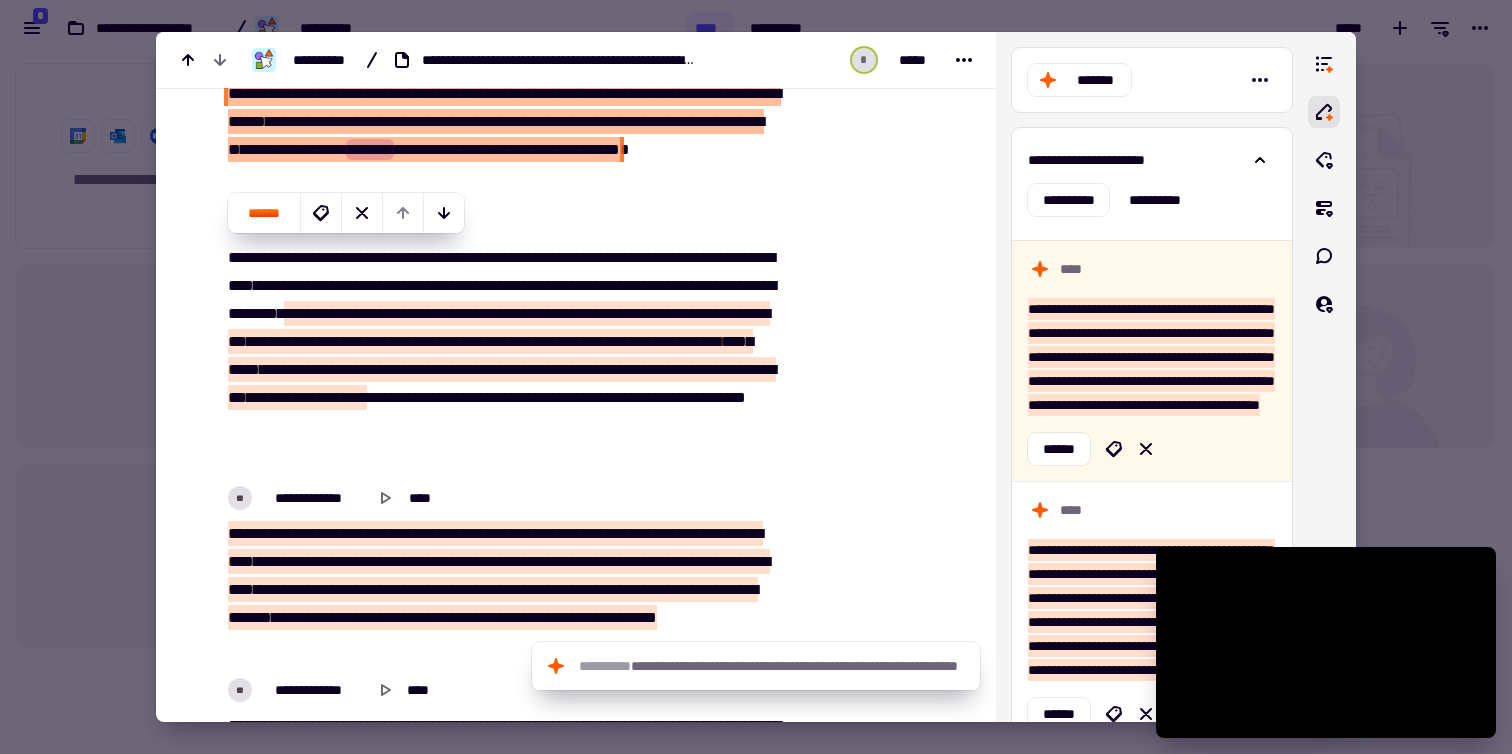 scroll, scrollTop: 665, scrollLeft: 0, axis: vertical 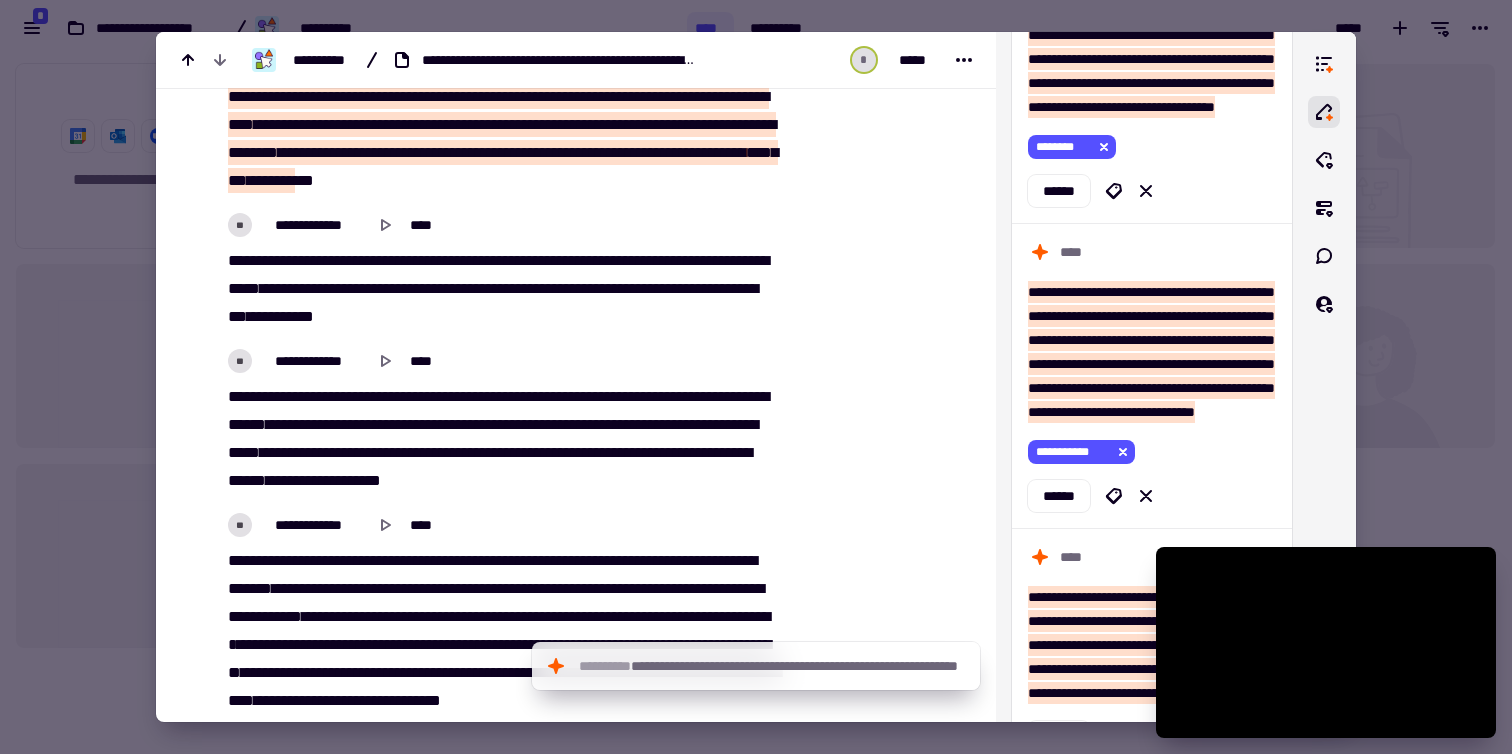 click on "*****" at bounding box center [407, 288] 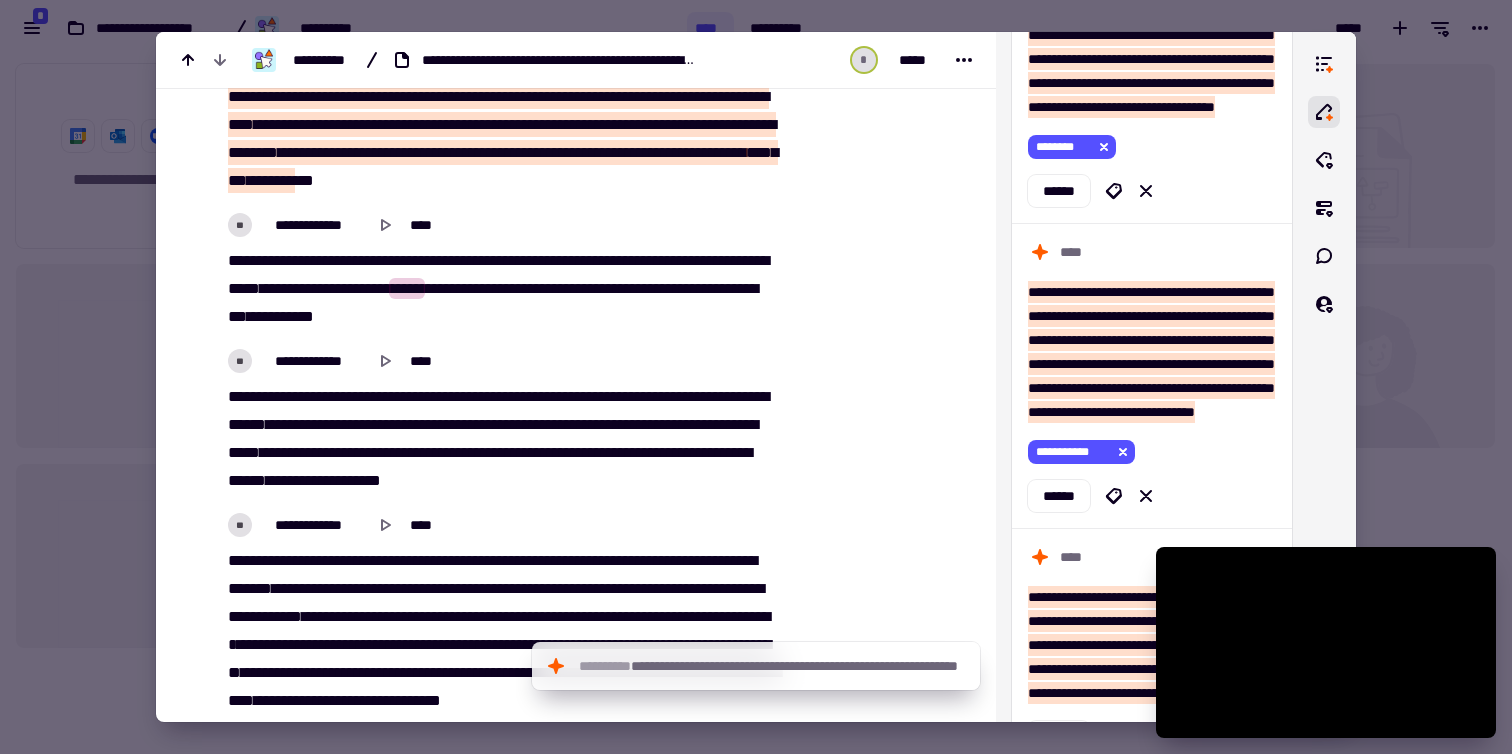 click on "*********" at bounding box center (358, 260) 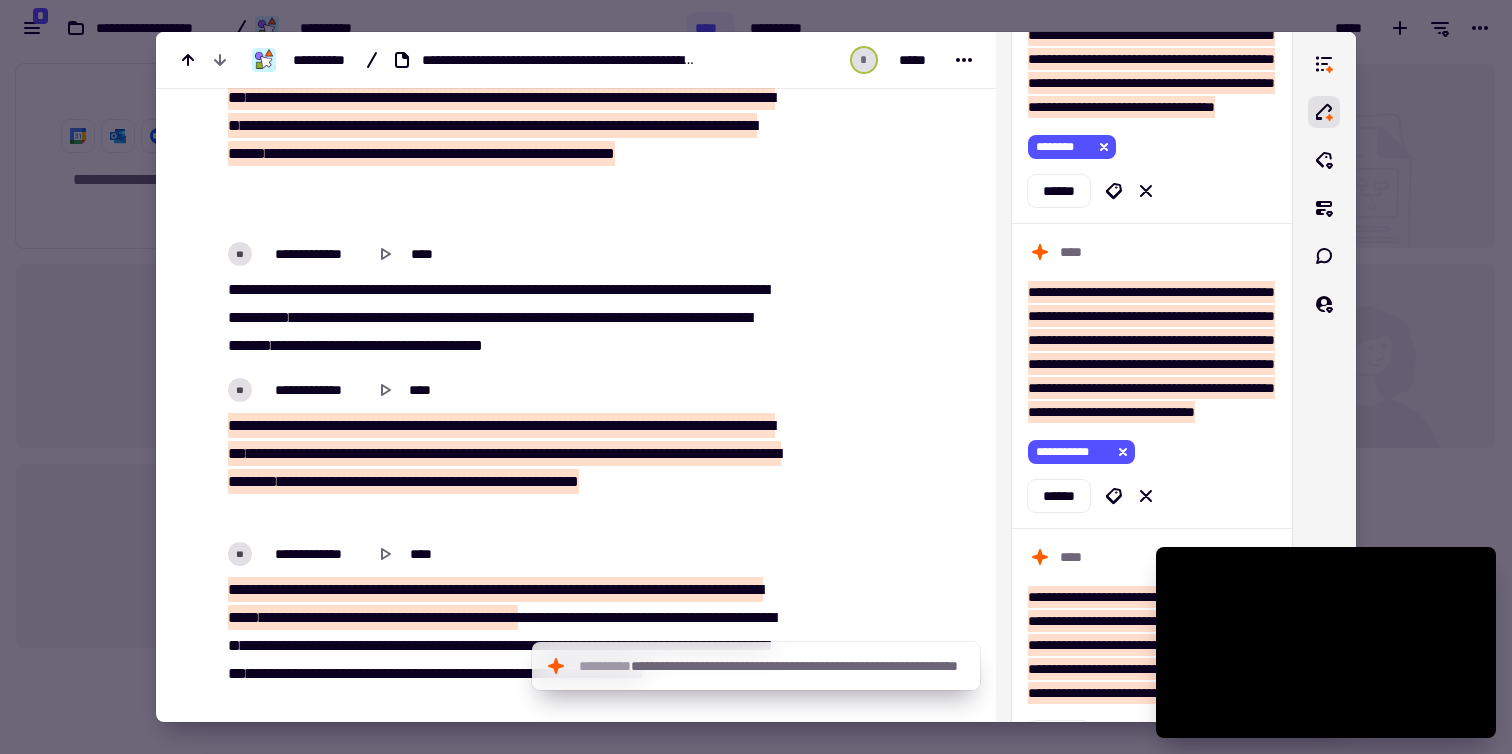scroll, scrollTop: 5624, scrollLeft: 0, axis: vertical 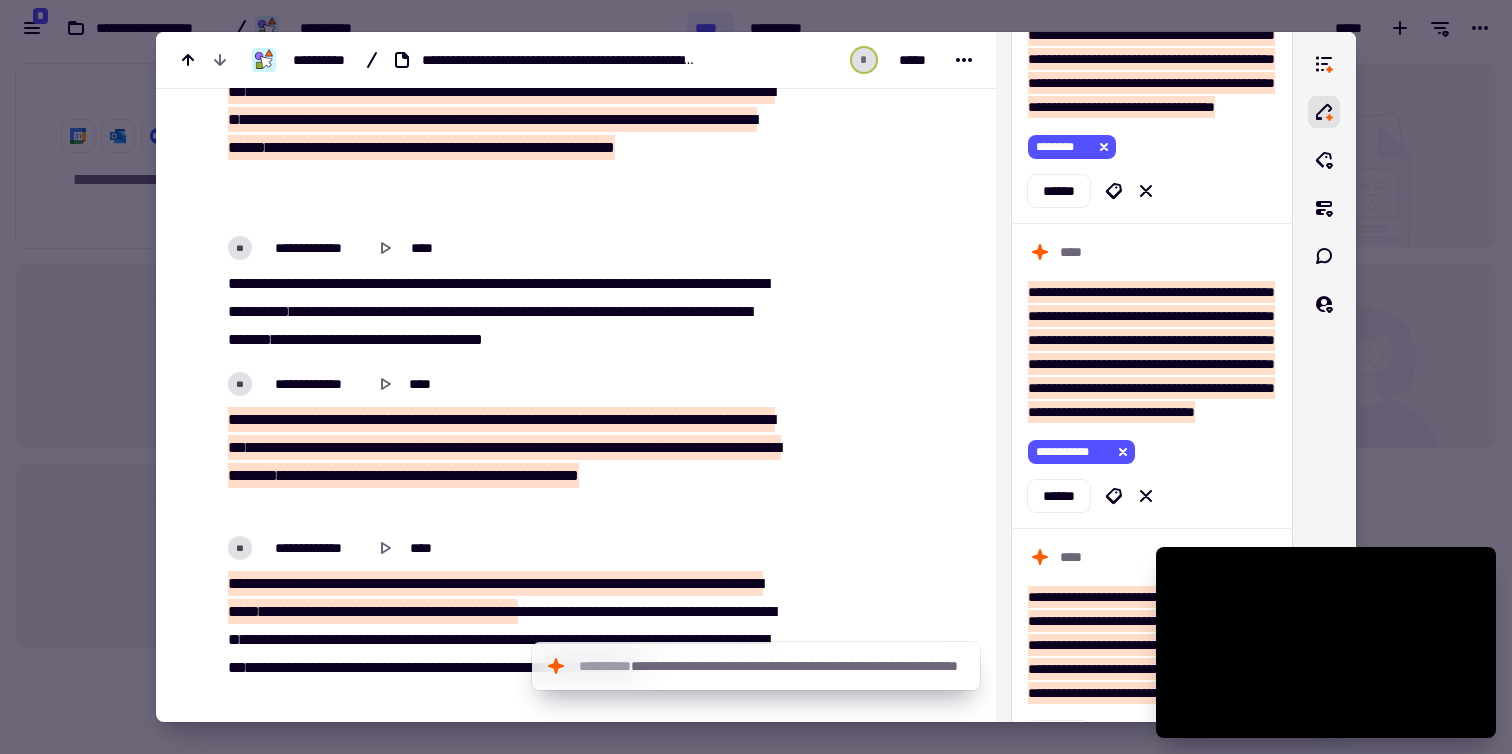 click on "******" at bounding box center (296, 339) 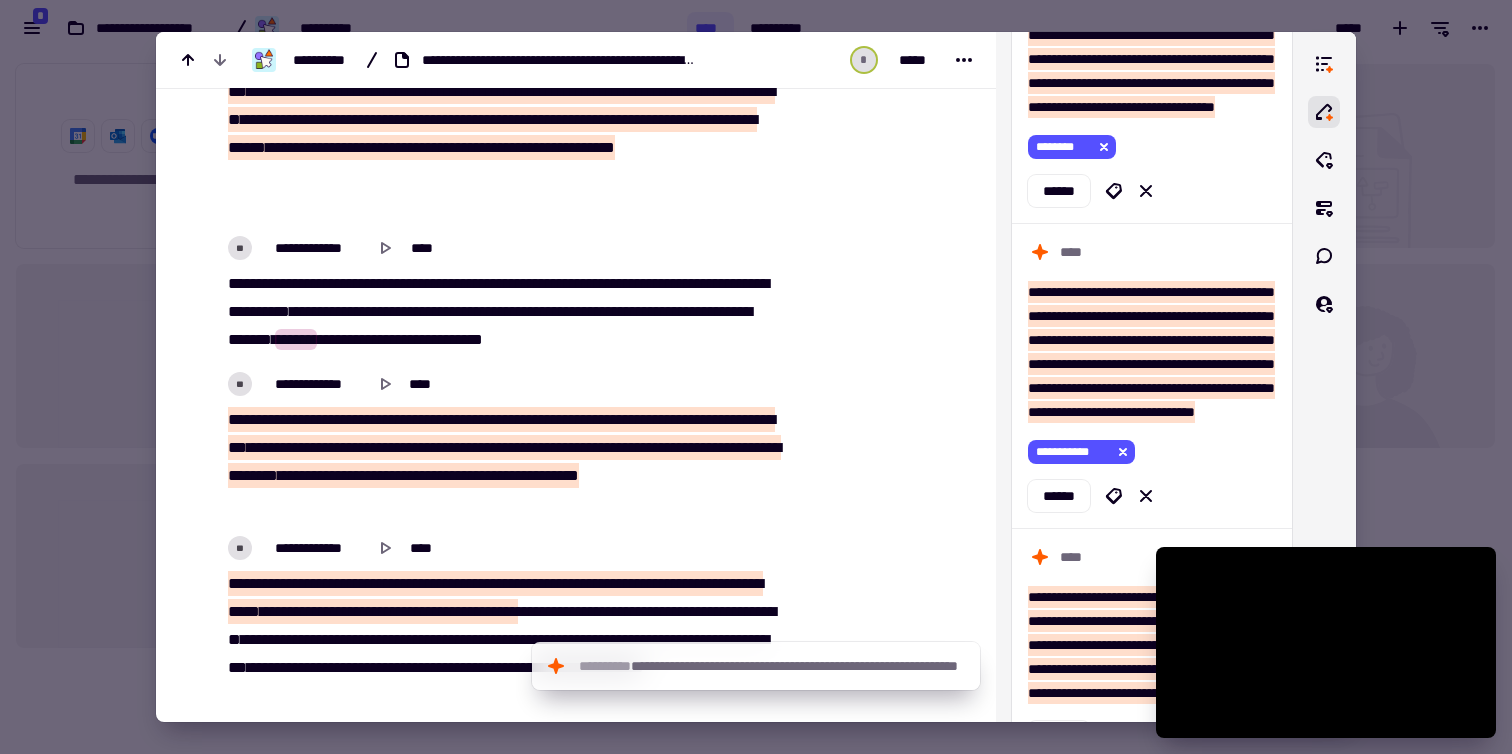 click on "*******" at bounding box center (250, 339) 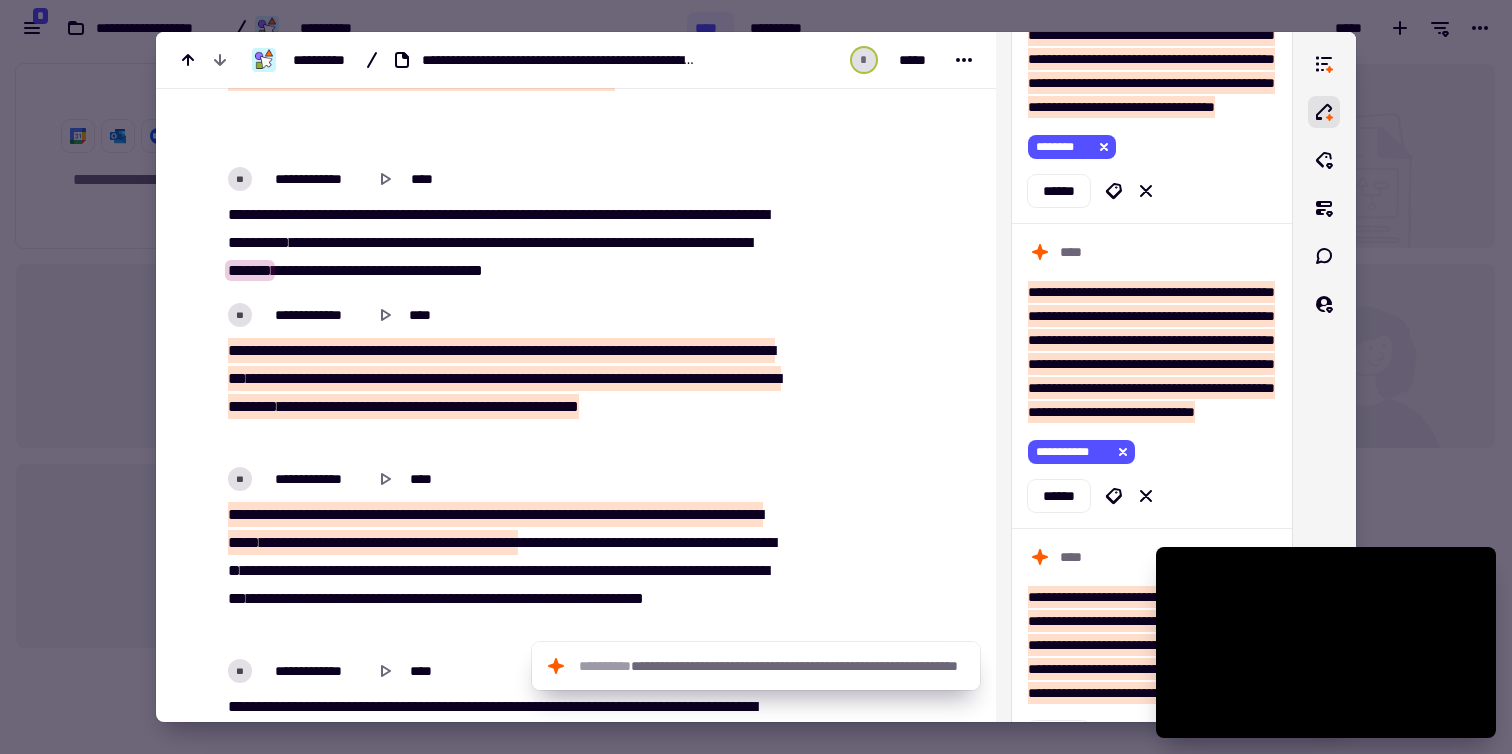 scroll, scrollTop: 5610, scrollLeft: 0, axis: vertical 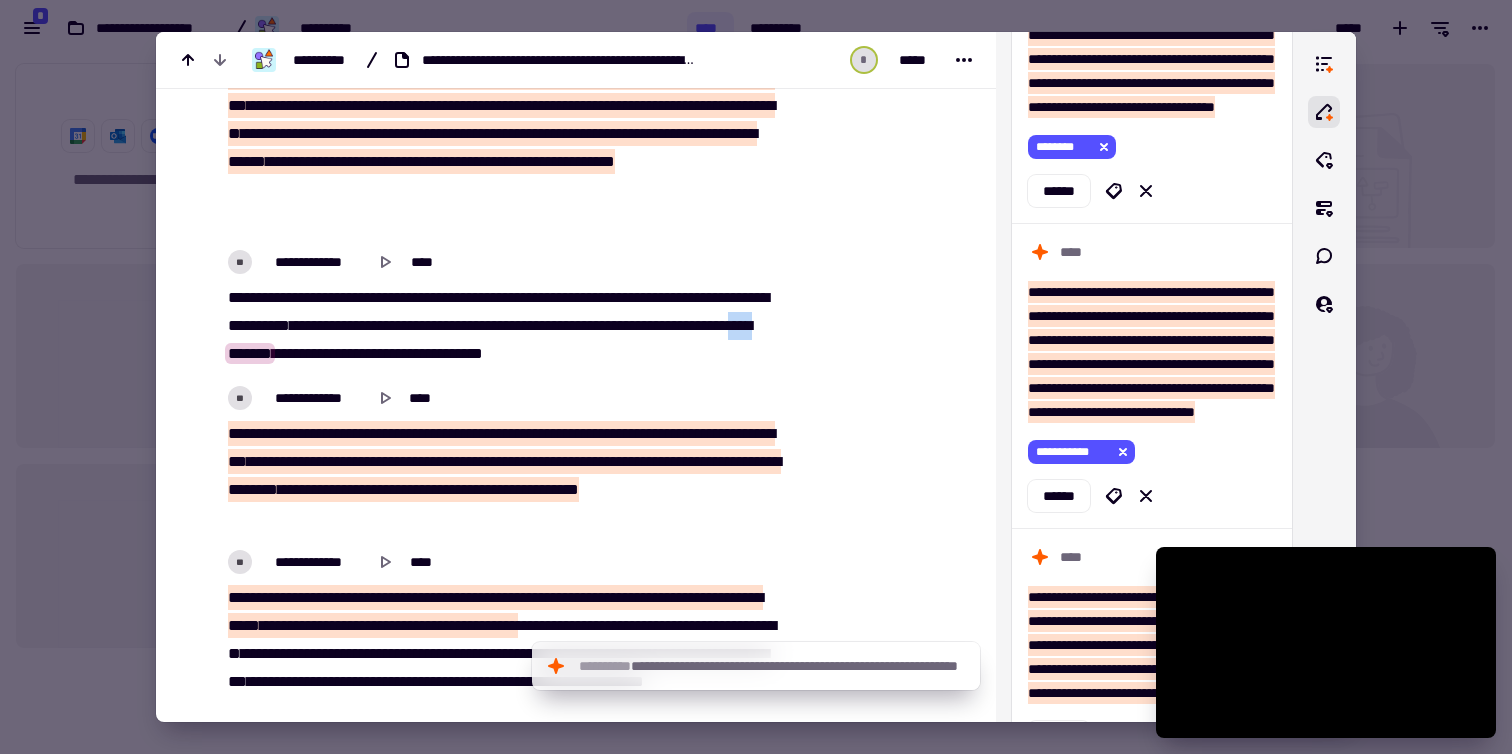 drag, startPoint x: 433, startPoint y: 352, endPoint x: 460, endPoint y: 347, distance: 27.45906 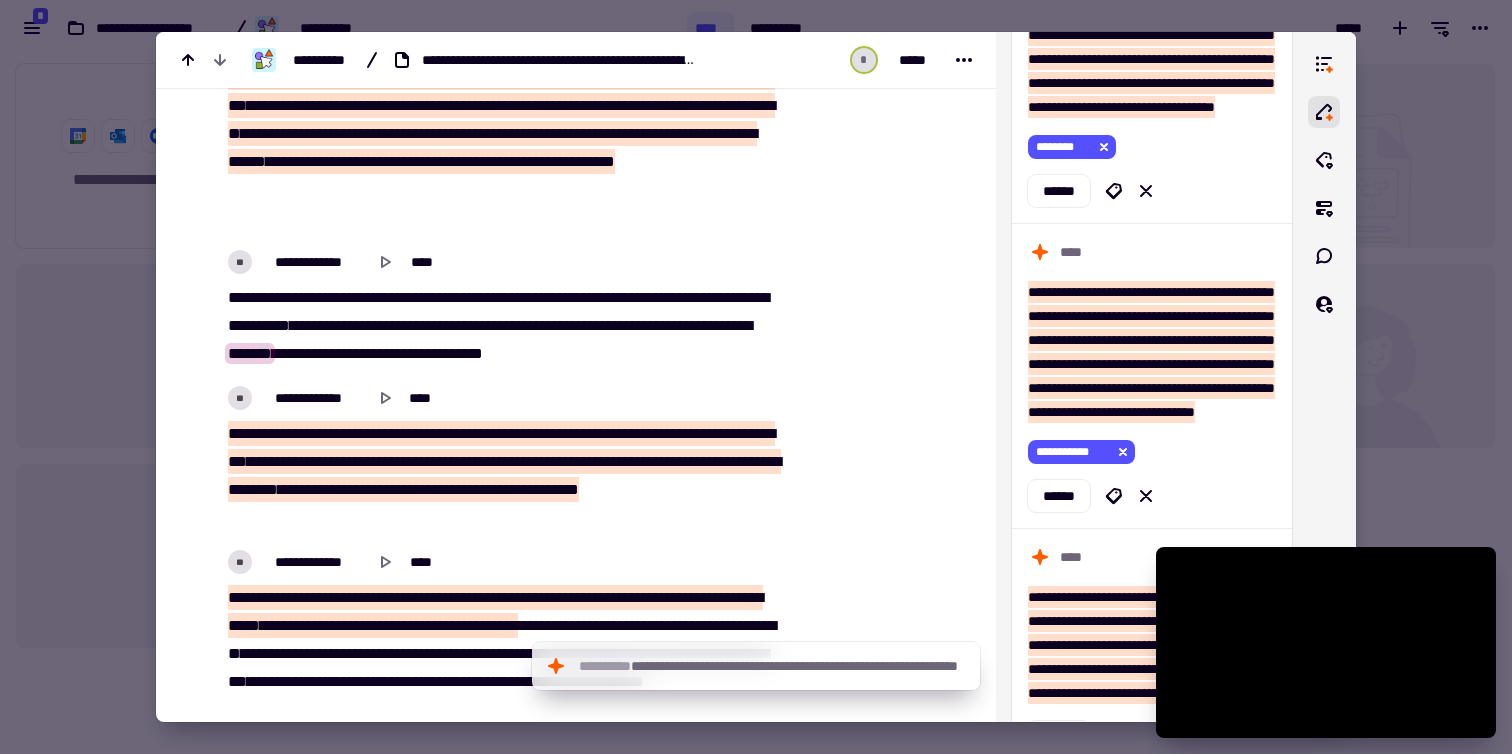 click on "******" at bounding box center [296, 353] 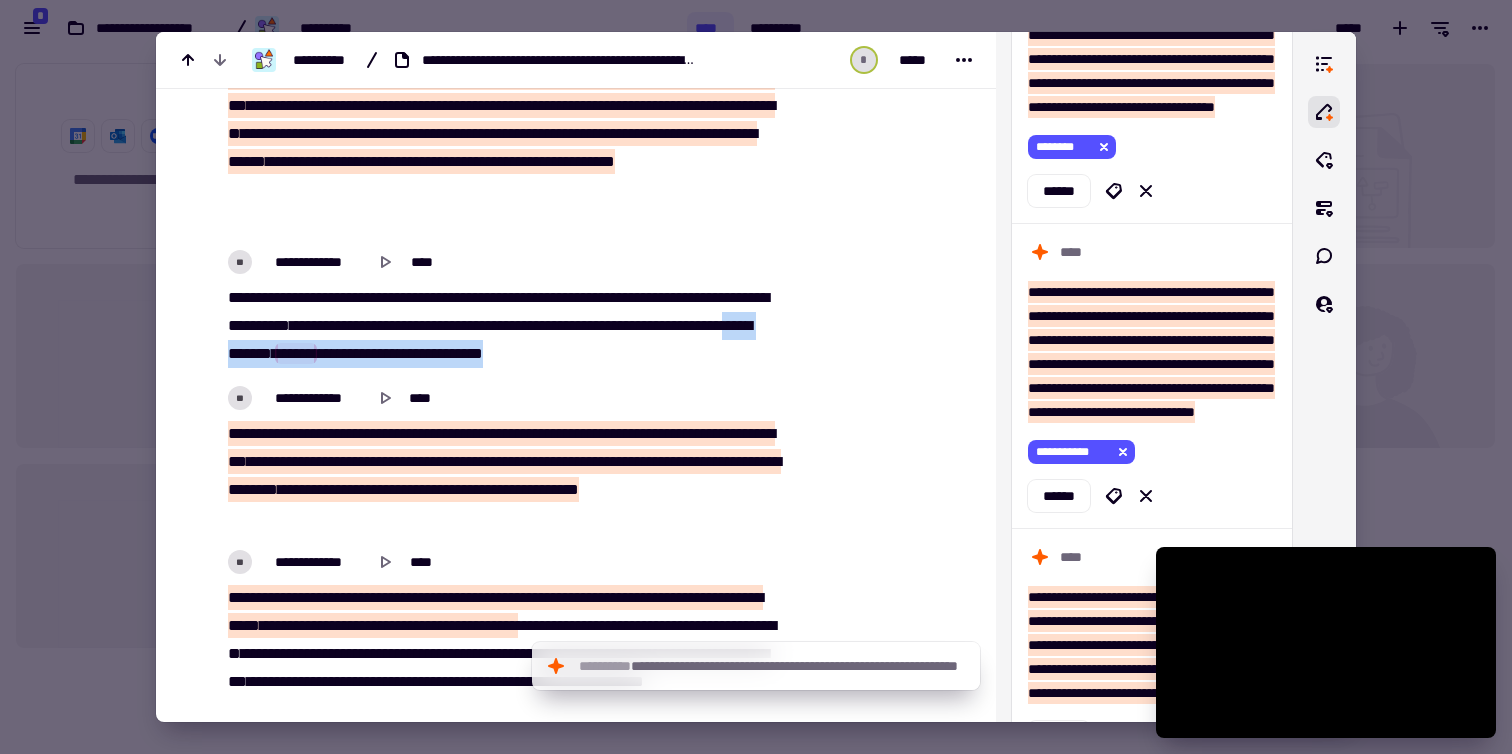 drag, startPoint x: 425, startPoint y: 354, endPoint x: 722, endPoint y: 366, distance: 297.24234 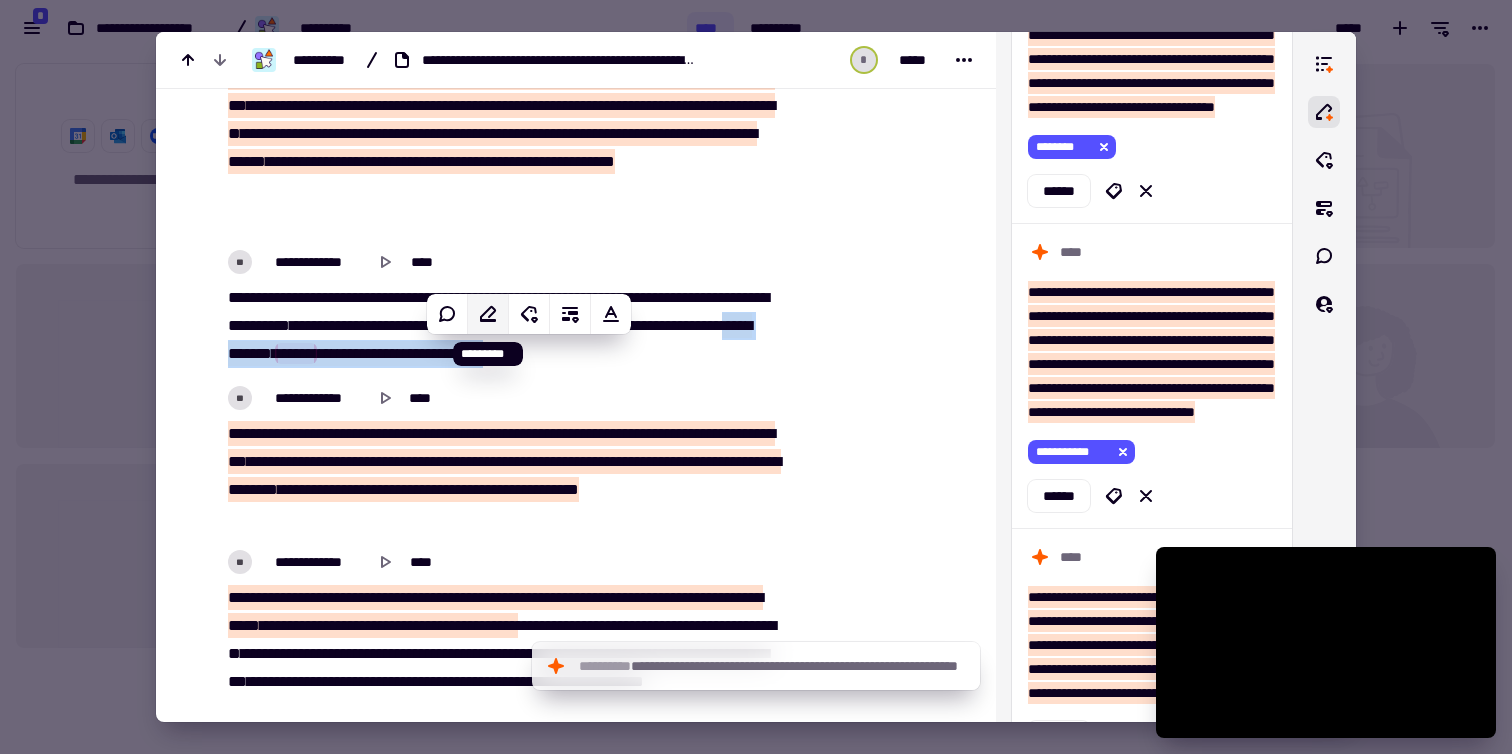 click 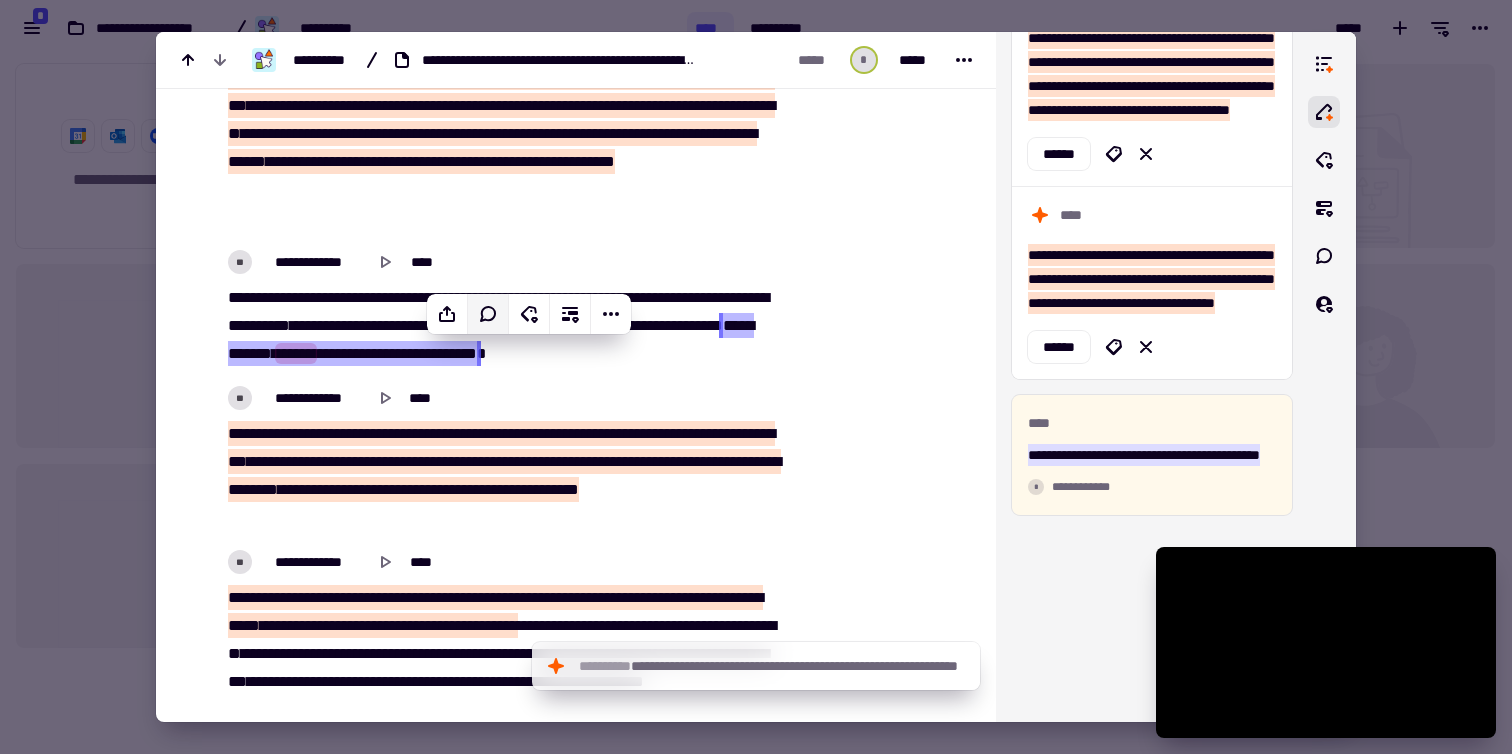 scroll, scrollTop: 3857, scrollLeft: 0, axis: vertical 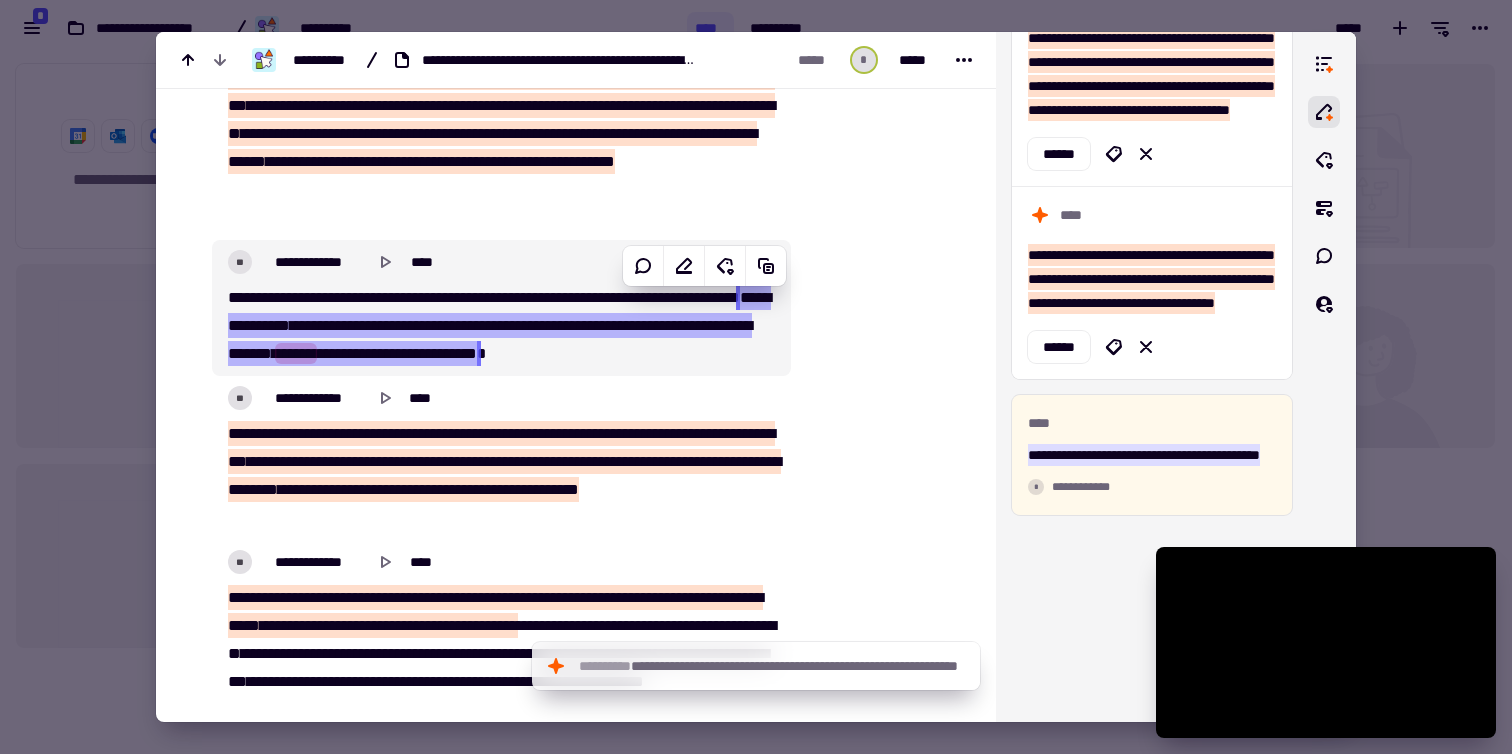 drag, startPoint x: 424, startPoint y: 350, endPoint x: 316, endPoint y: 326, distance: 110.63454 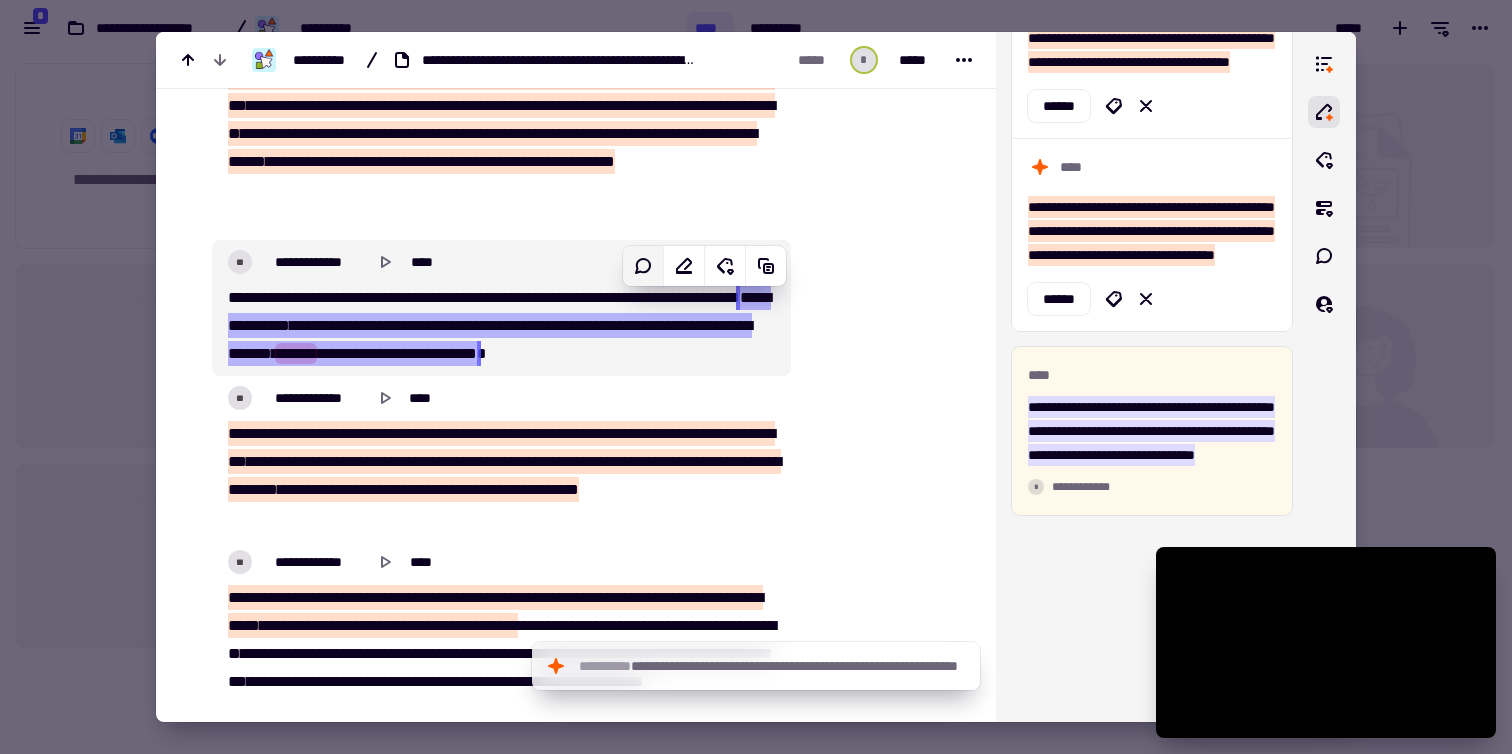 click 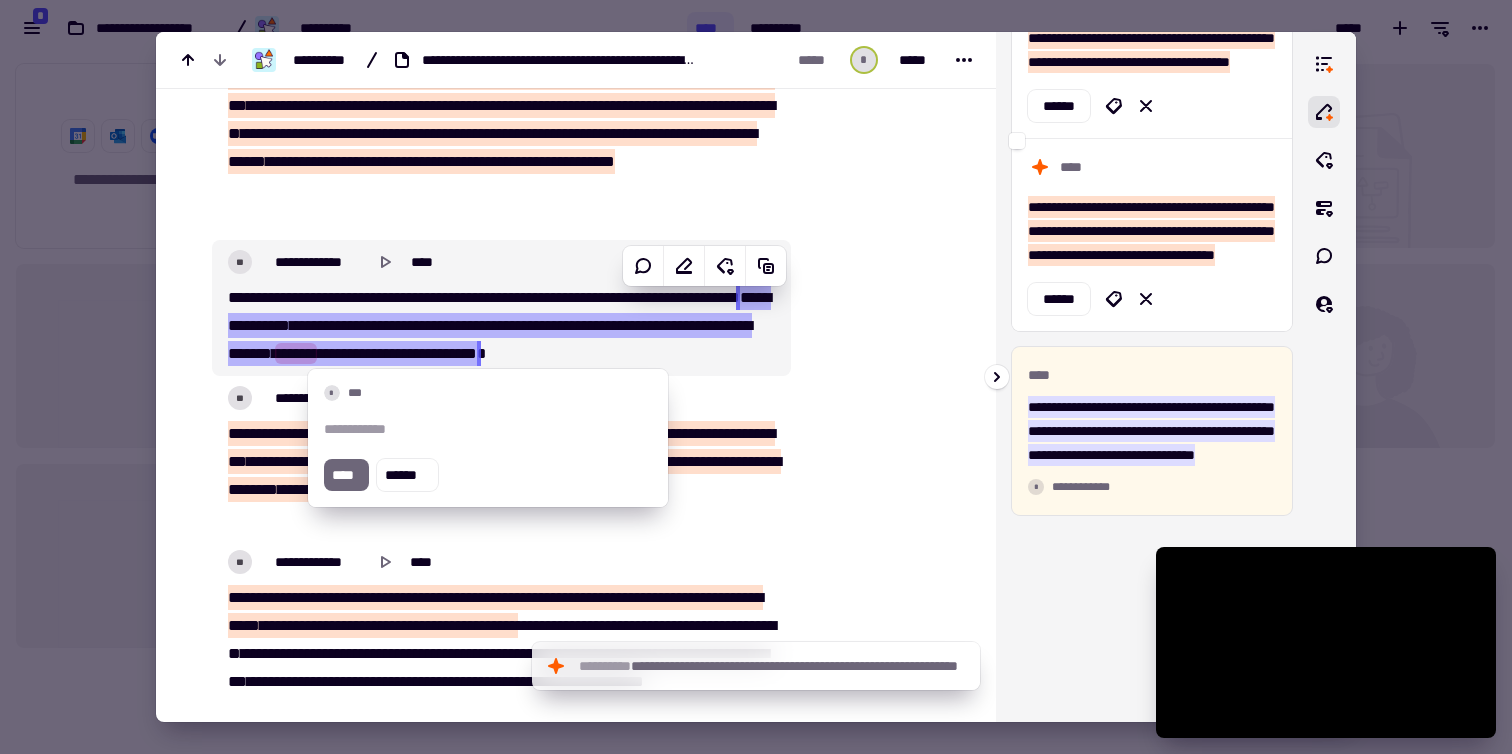 scroll, scrollTop: 3814, scrollLeft: 0, axis: vertical 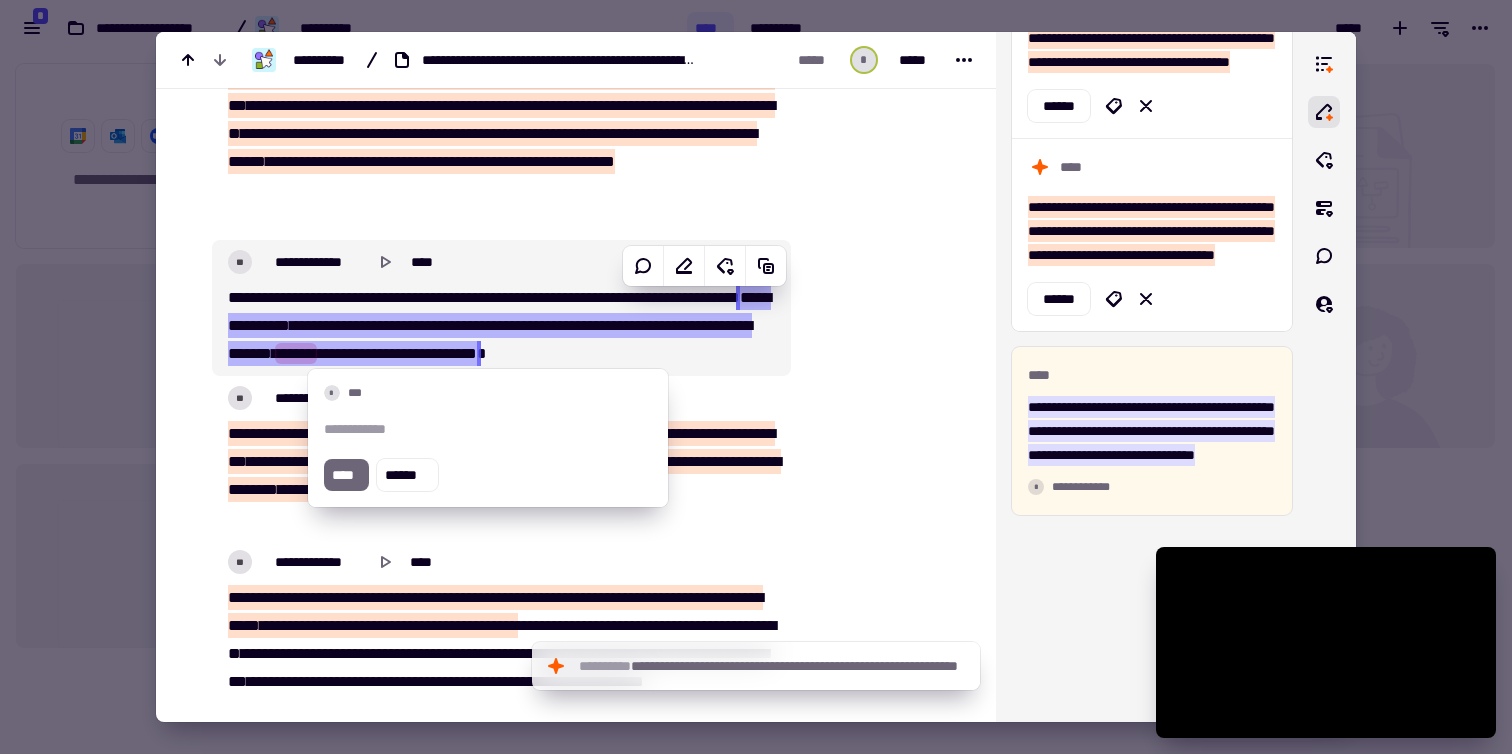 type 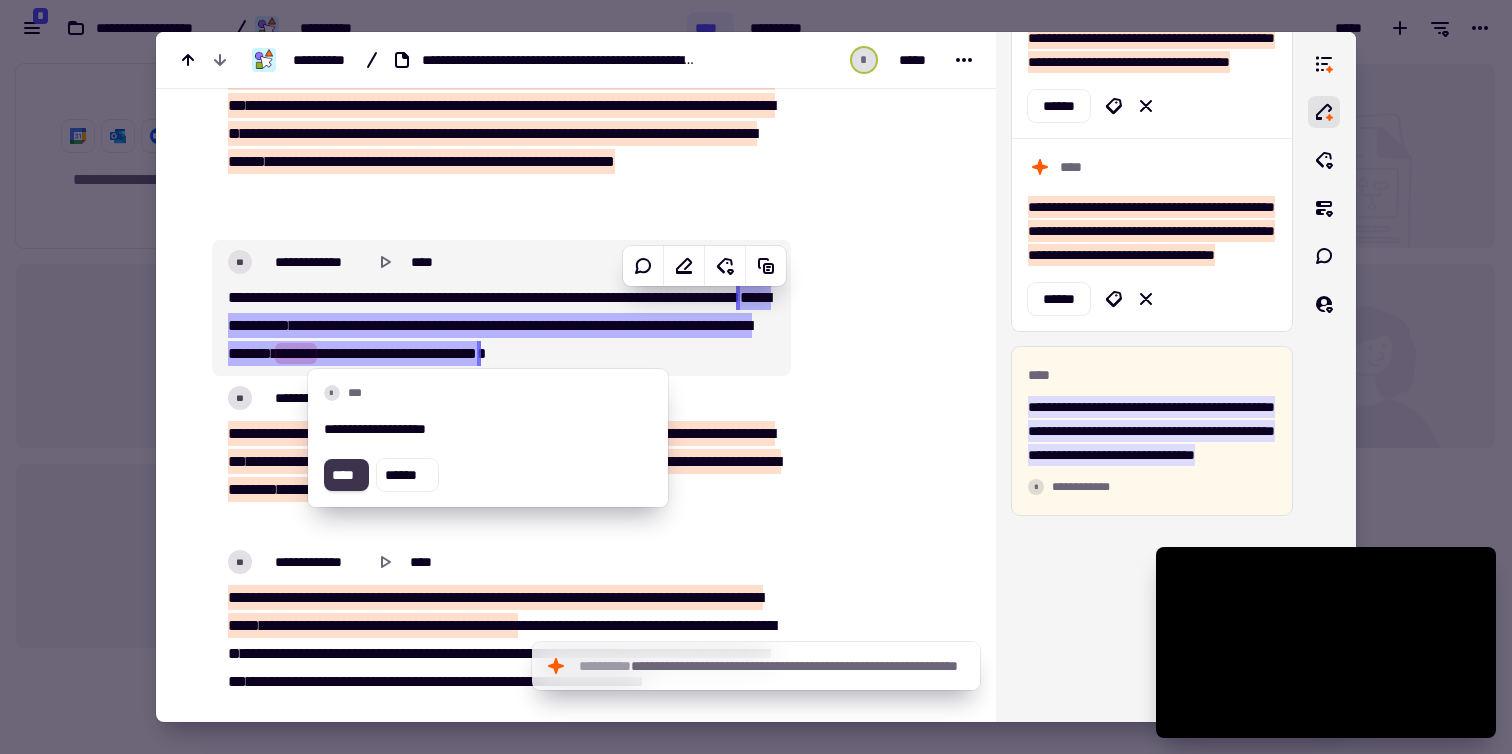 click on "****" 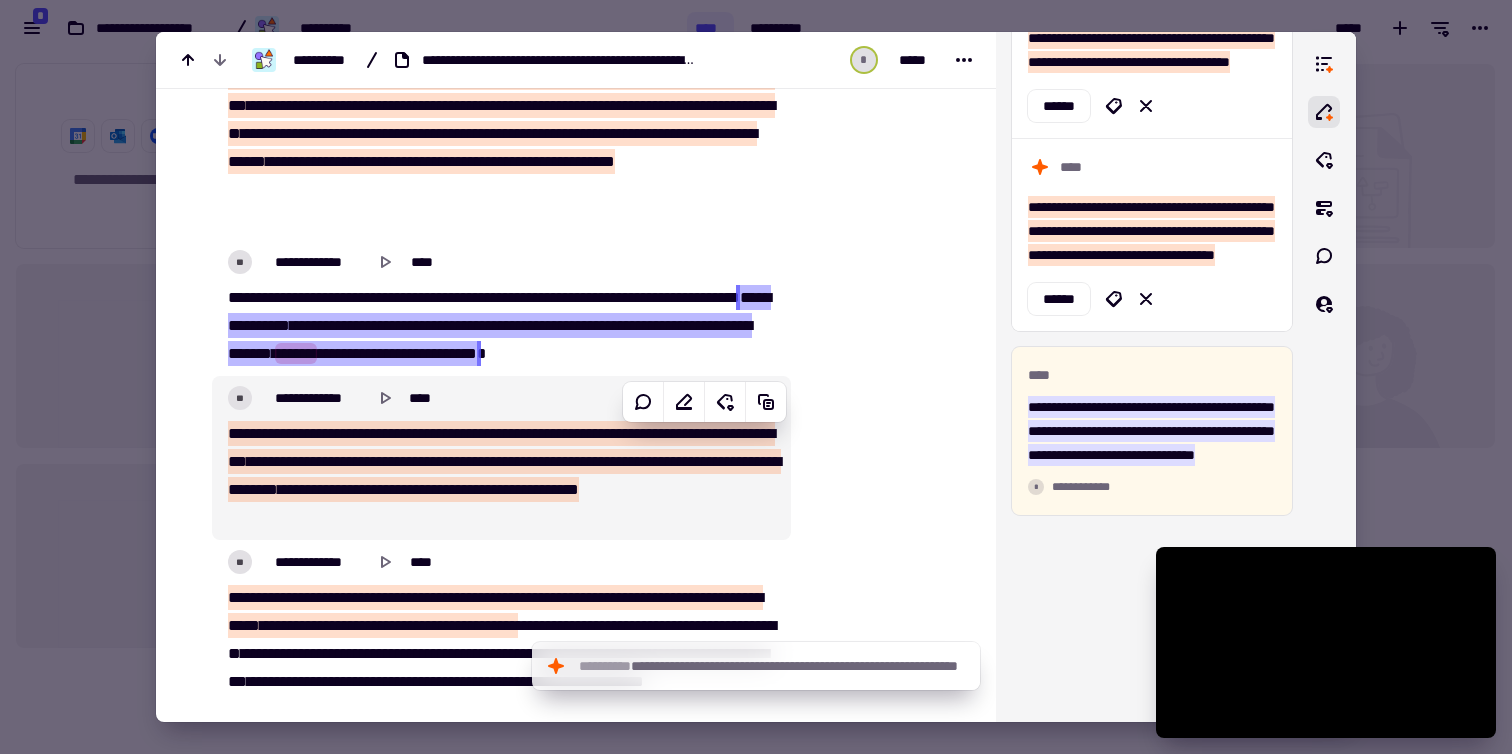 scroll, scrollTop: 0, scrollLeft: 0, axis: both 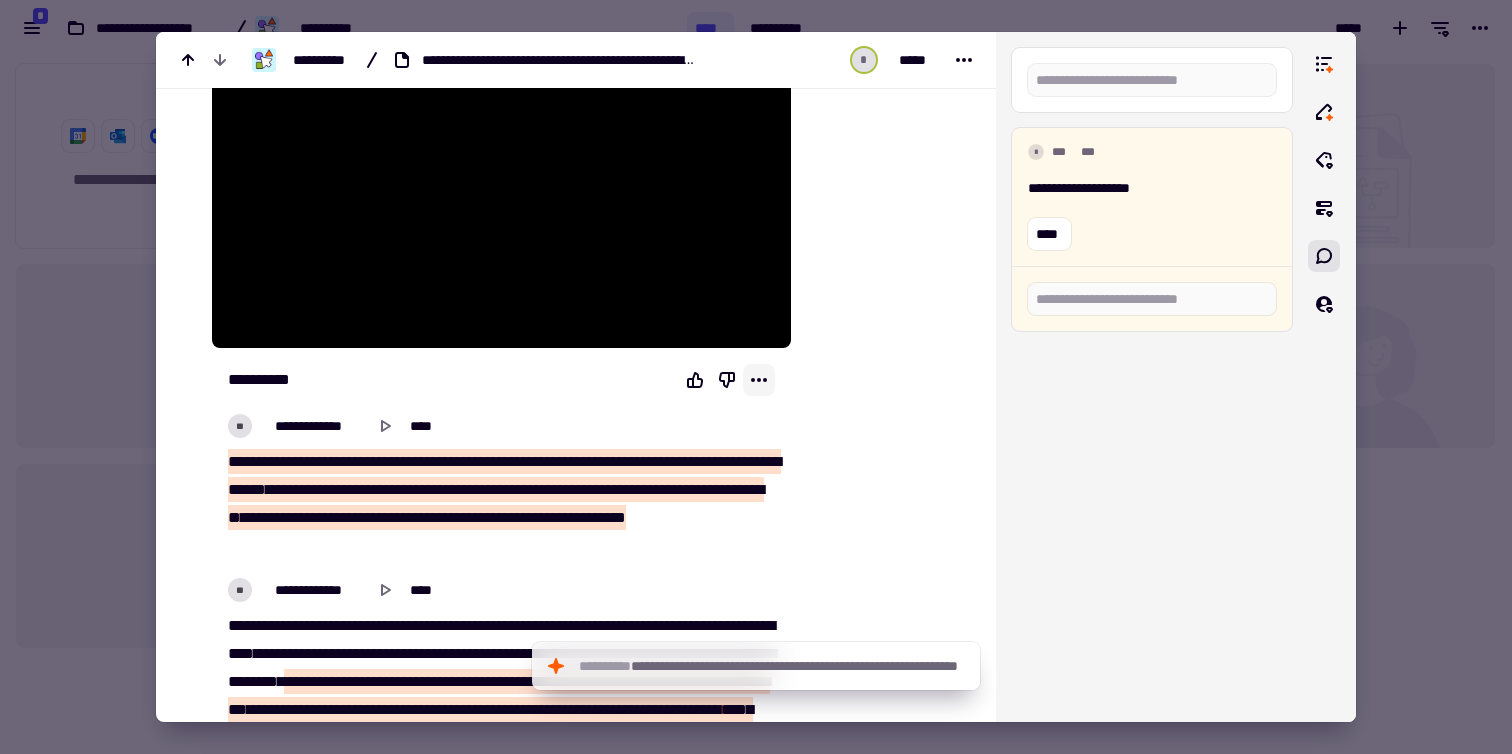 click 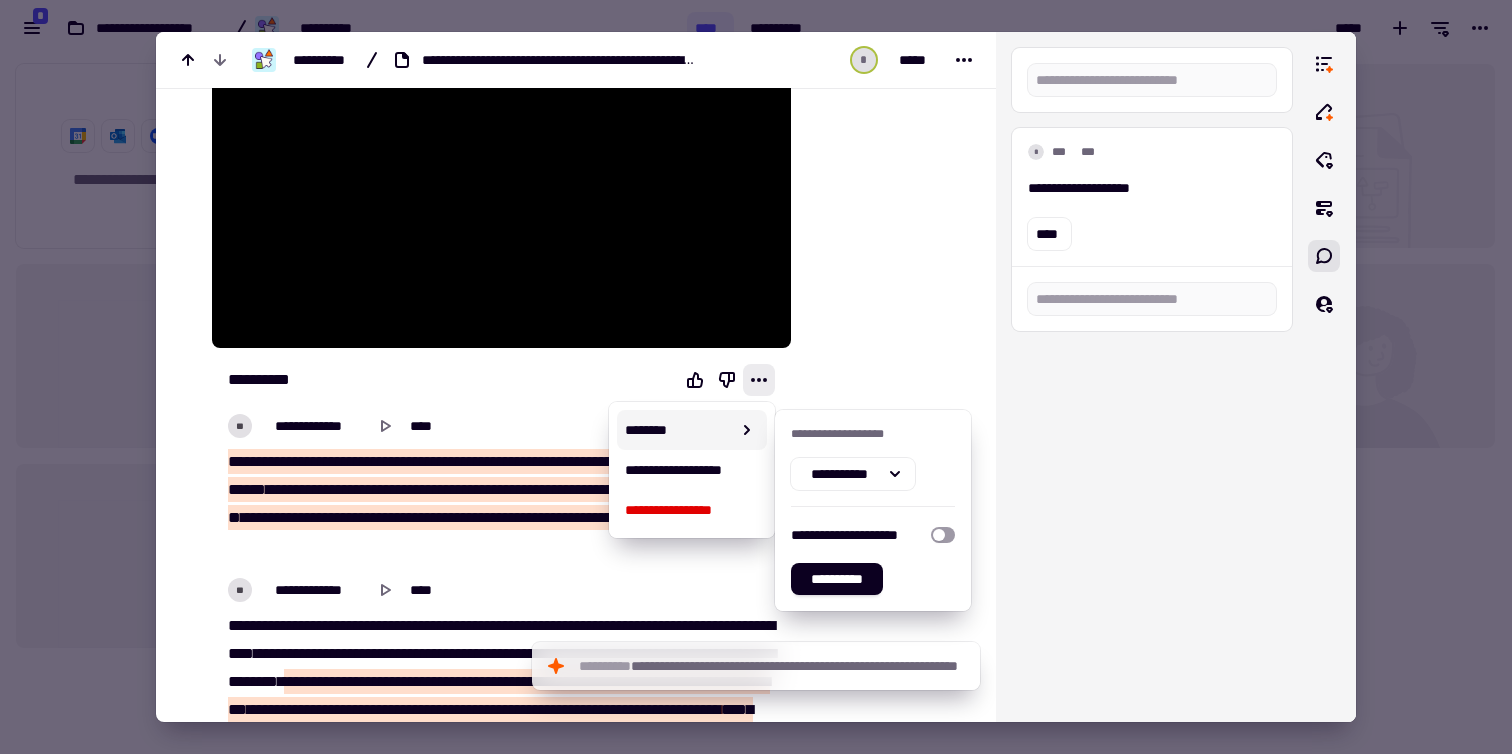 click at bounding box center (881, 2779) 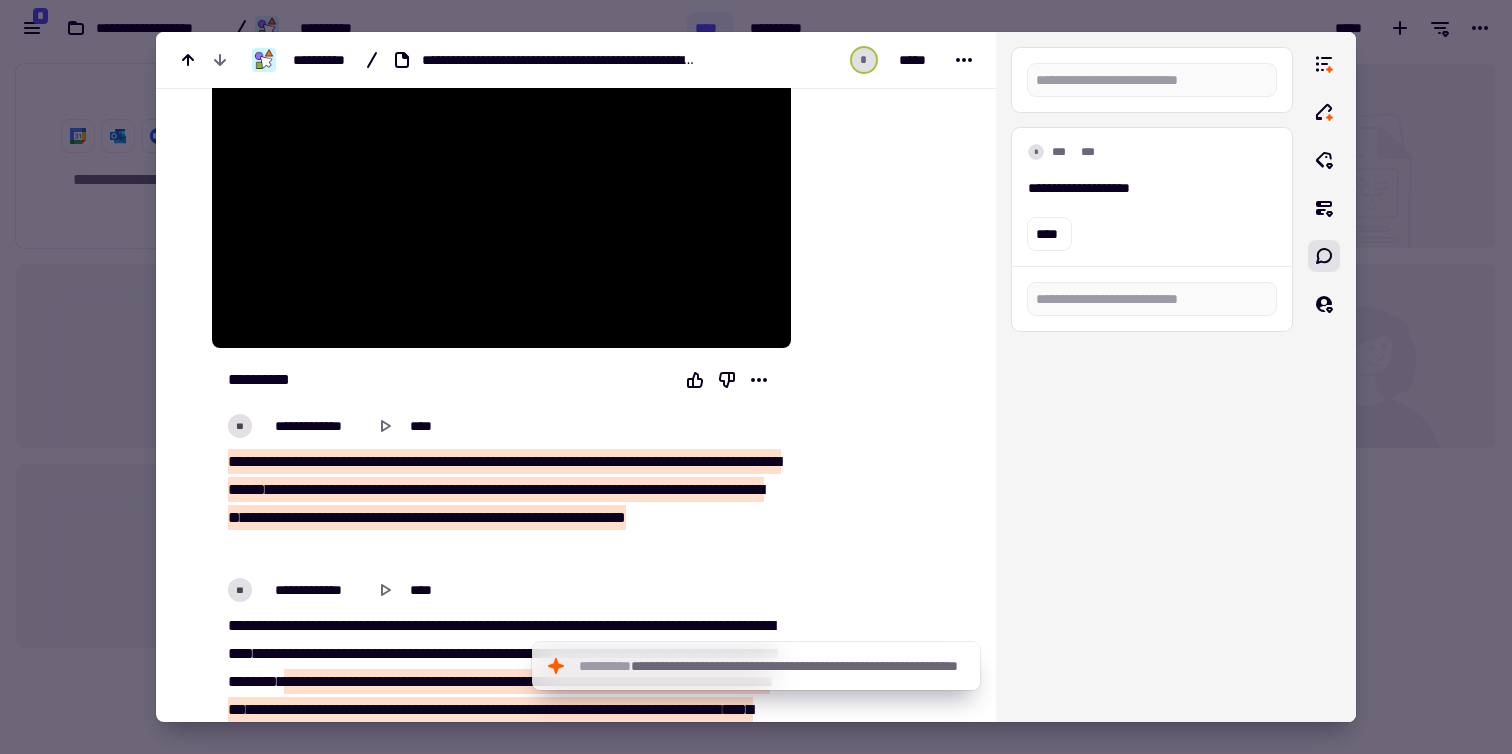scroll, scrollTop: 0, scrollLeft: 0, axis: both 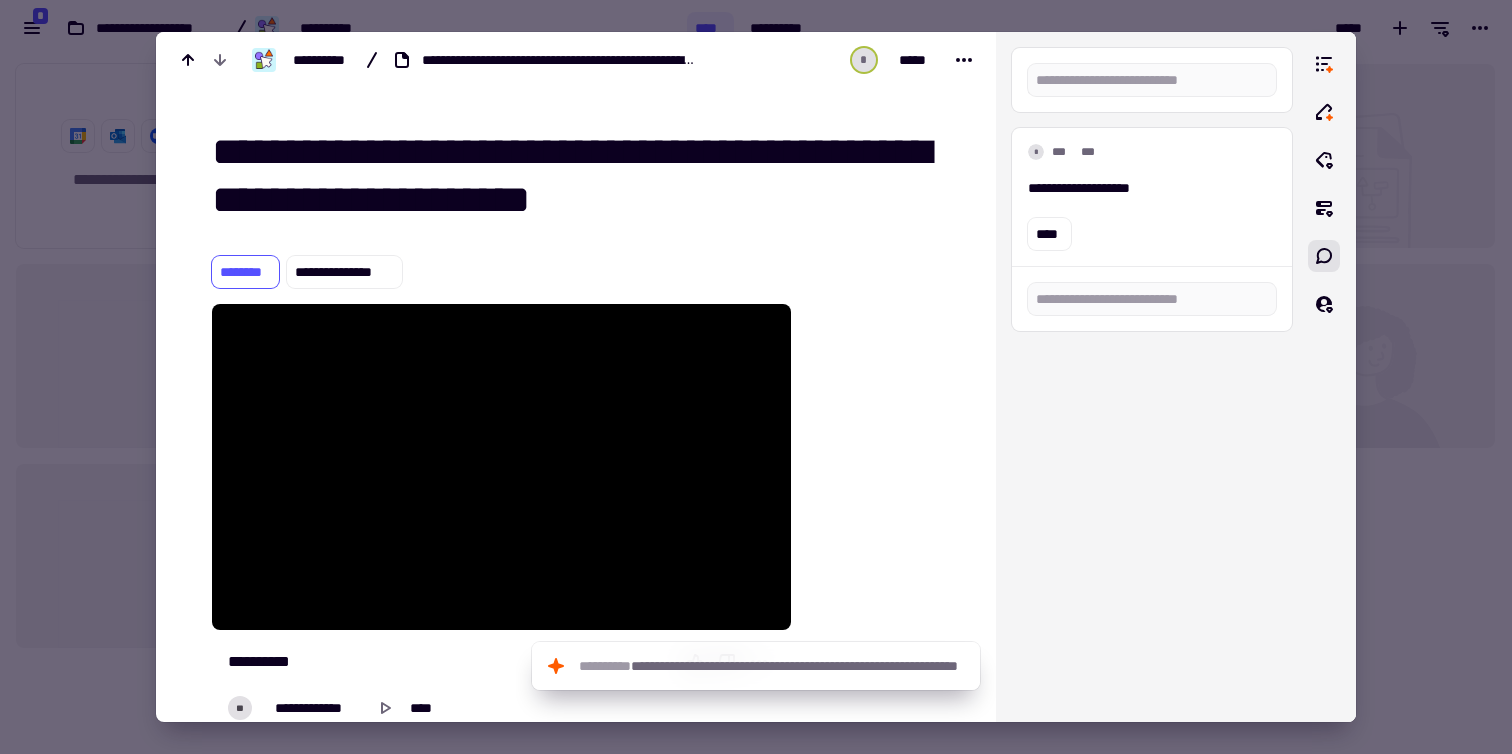 click at bounding box center [756, 377] 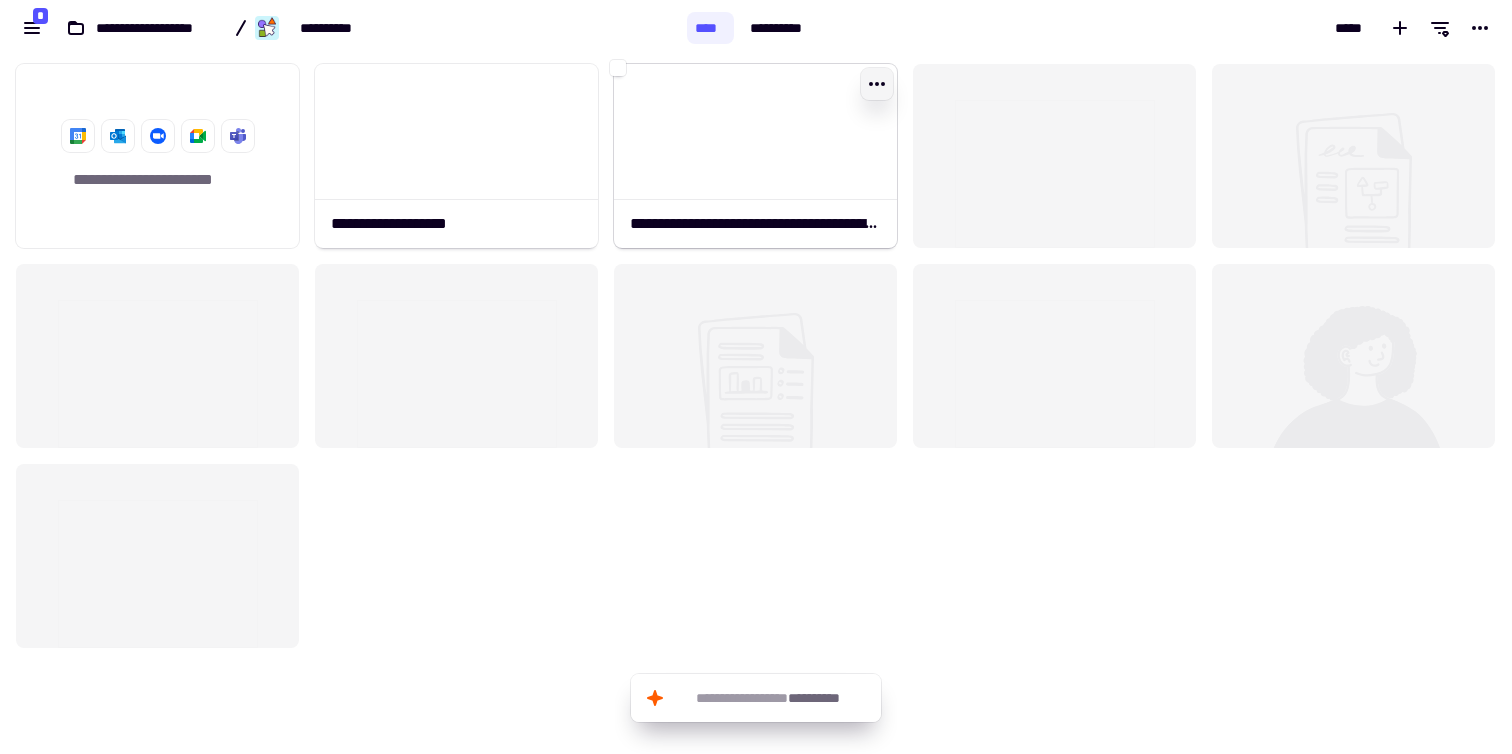 click 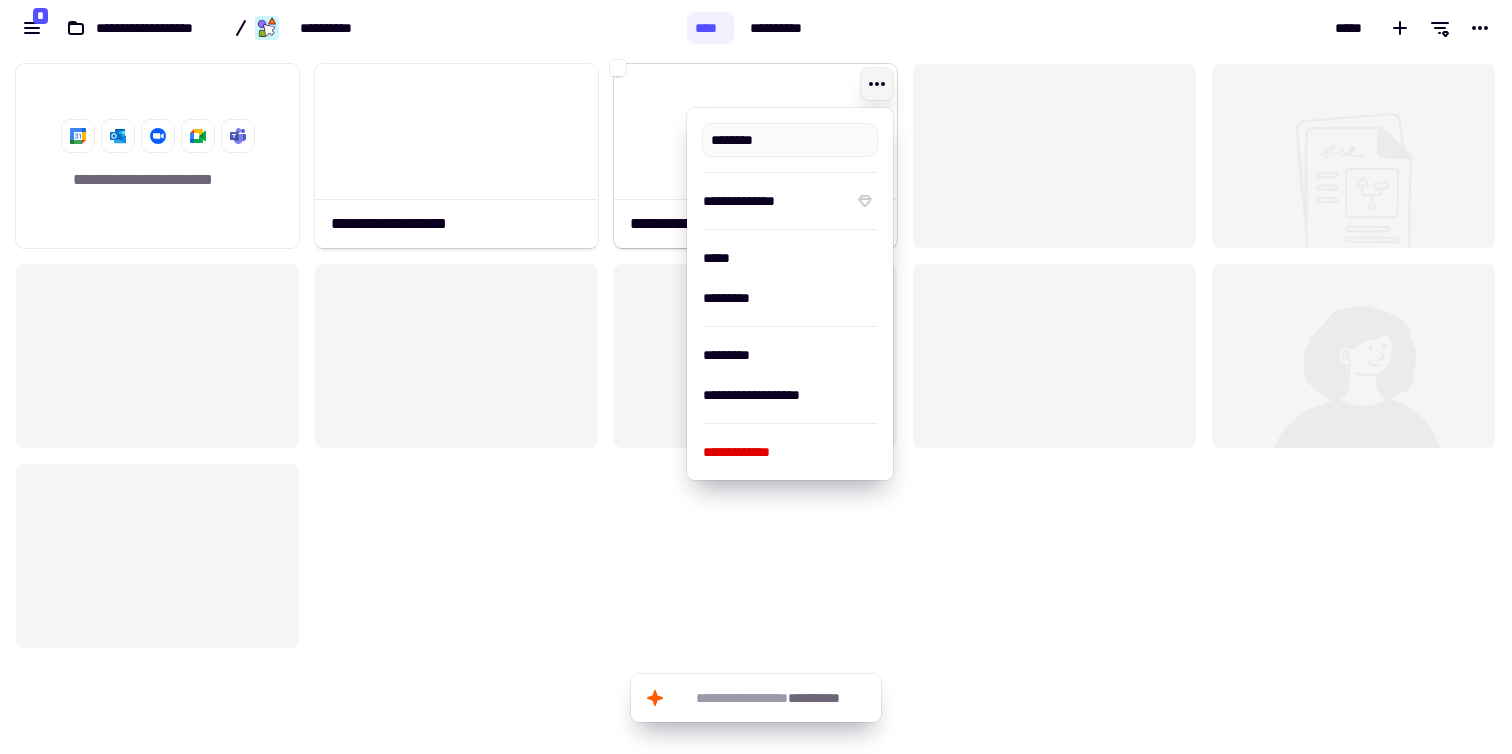 type on "**********" 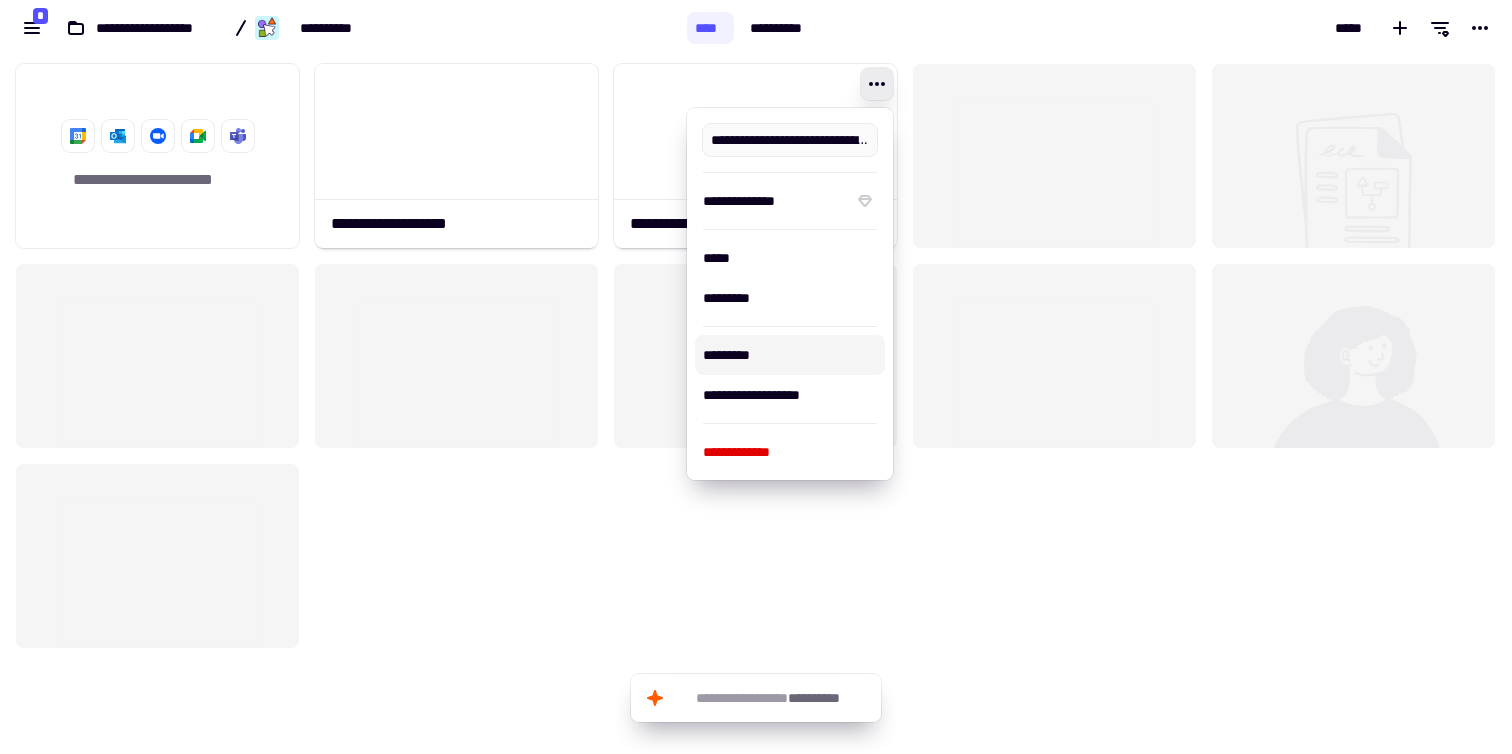 click on "*********" at bounding box center (790, 355) 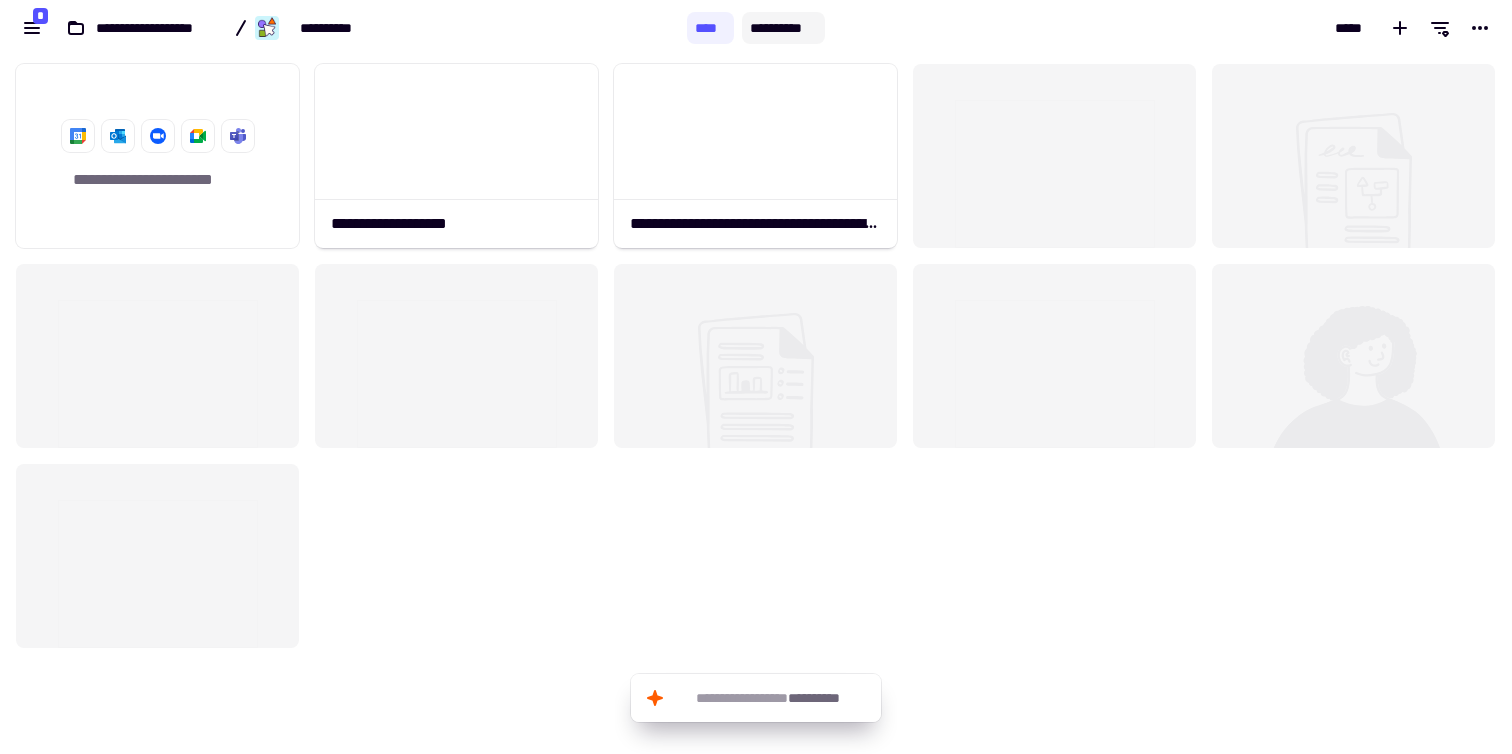 click on "**********" 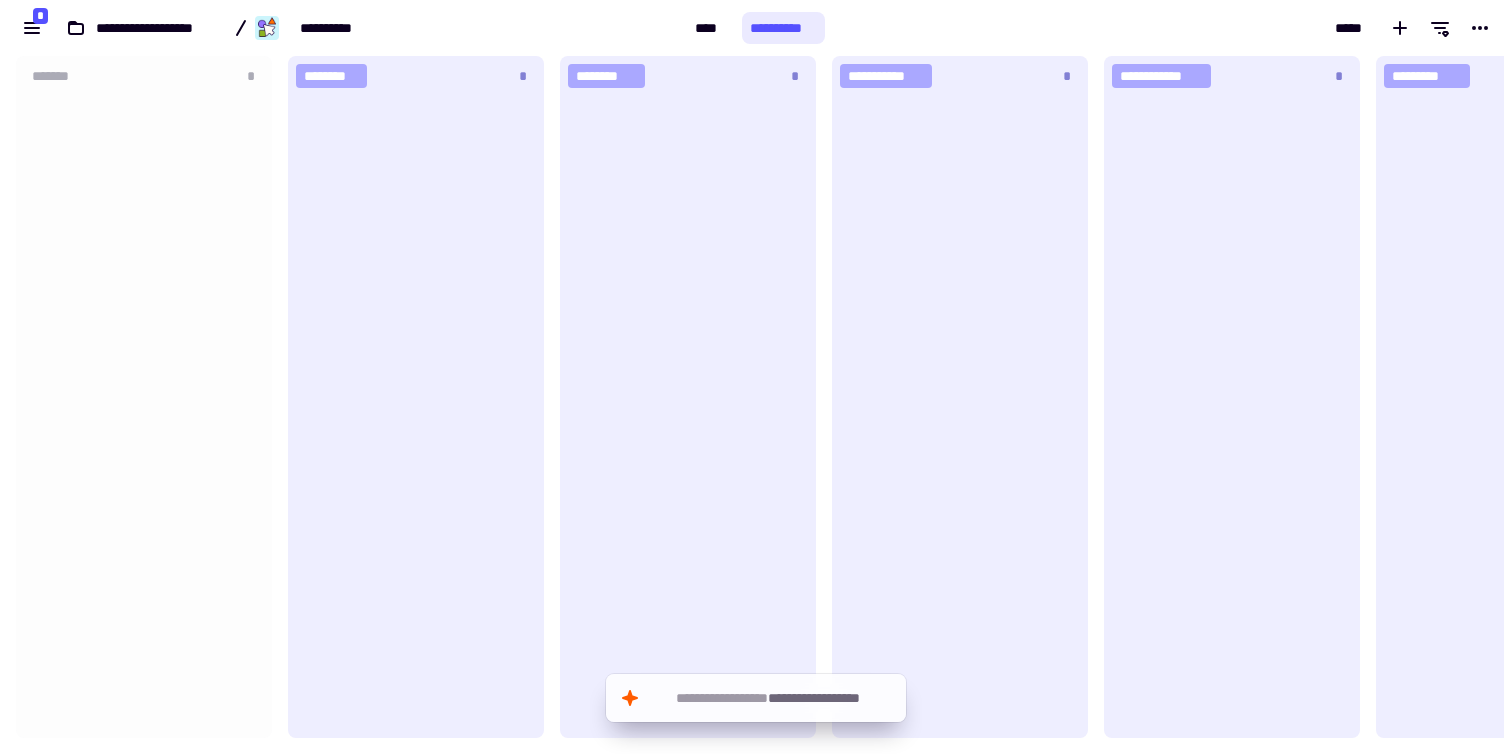 scroll, scrollTop: 1, scrollLeft: 1, axis: both 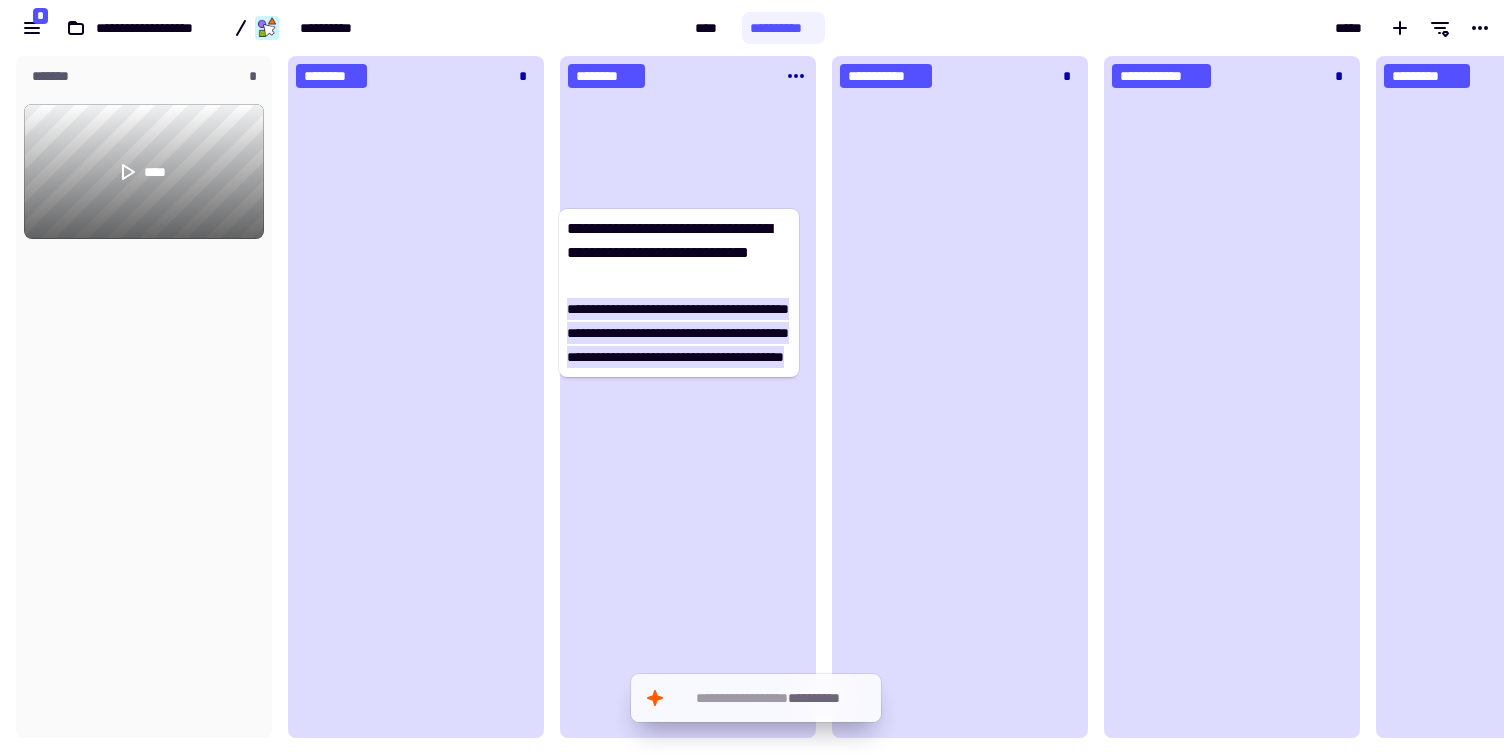 drag, startPoint x: 120, startPoint y: 390, endPoint x: 660, endPoint y: 345, distance: 541.87177 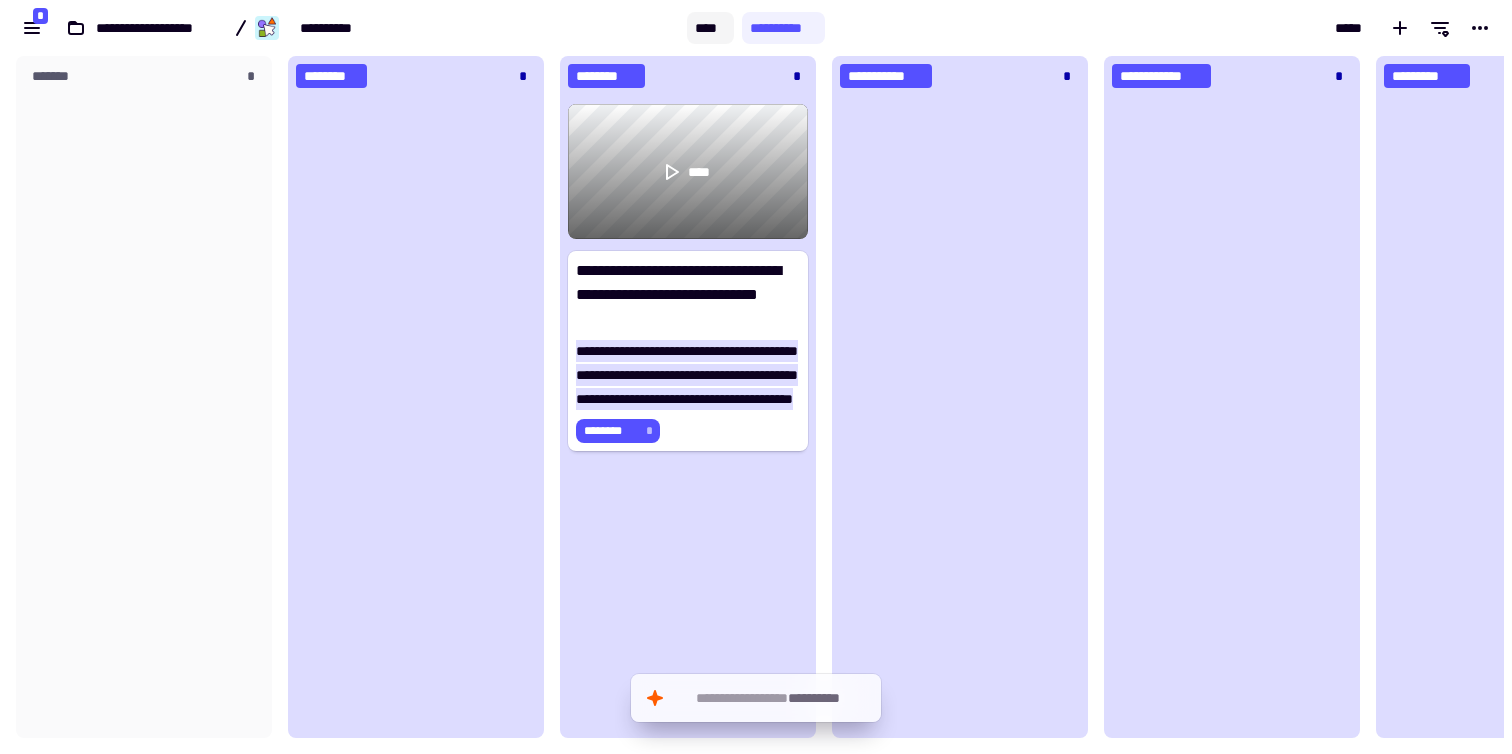 click on "****" 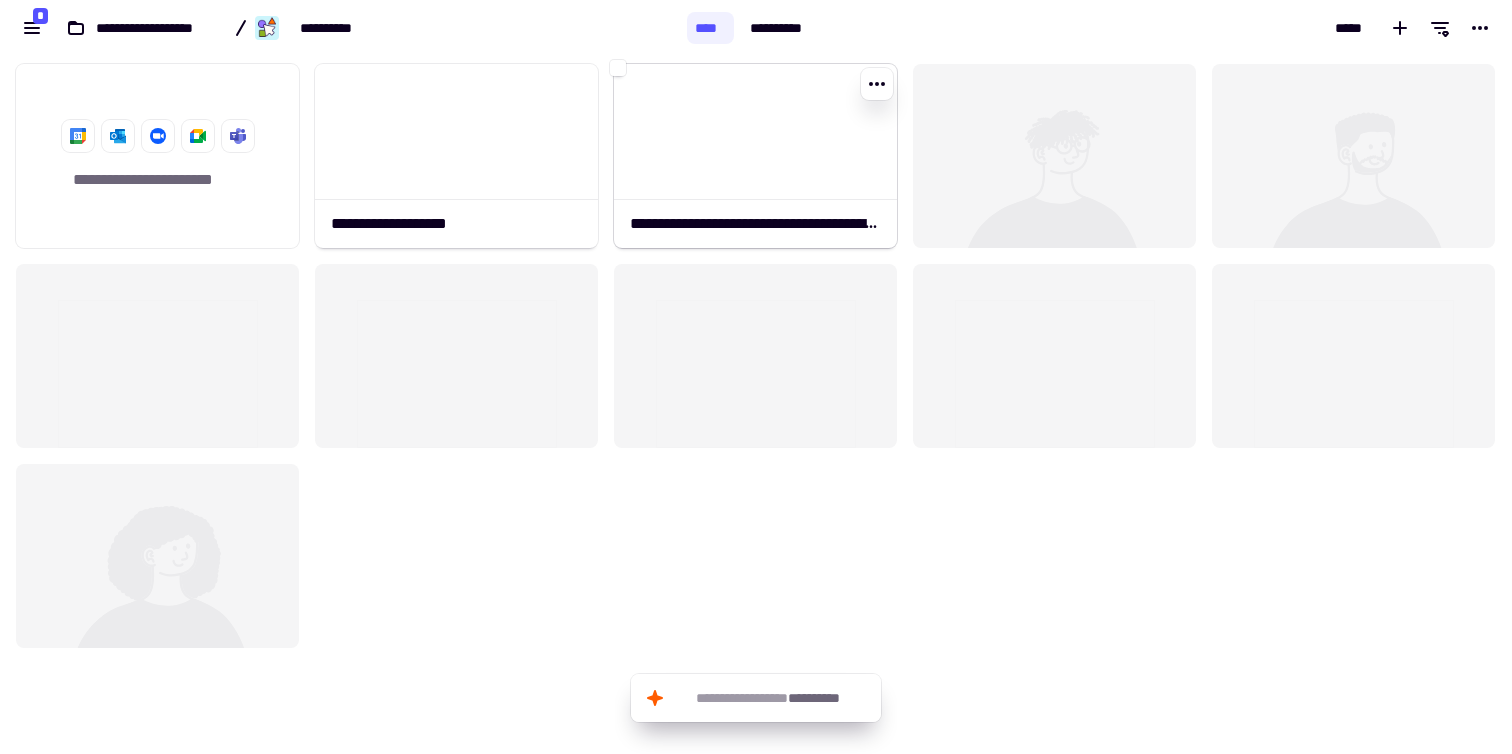click 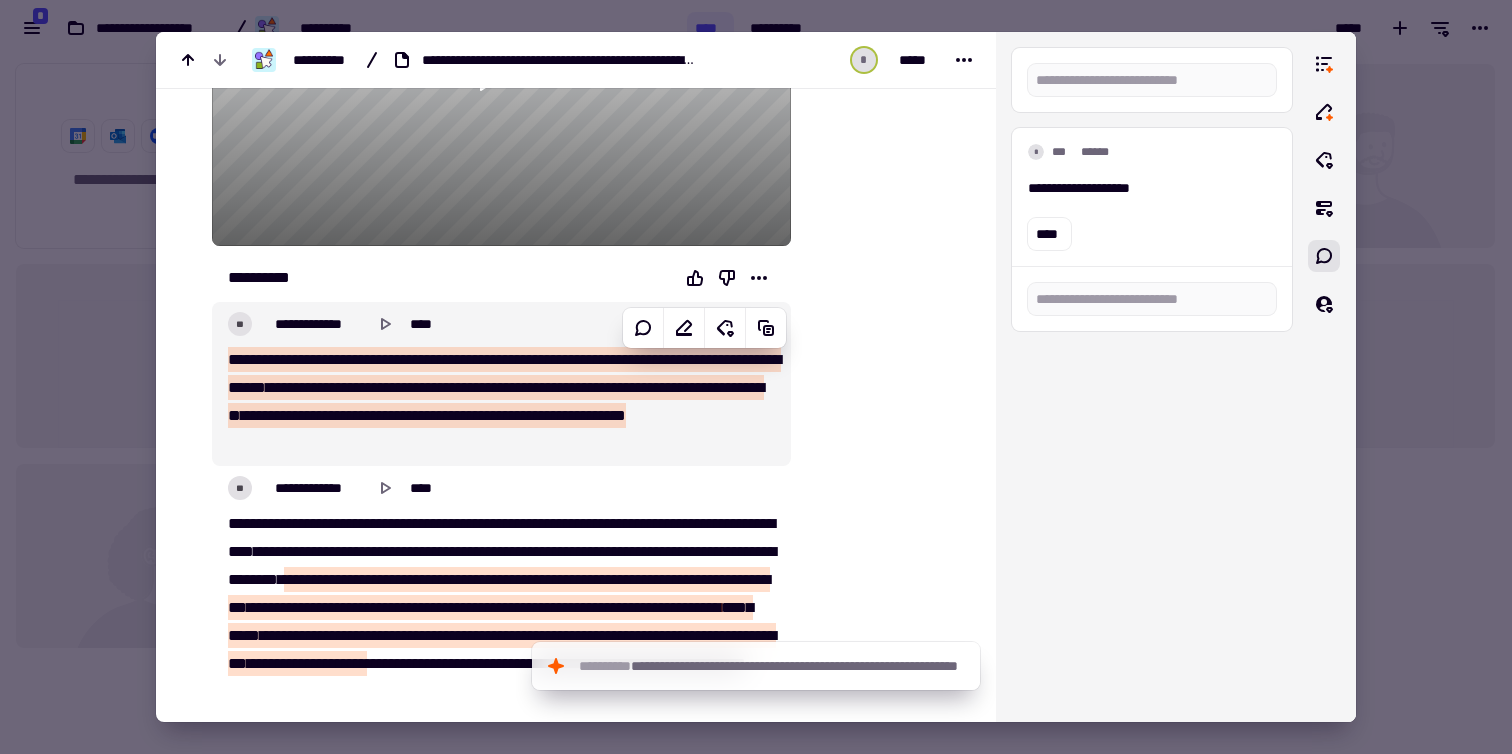 click at bounding box center [274, 415] 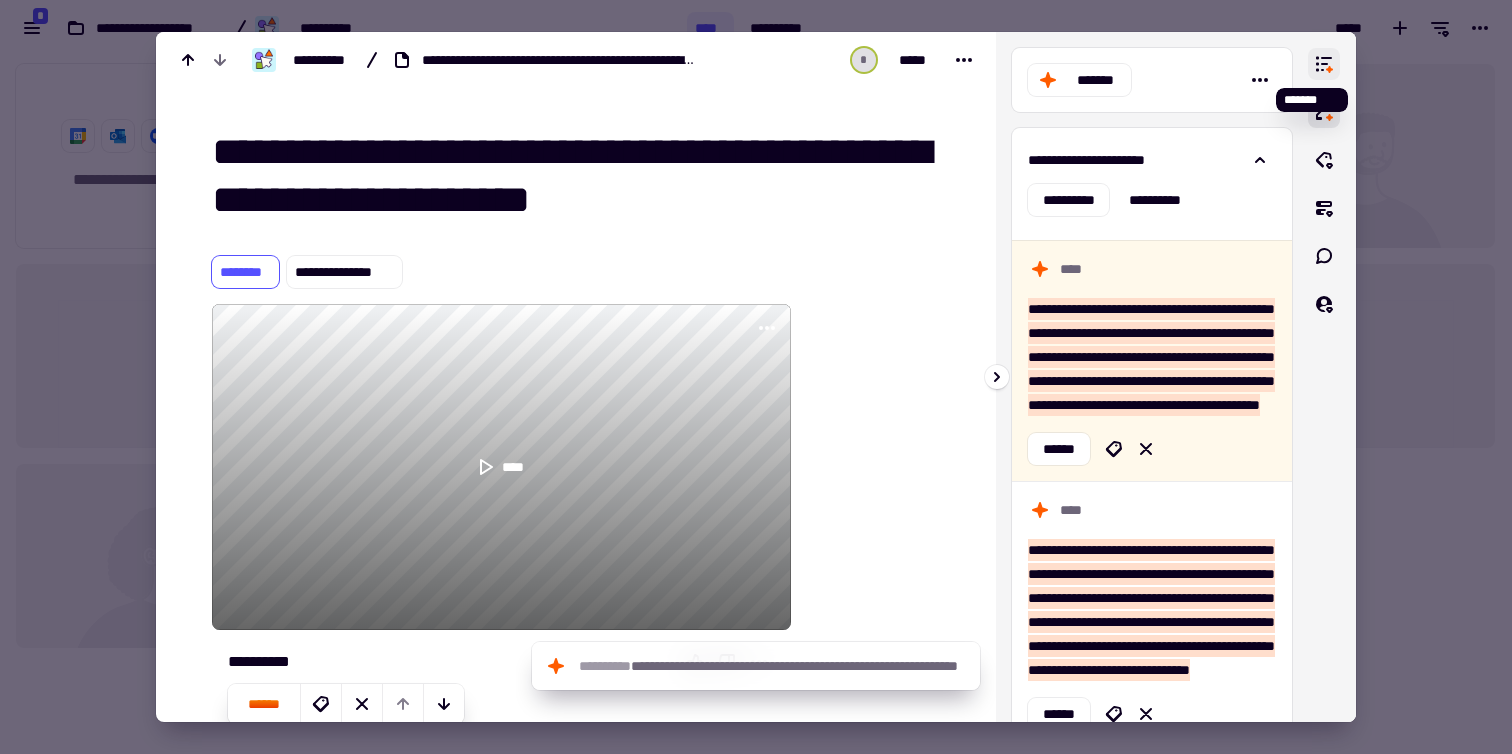 click 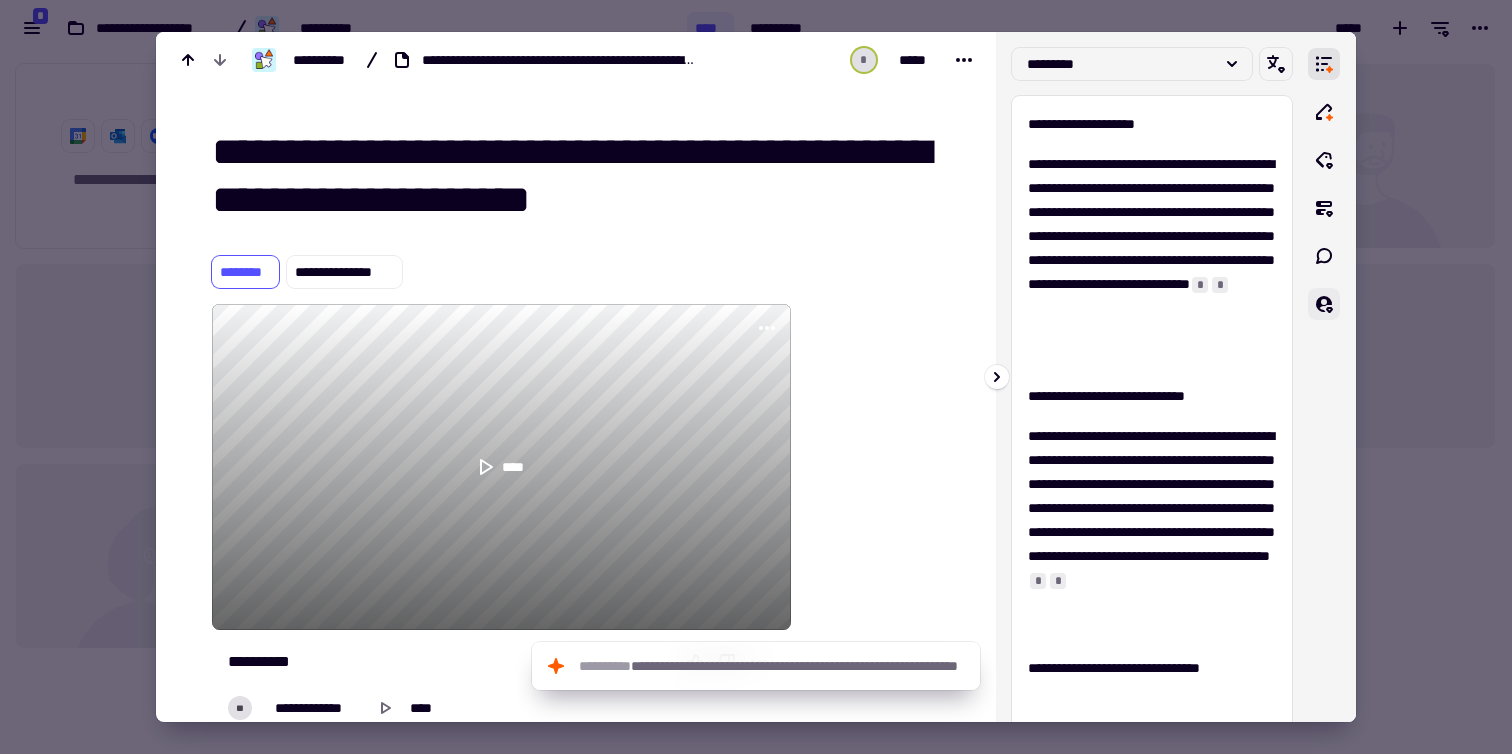 click 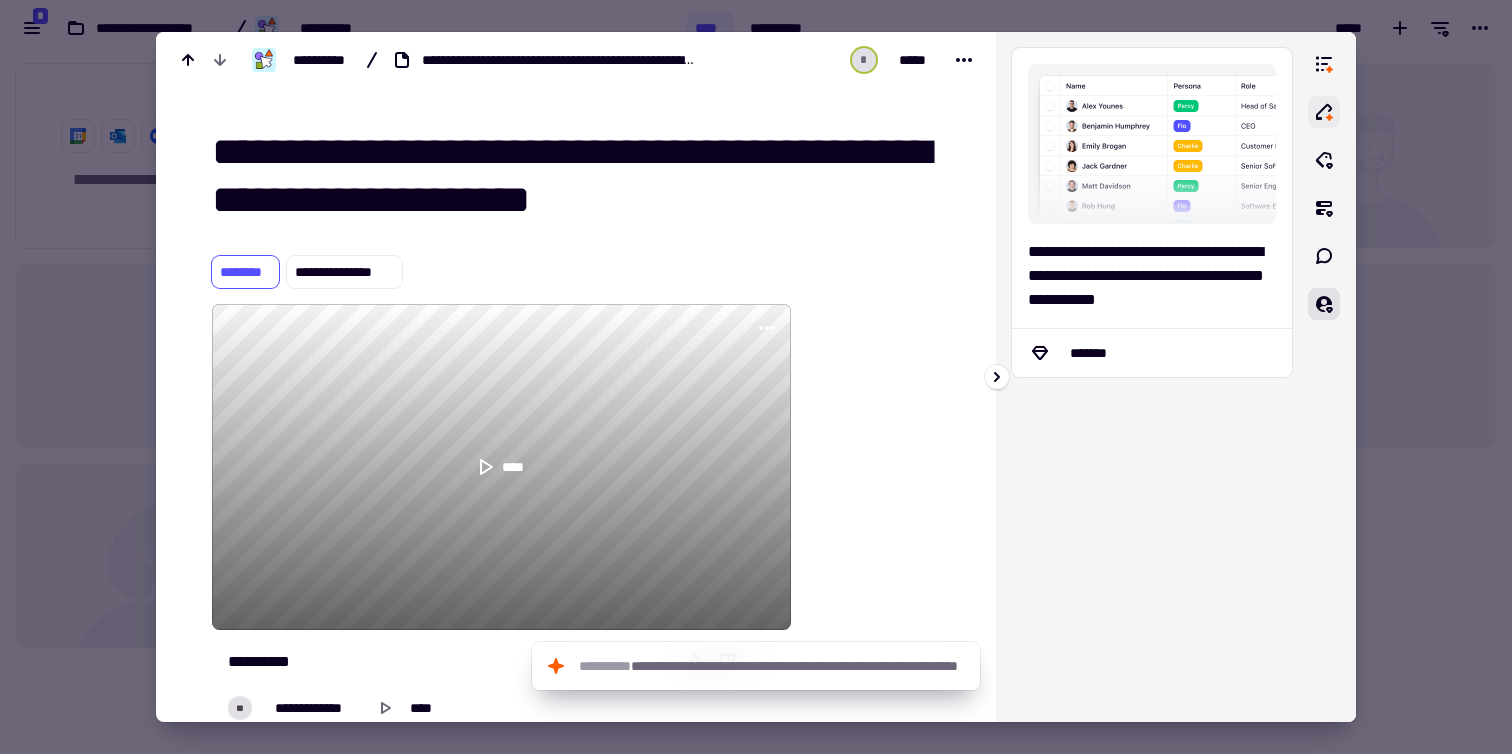 click 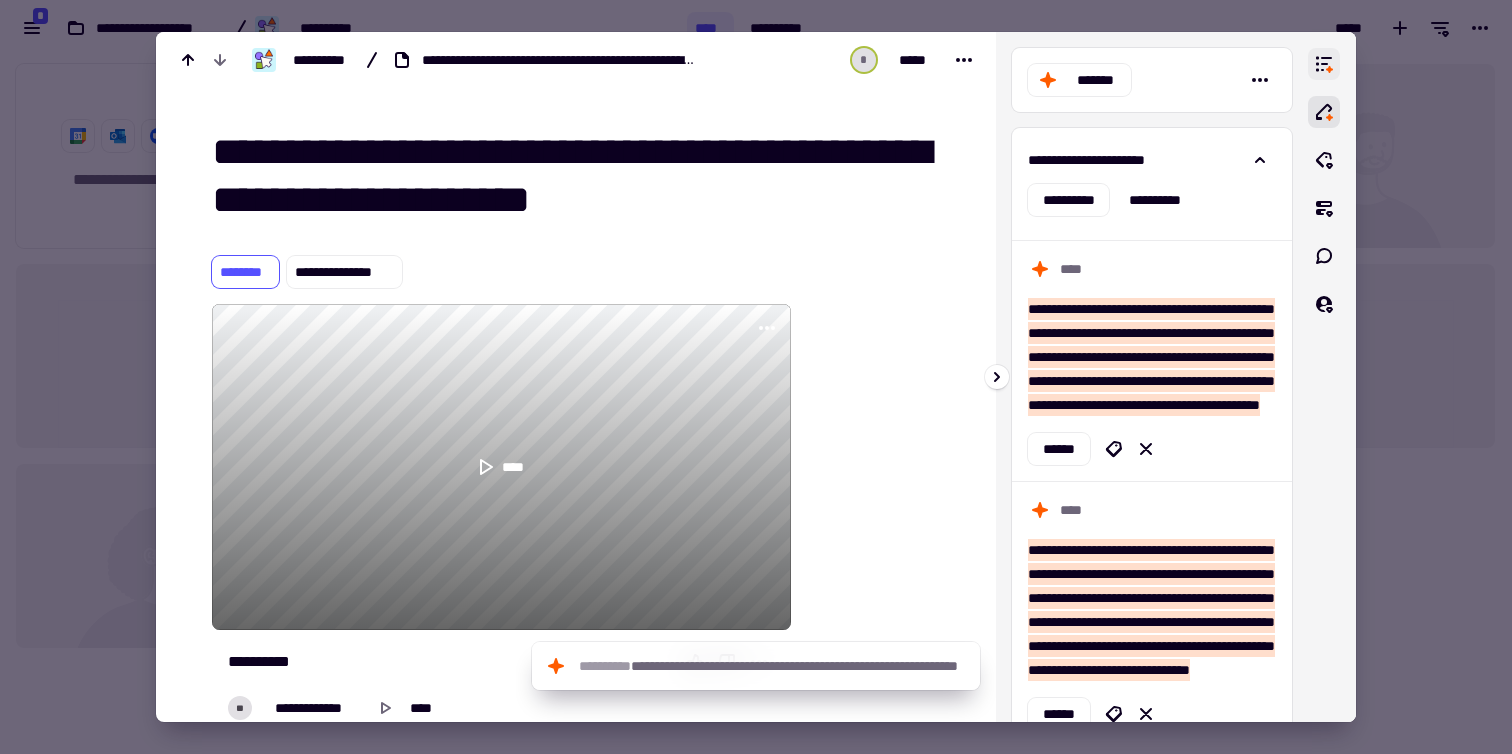 click 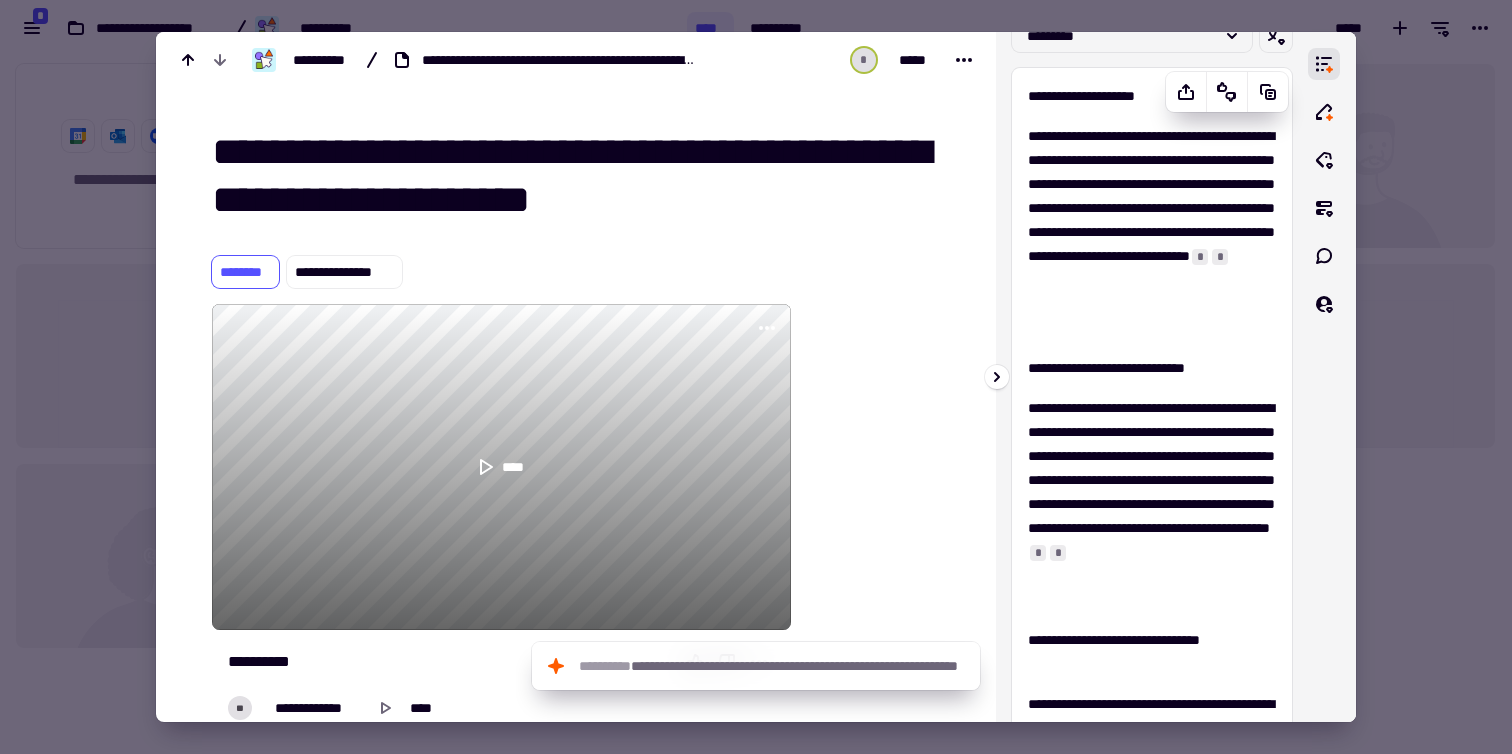 scroll, scrollTop: 0, scrollLeft: 0, axis: both 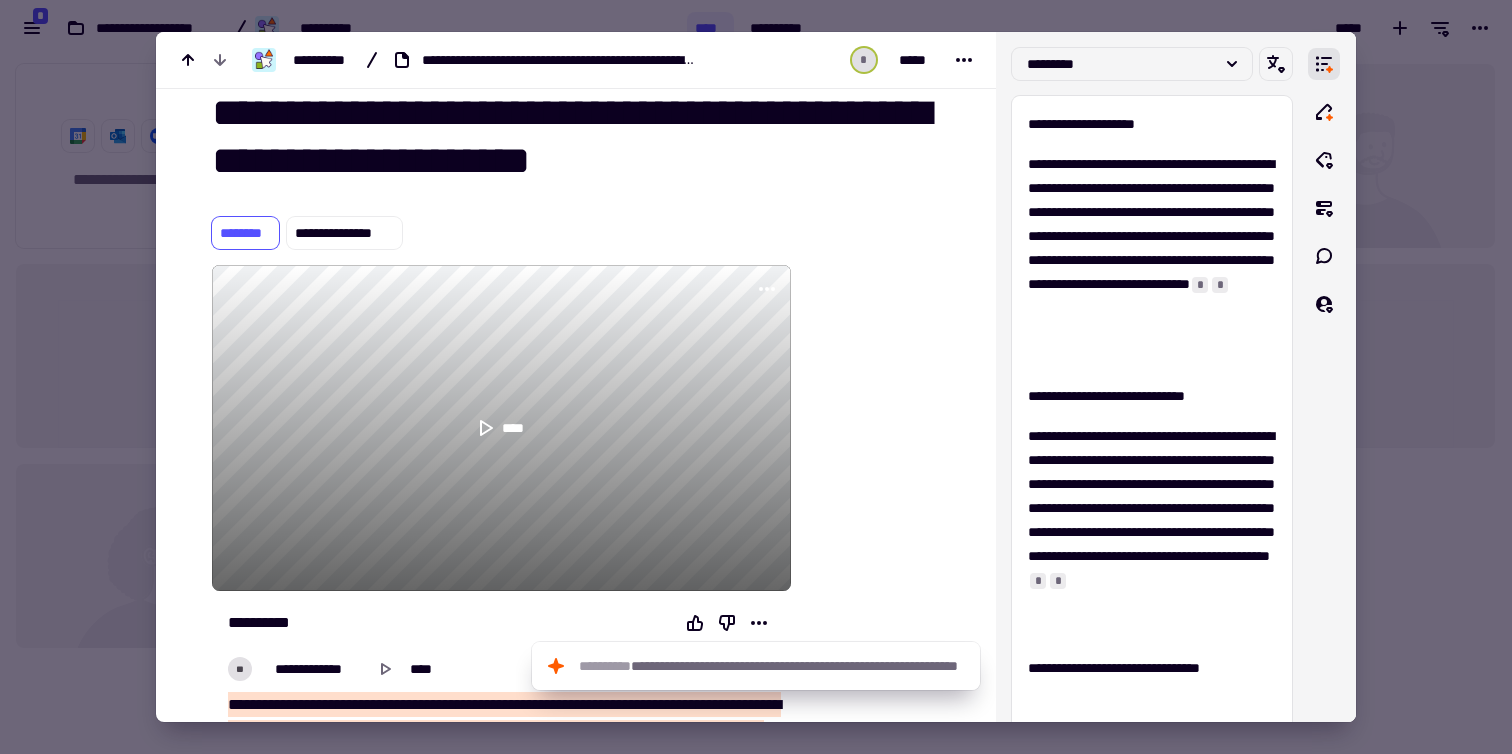 click at bounding box center (756, 377) 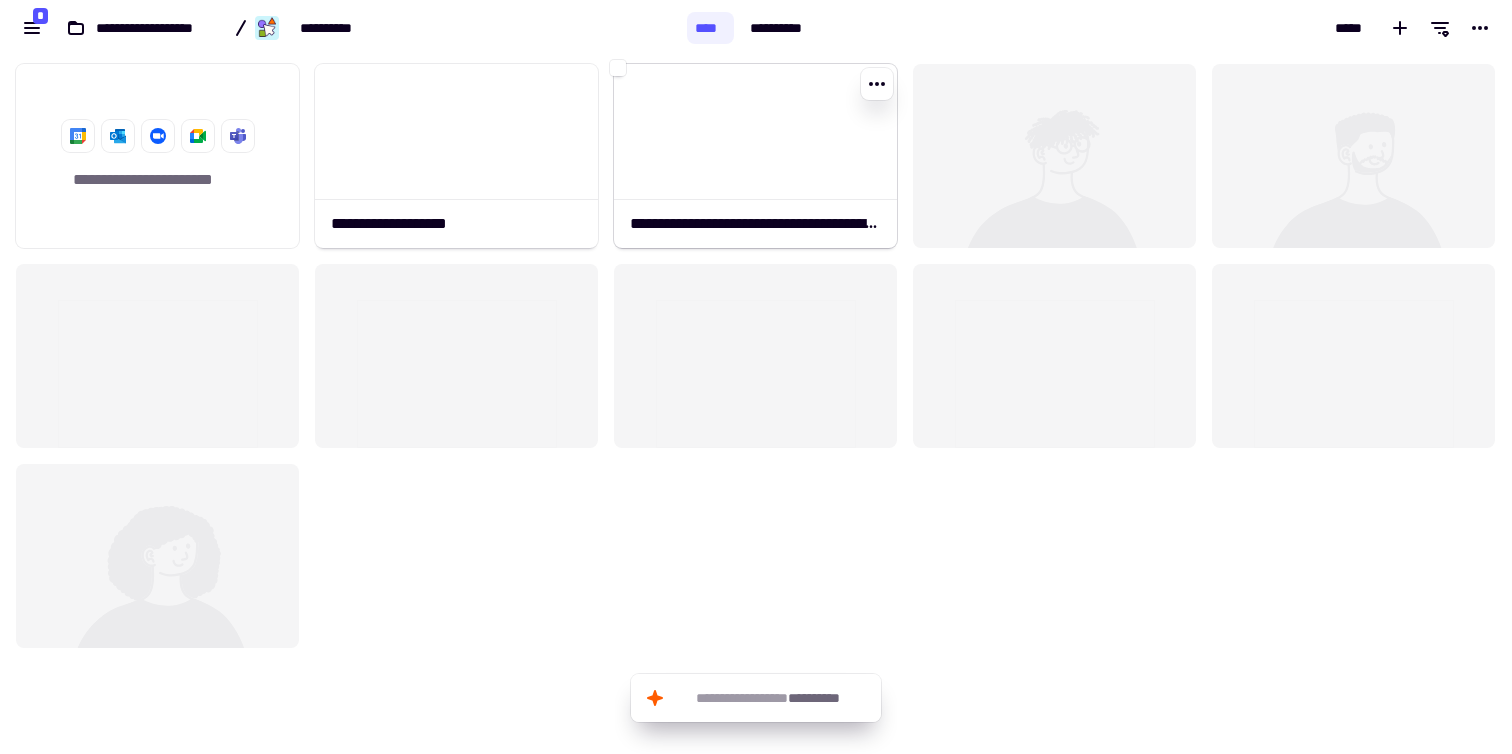 click 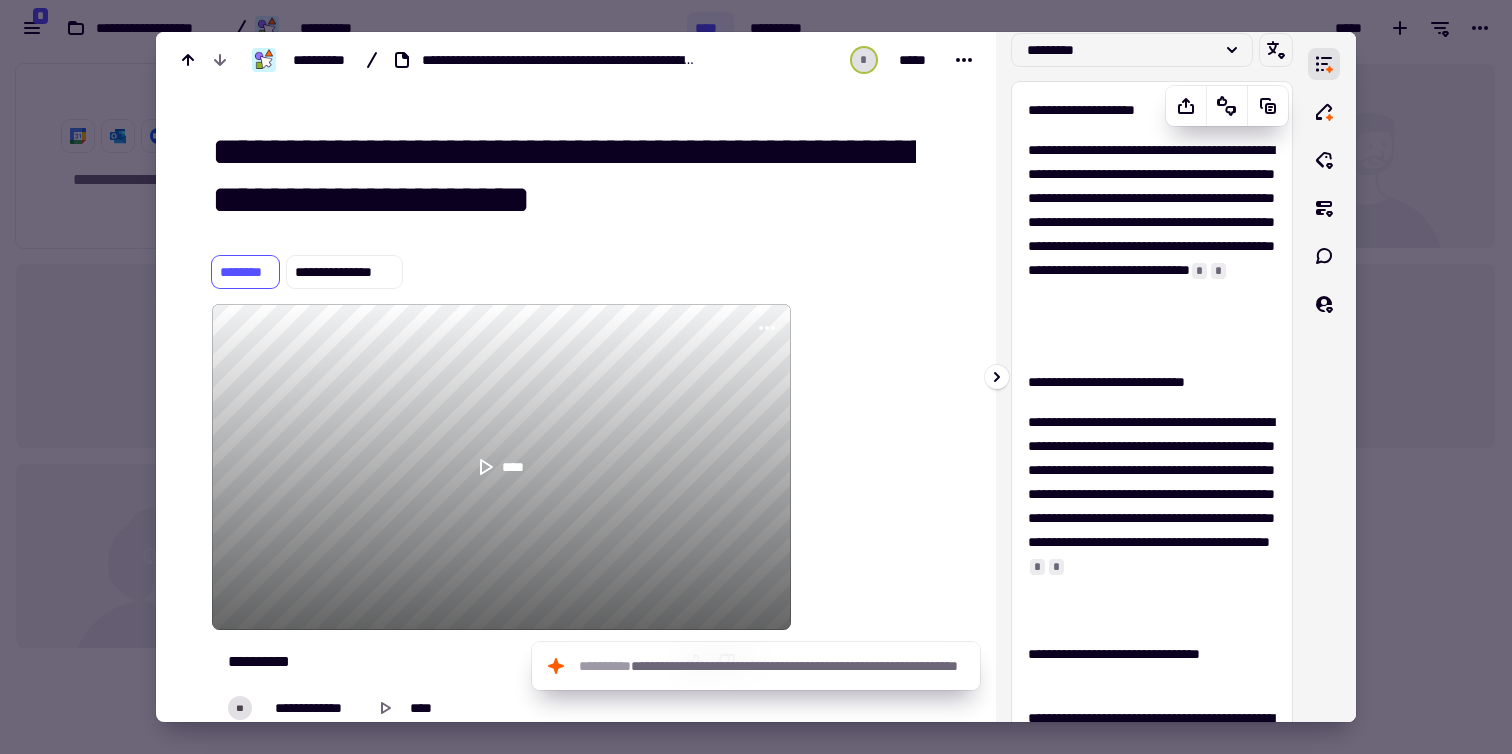 scroll, scrollTop: 0, scrollLeft: 0, axis: both 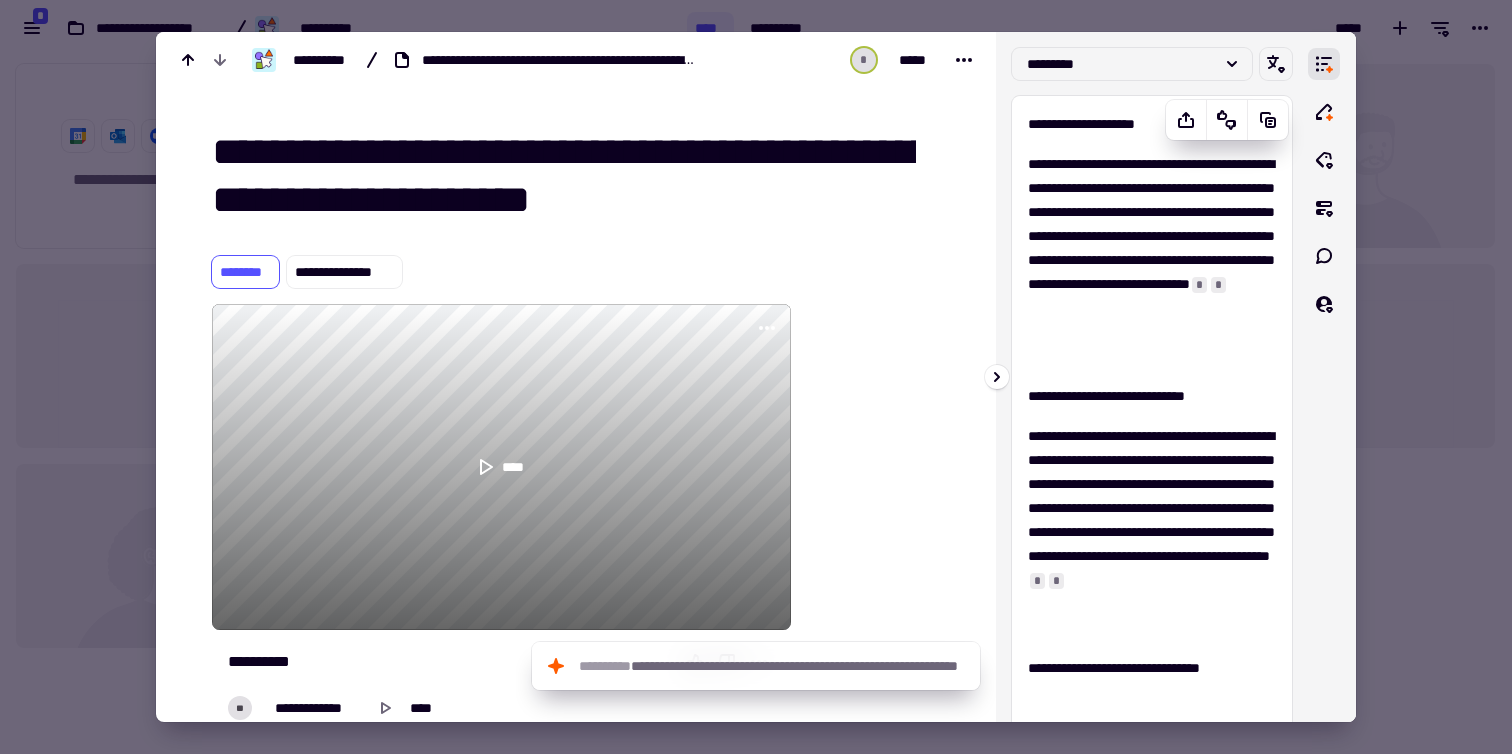 click on "**********" at bounding box center (1152, 124) 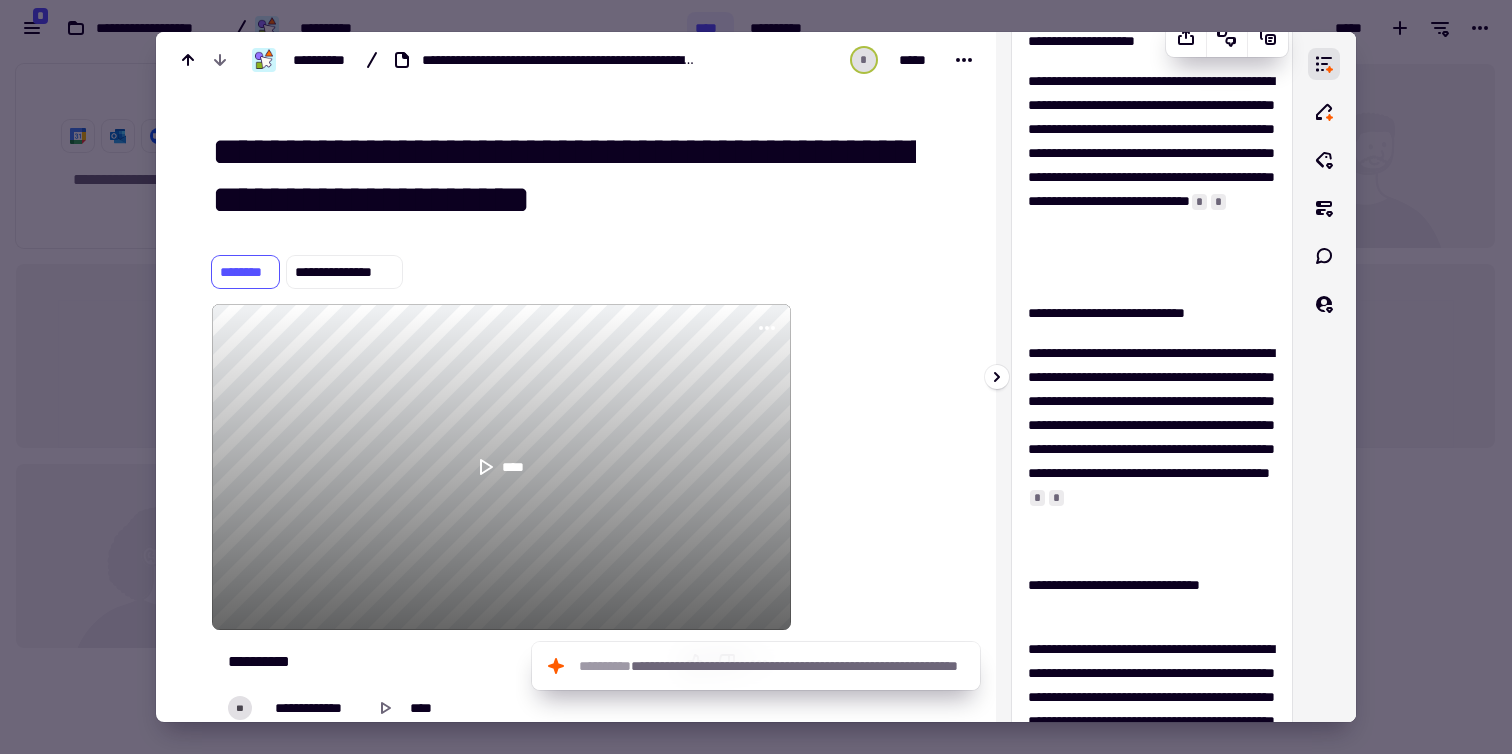 scroll, scrollTop: 98, scrollLeft: 0, axis: vertical 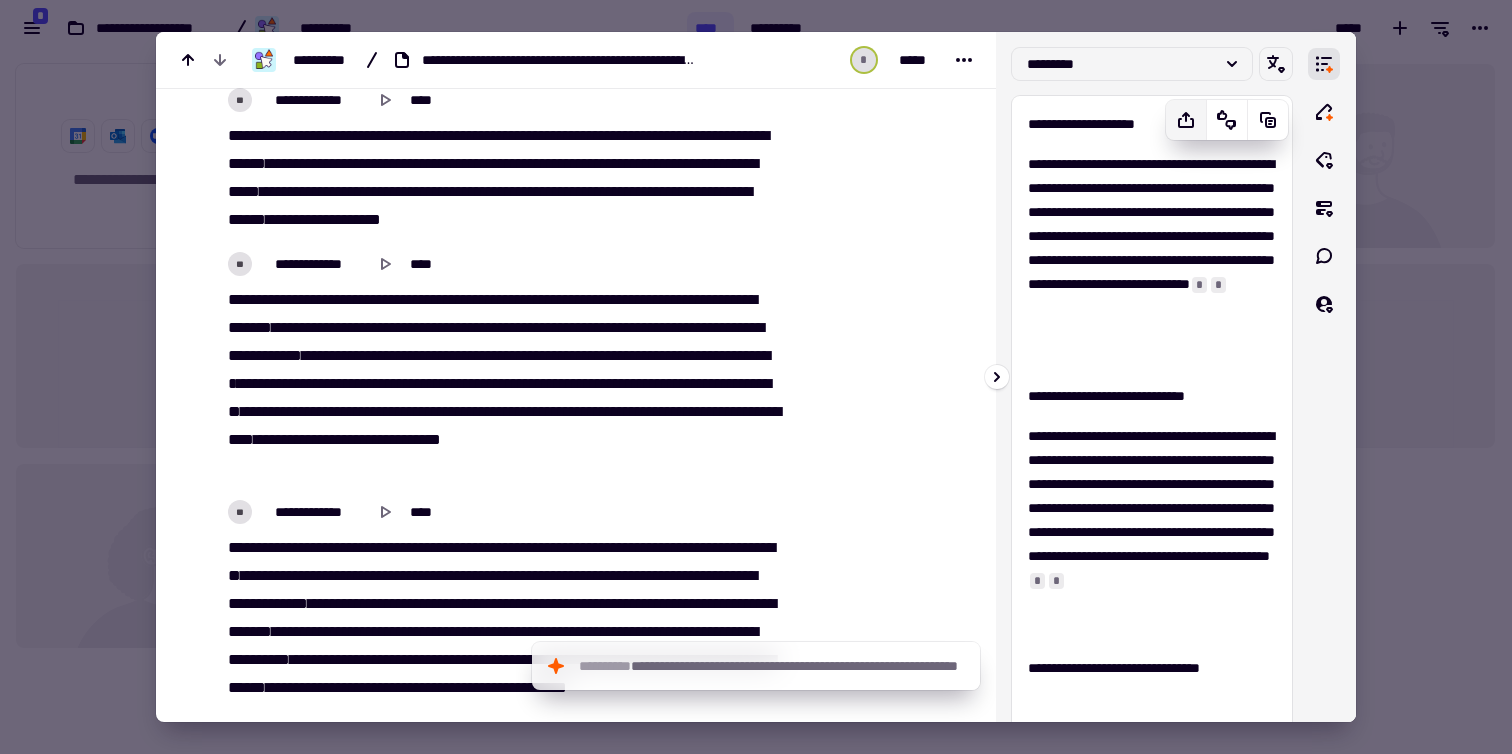 click 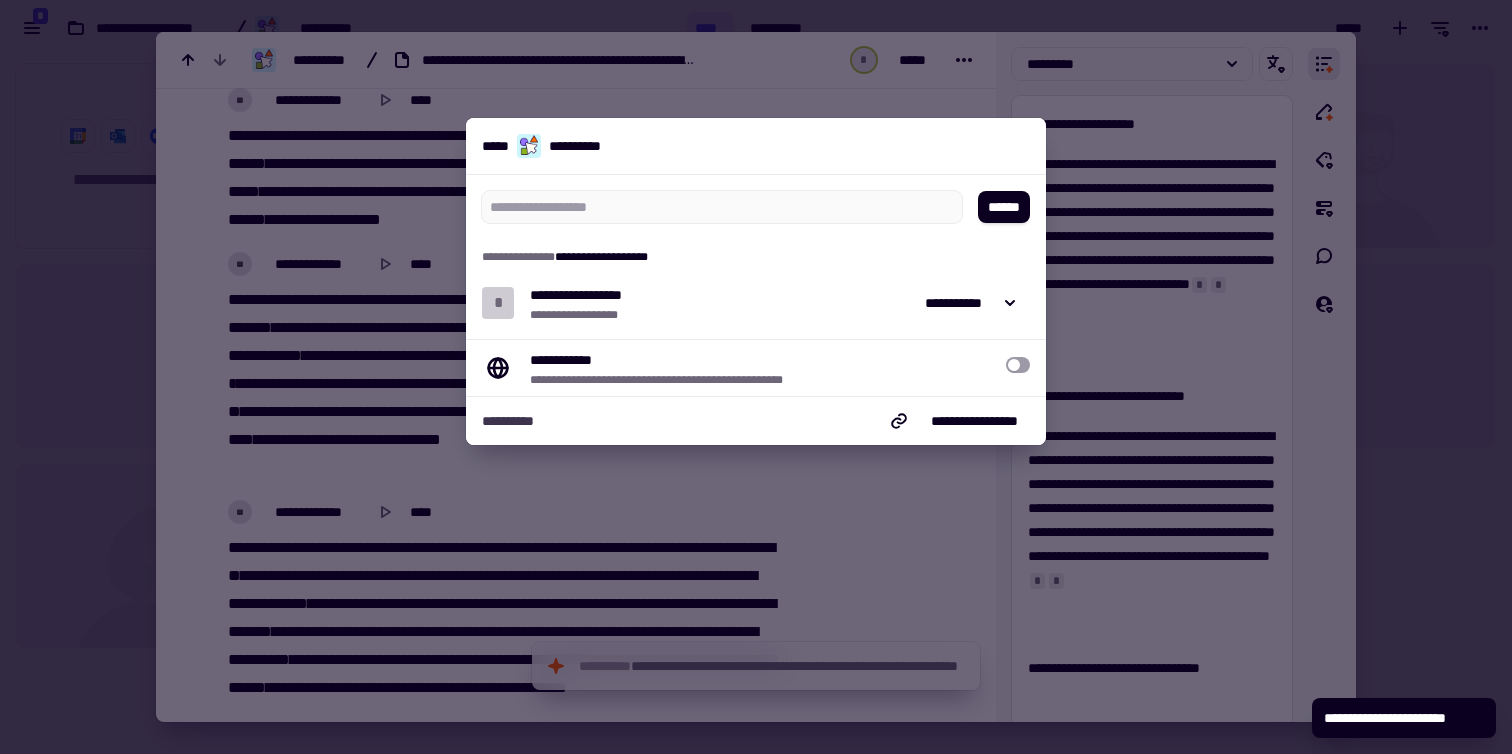 click at bounding box center (756, 377) 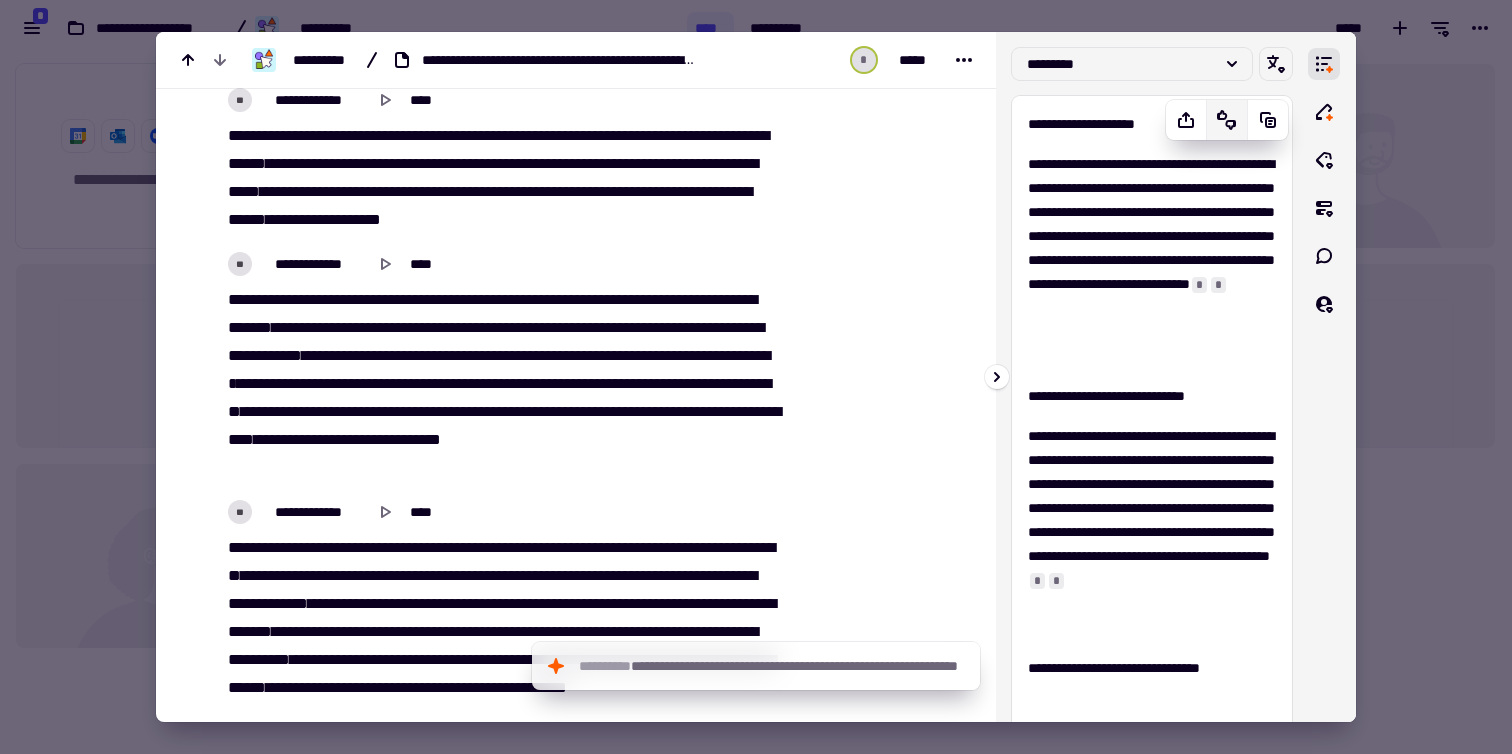 click 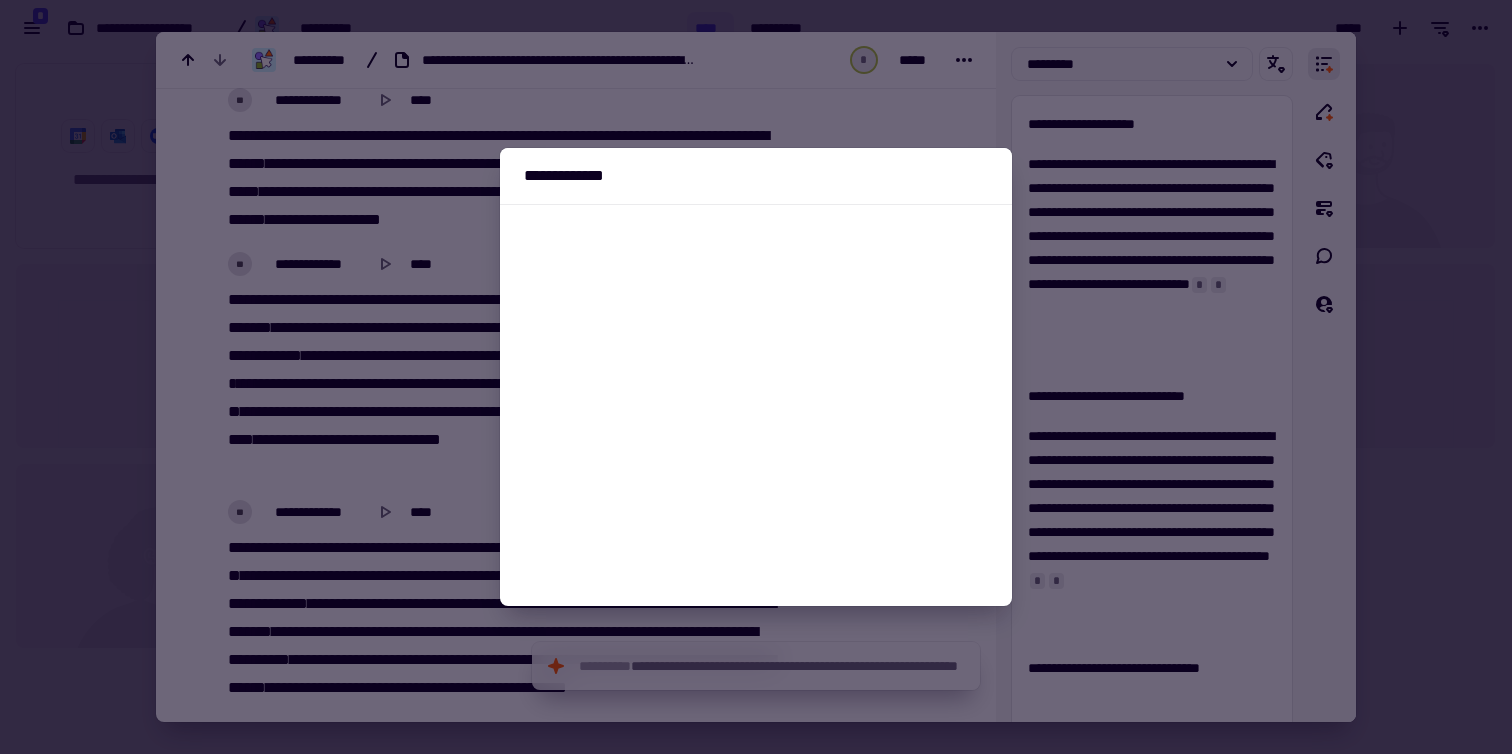 click at bounding box center [756, 377] 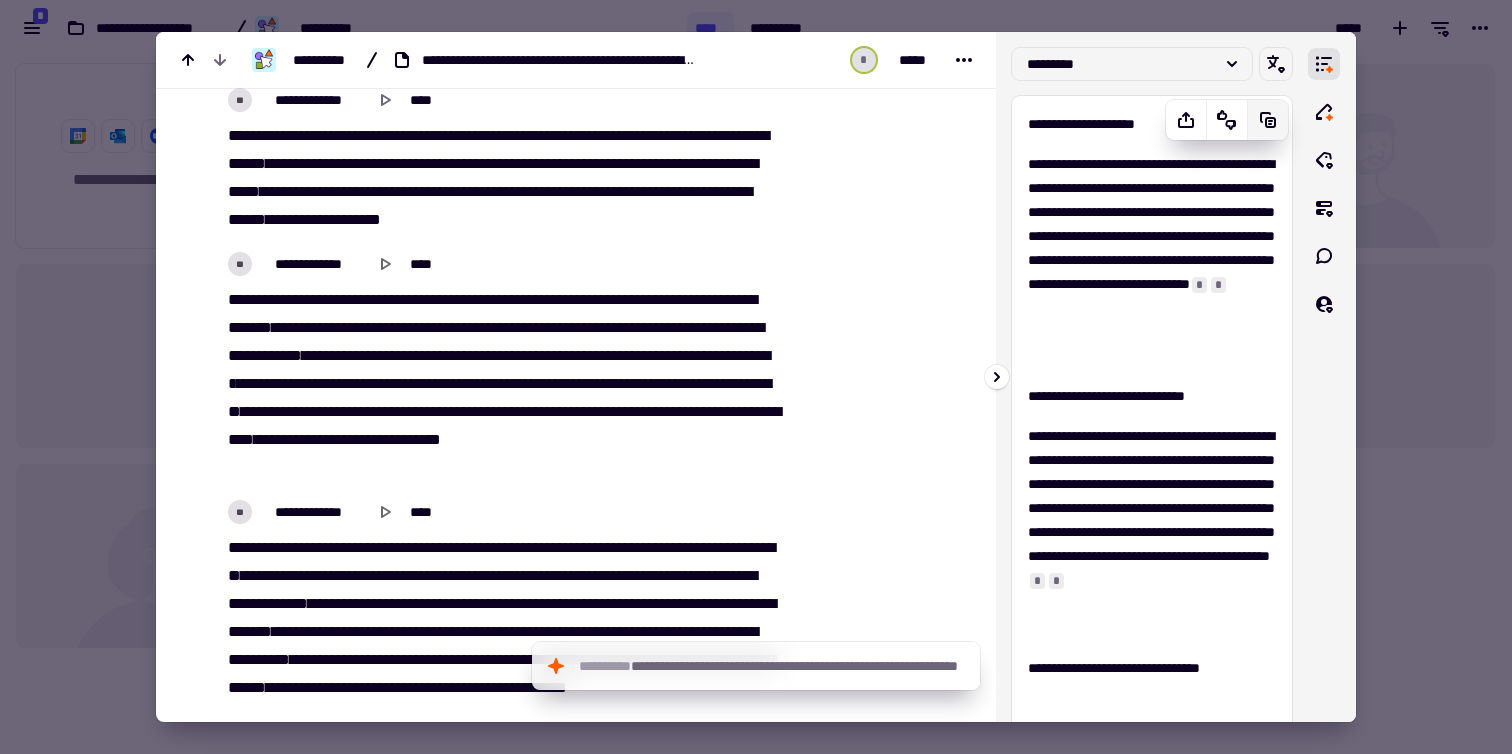 click 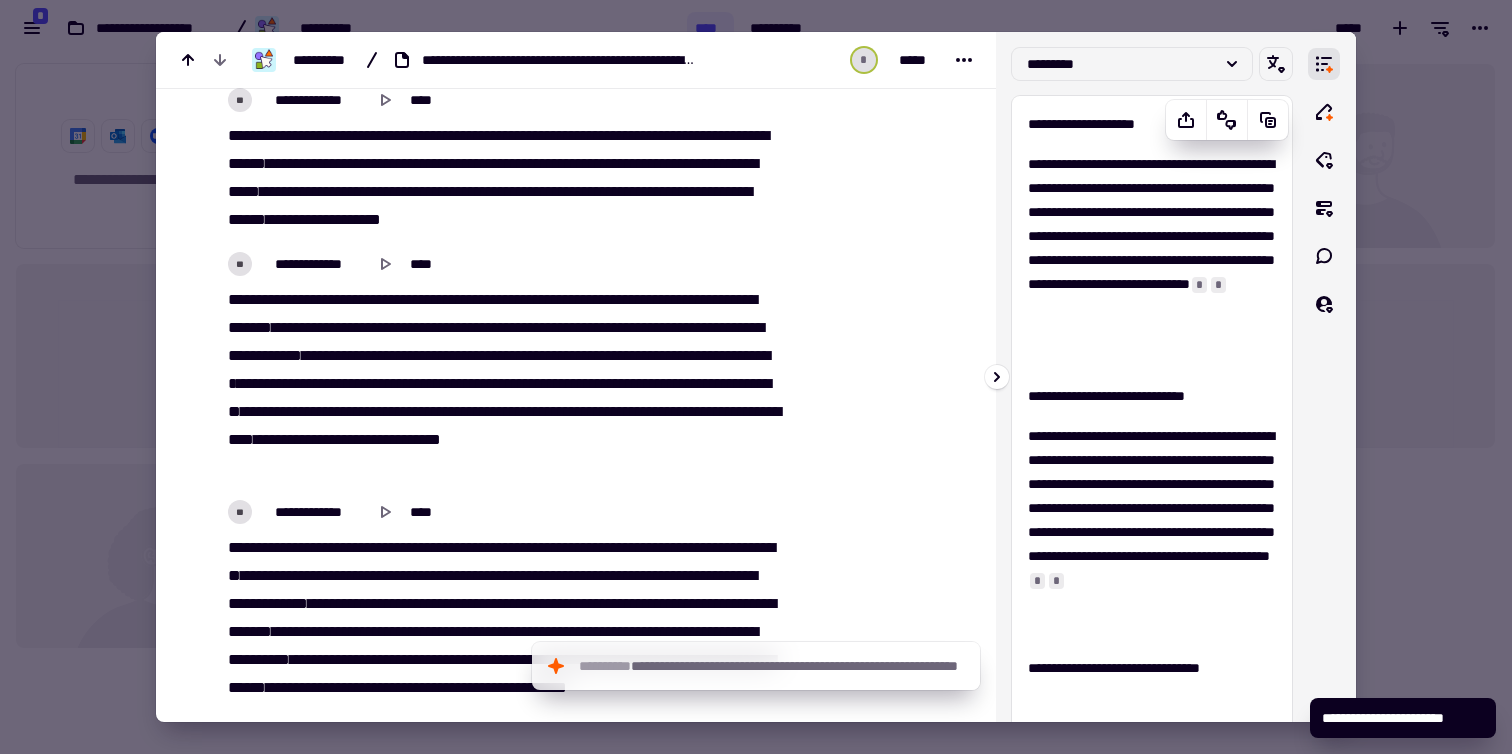 click on "**********" at bounding box center [1152, 260] 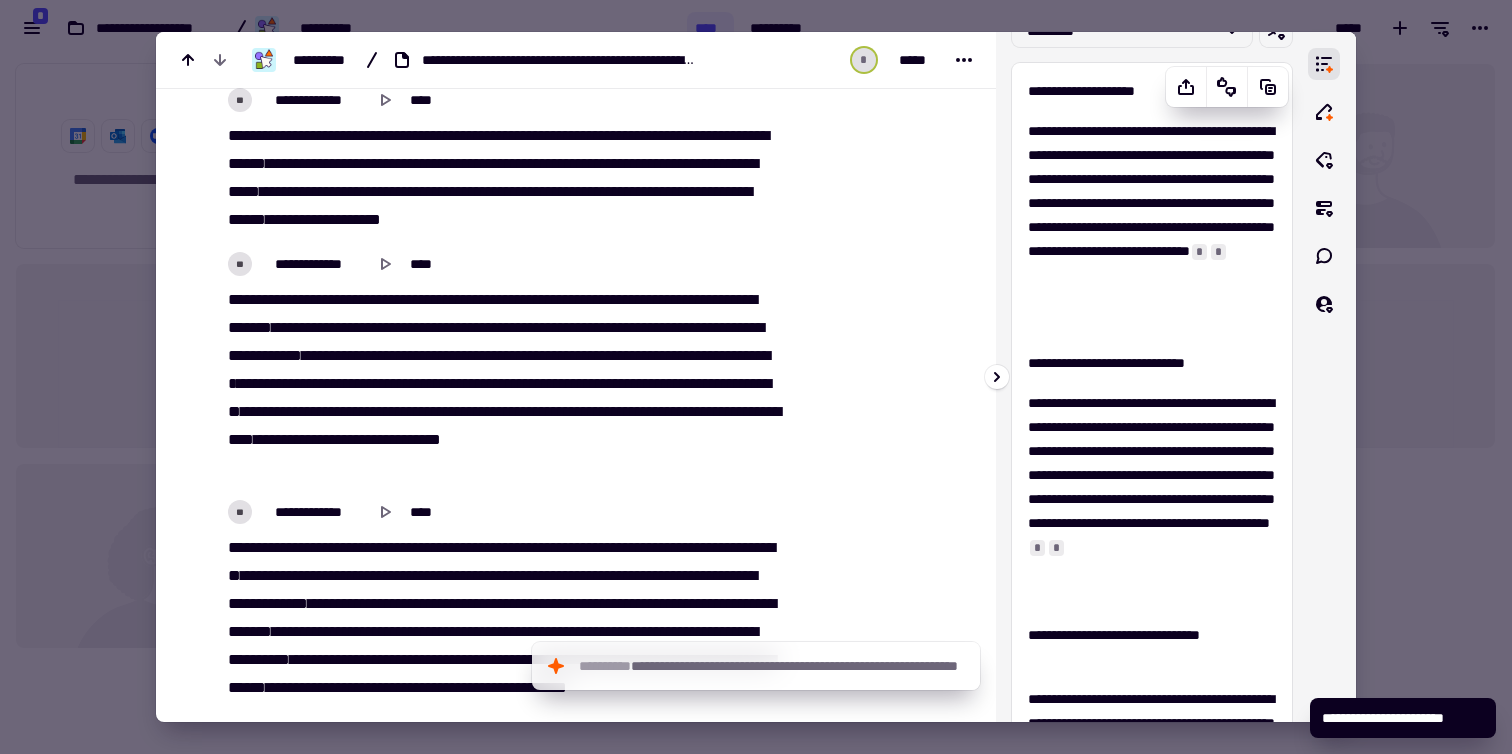 scroll, scrollTop: 38, scrollLeft: 0, axis: vertical 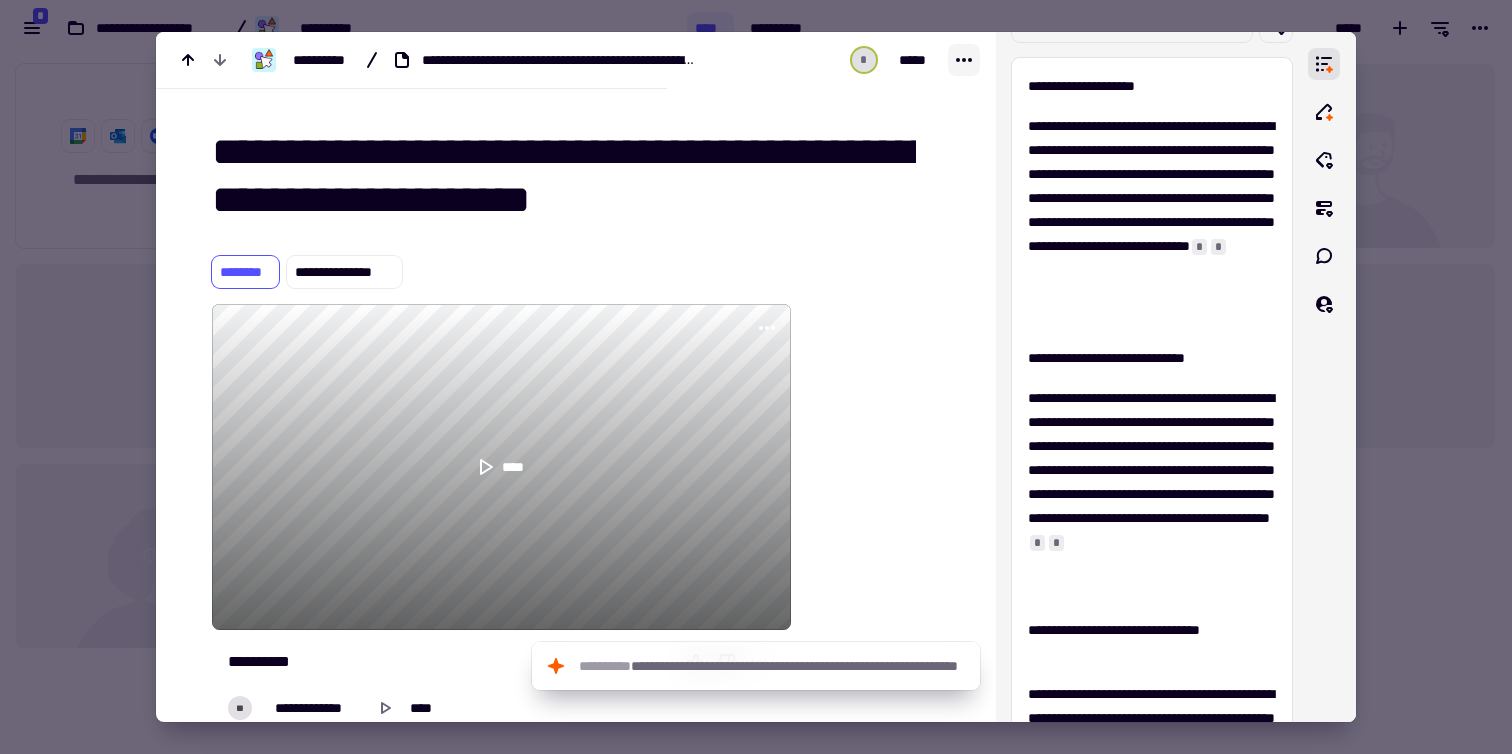 click 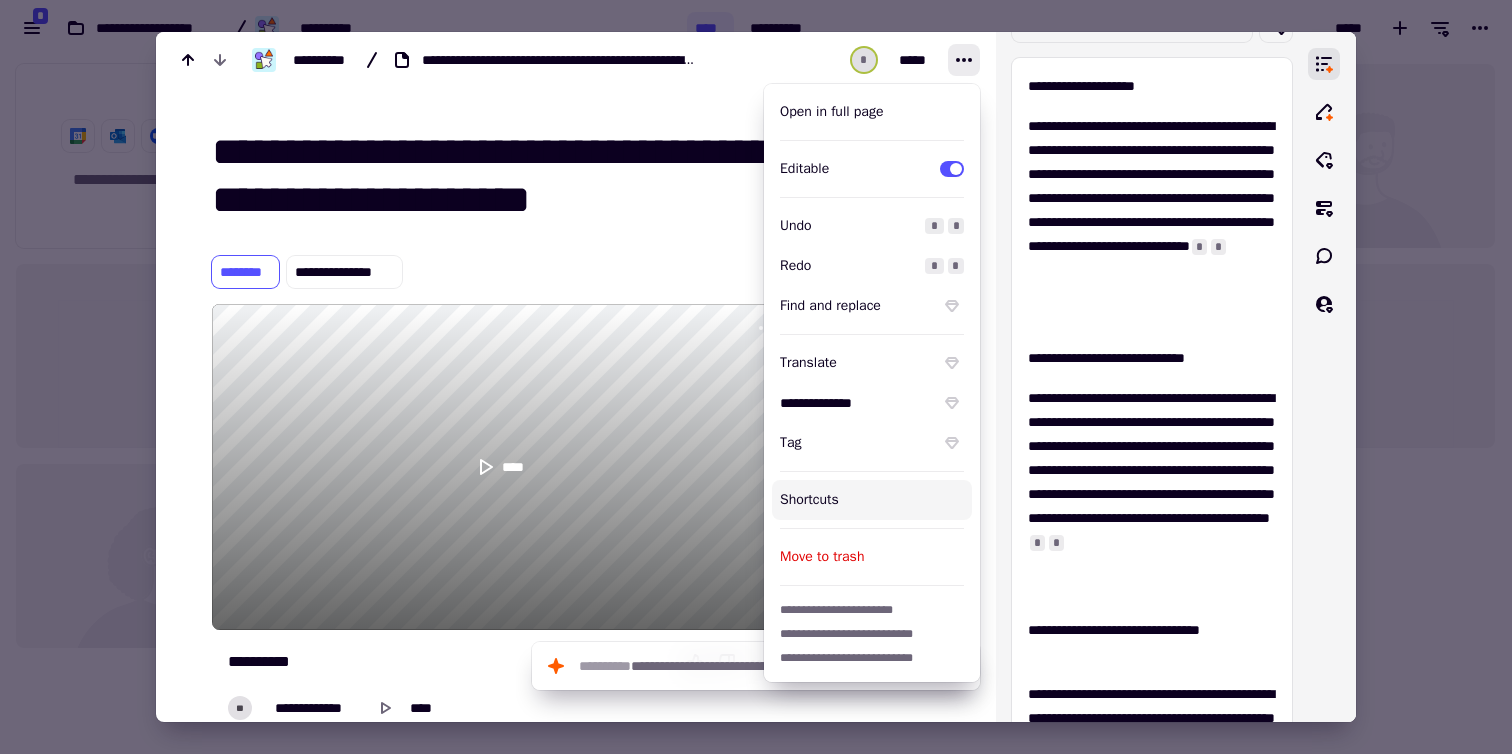 click on "Shortcuts" at bounding box center (872, 500) 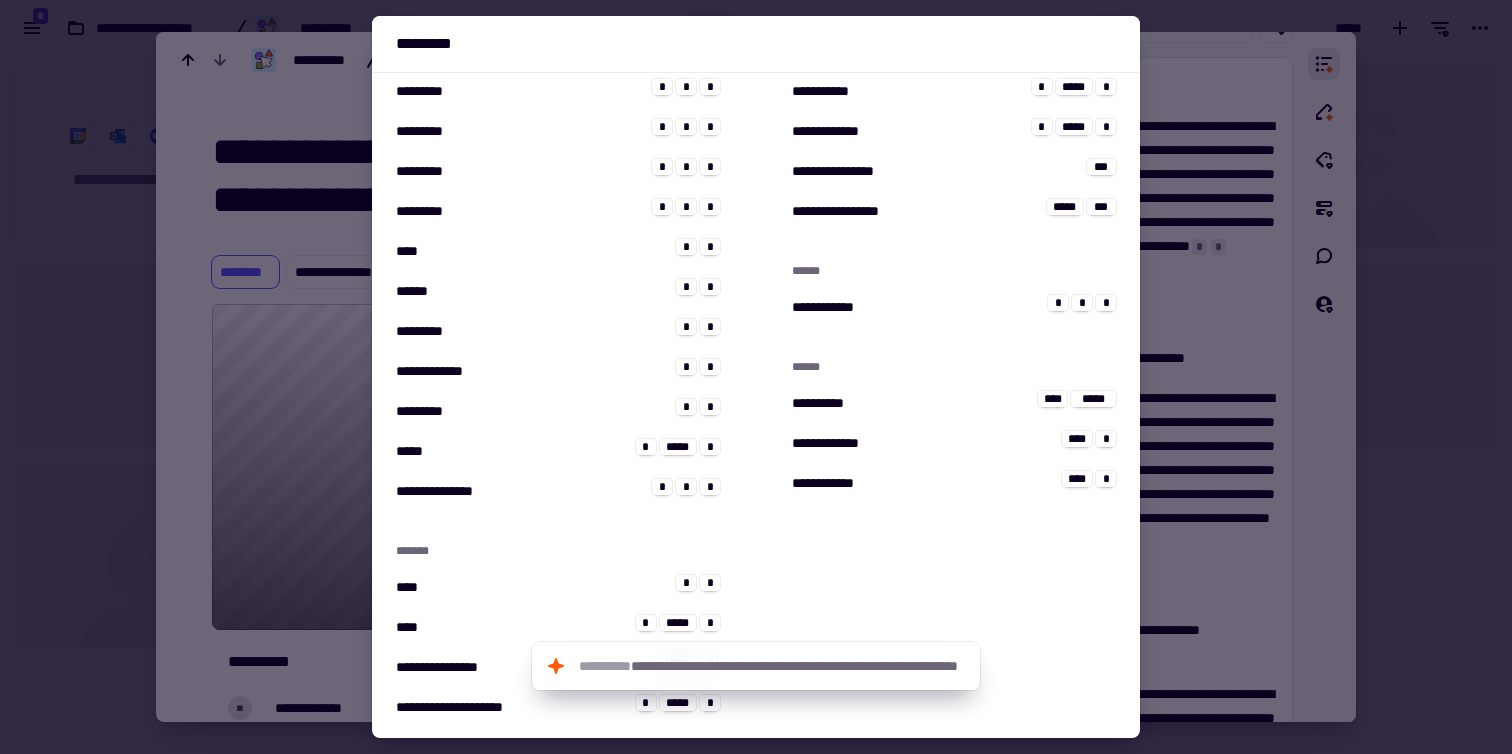 scroll, scrollTop: 0, scrollLeft: 0, axis: both 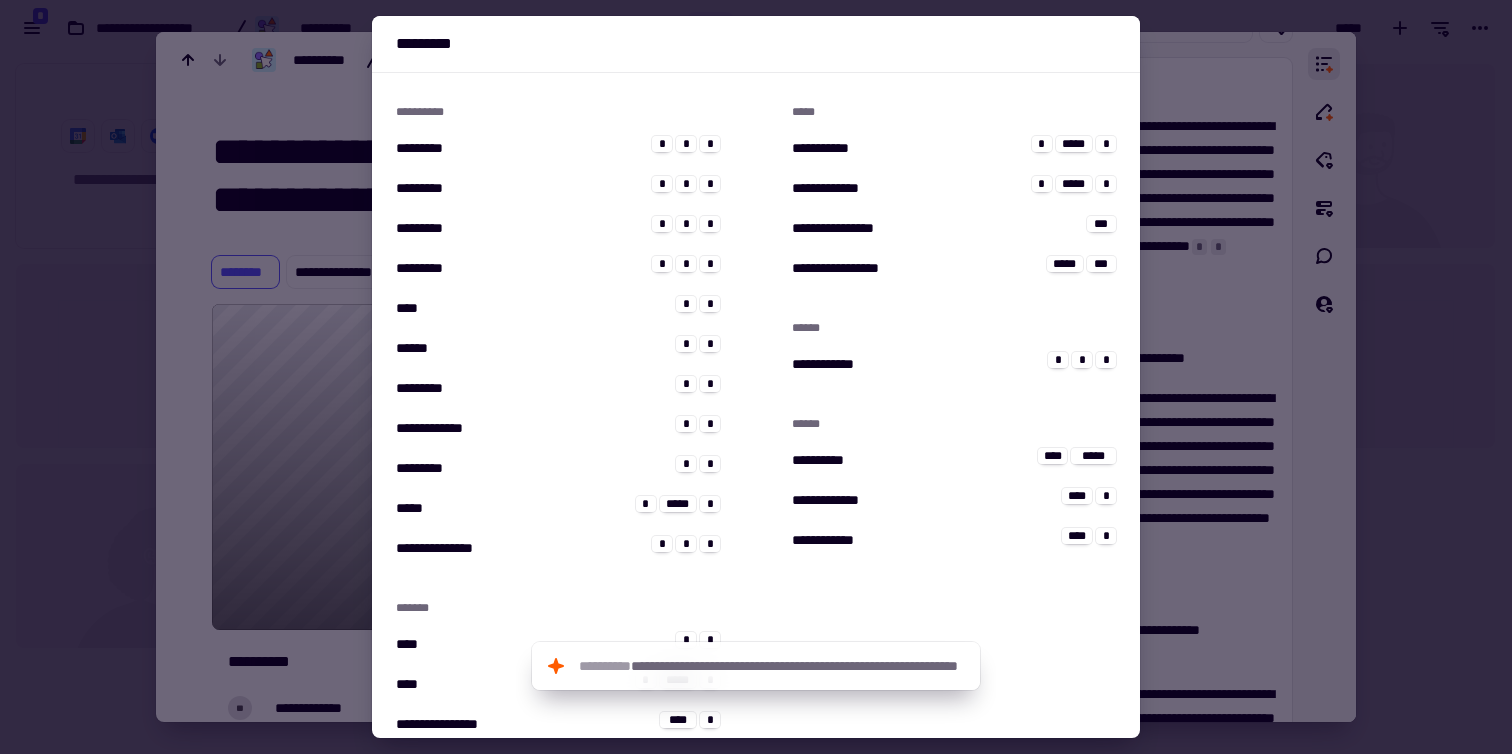 click at bounding box center (756, 377) 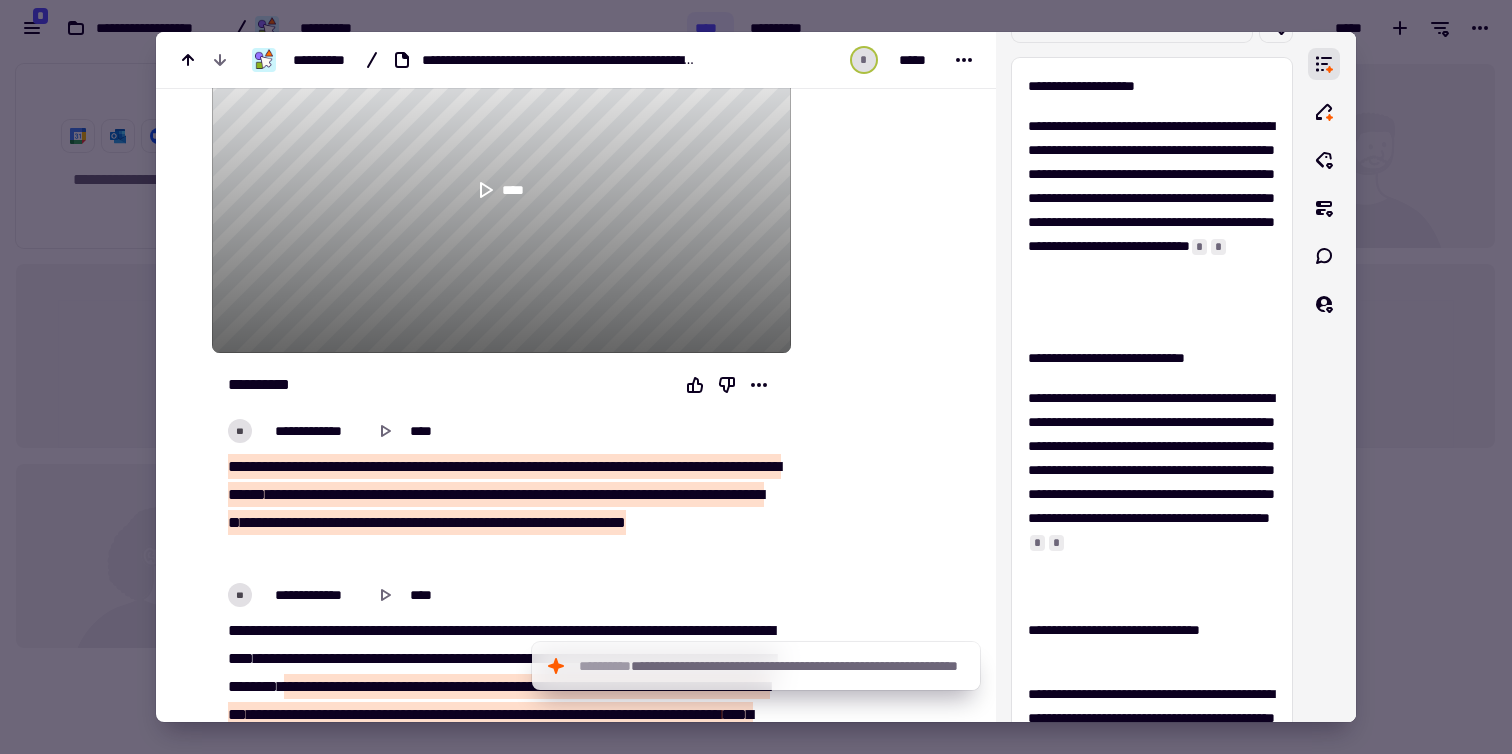 scroll, scrollTop: 445, scrollLeft: 0, axis: vertical 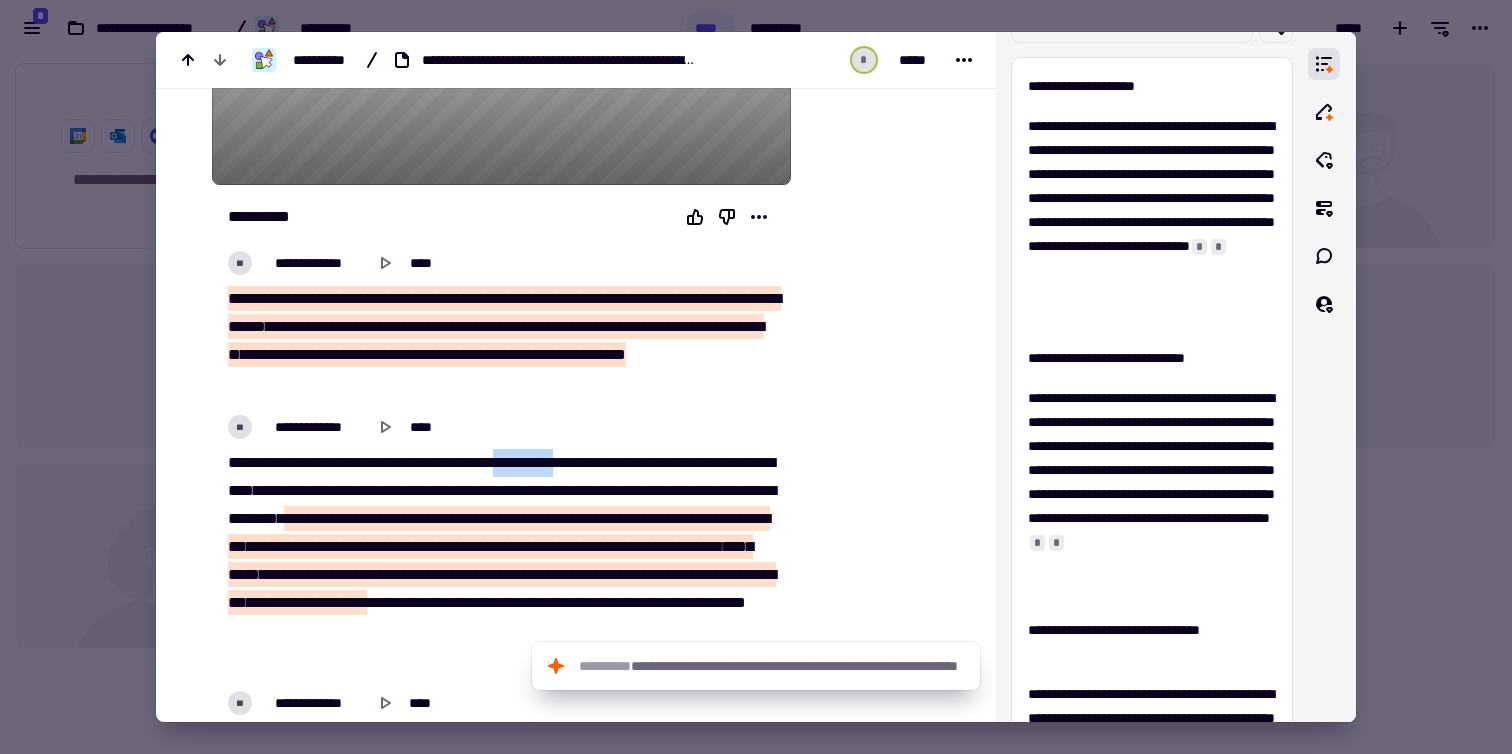 drag, startPoint x: 560, startPoint y: 465, endPoint x: 629, endPoint y: 459, distance: 69.260376 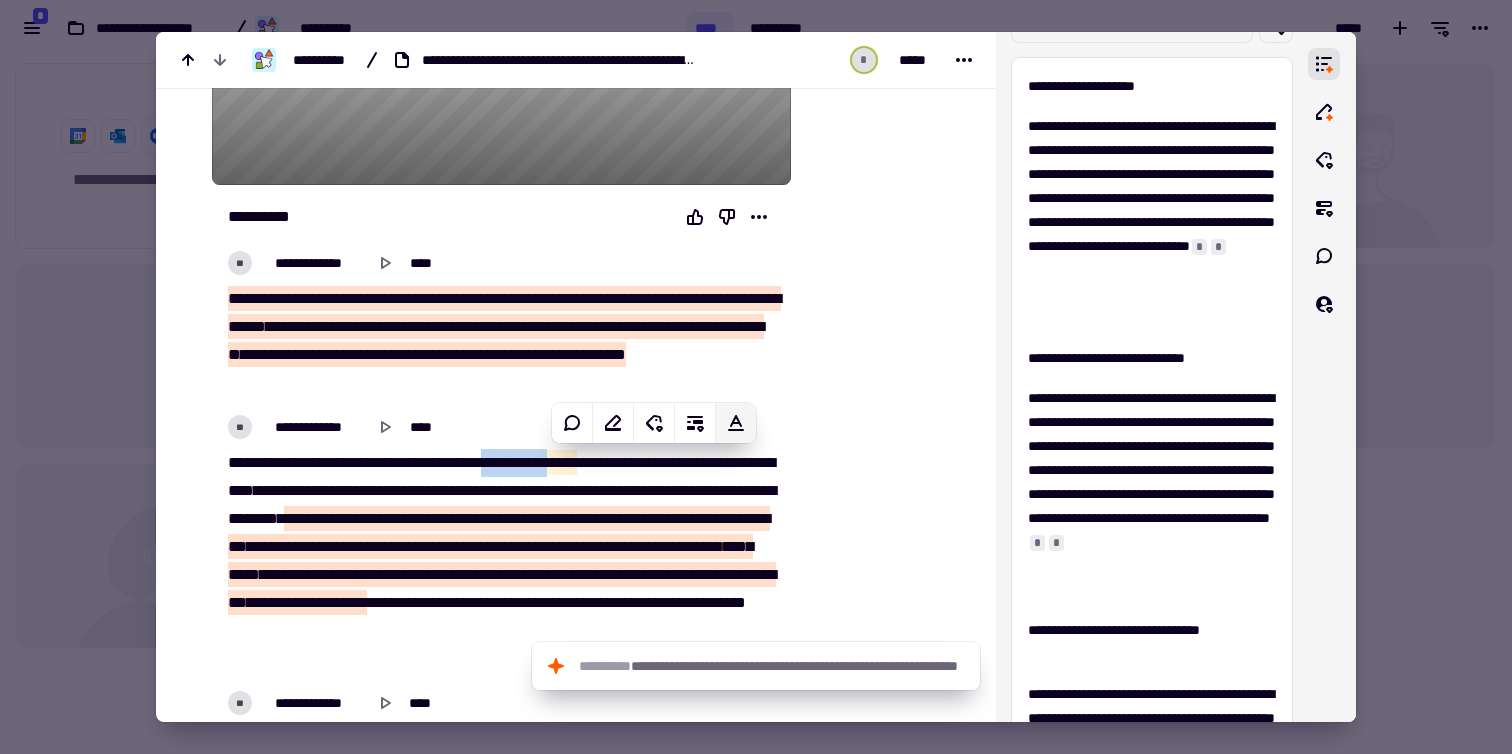 click 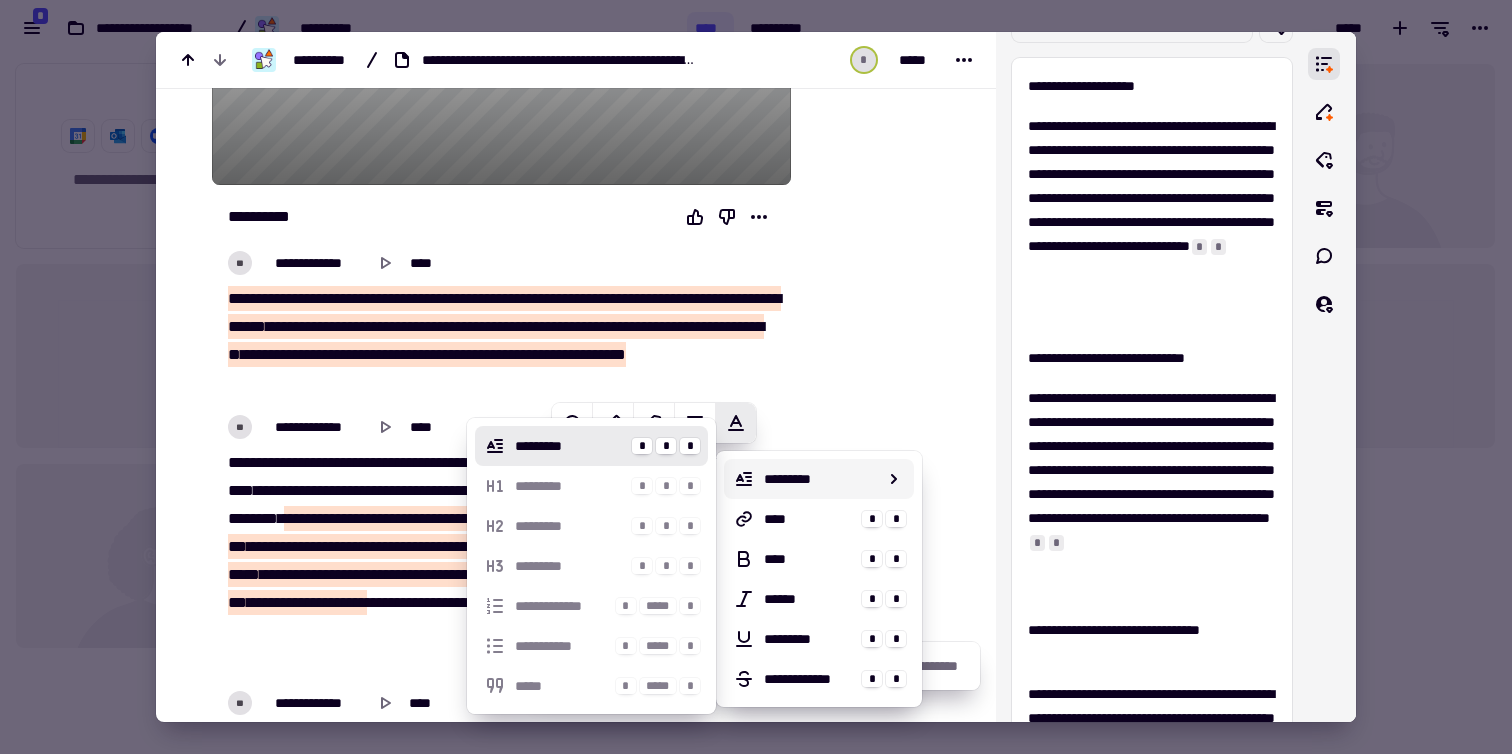 click at bounding box center (881, 2616) 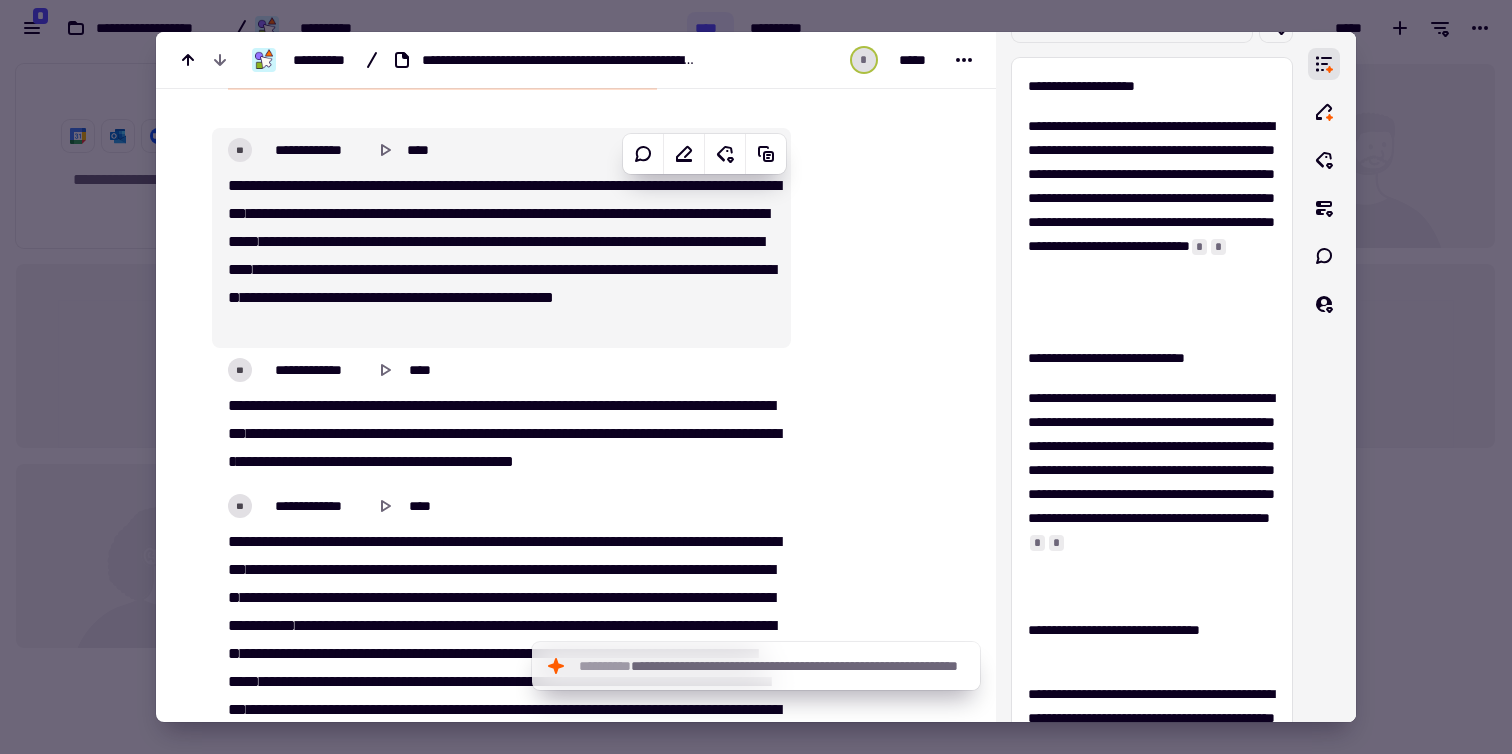 scroll, scrollTop: 1174, scrollLeft: 0, axis: vertical 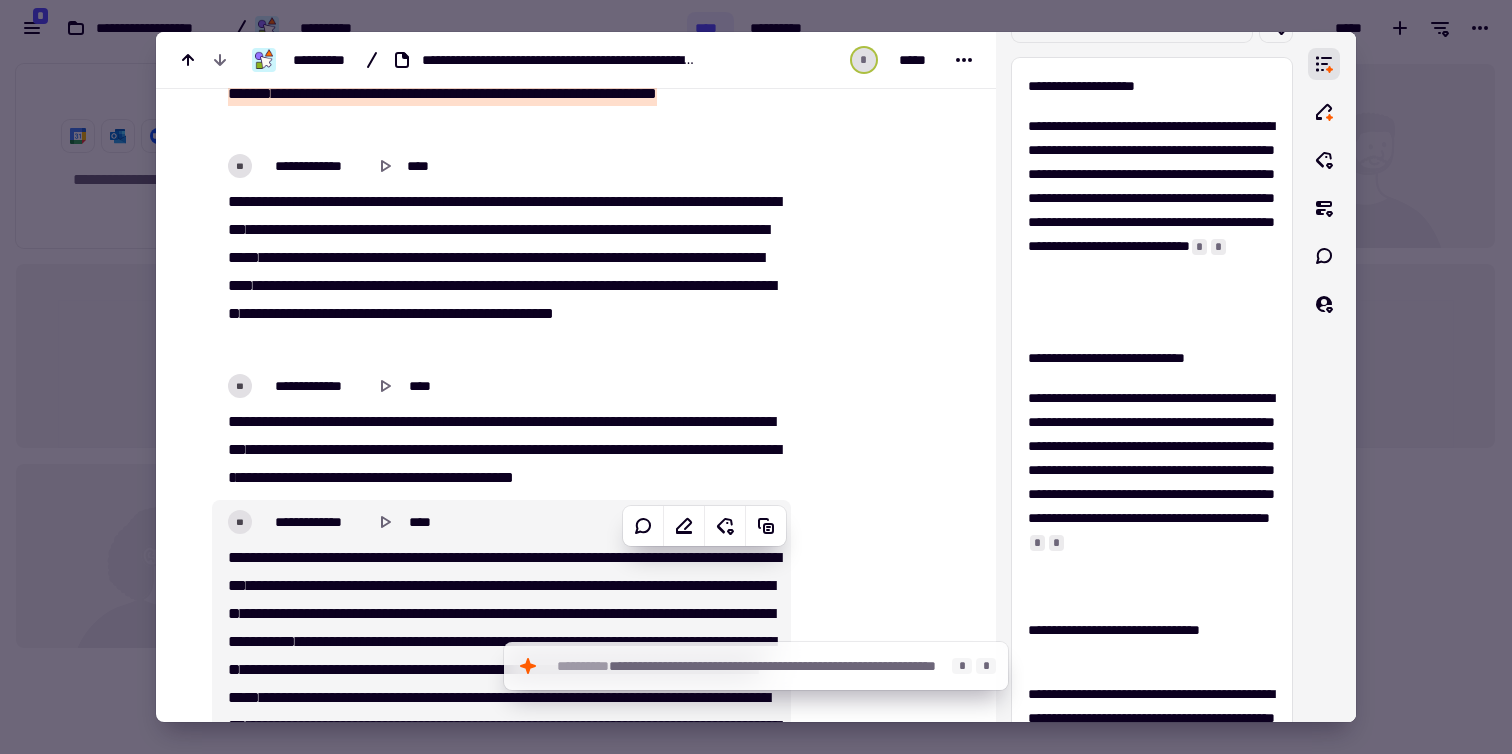 click on "**********" 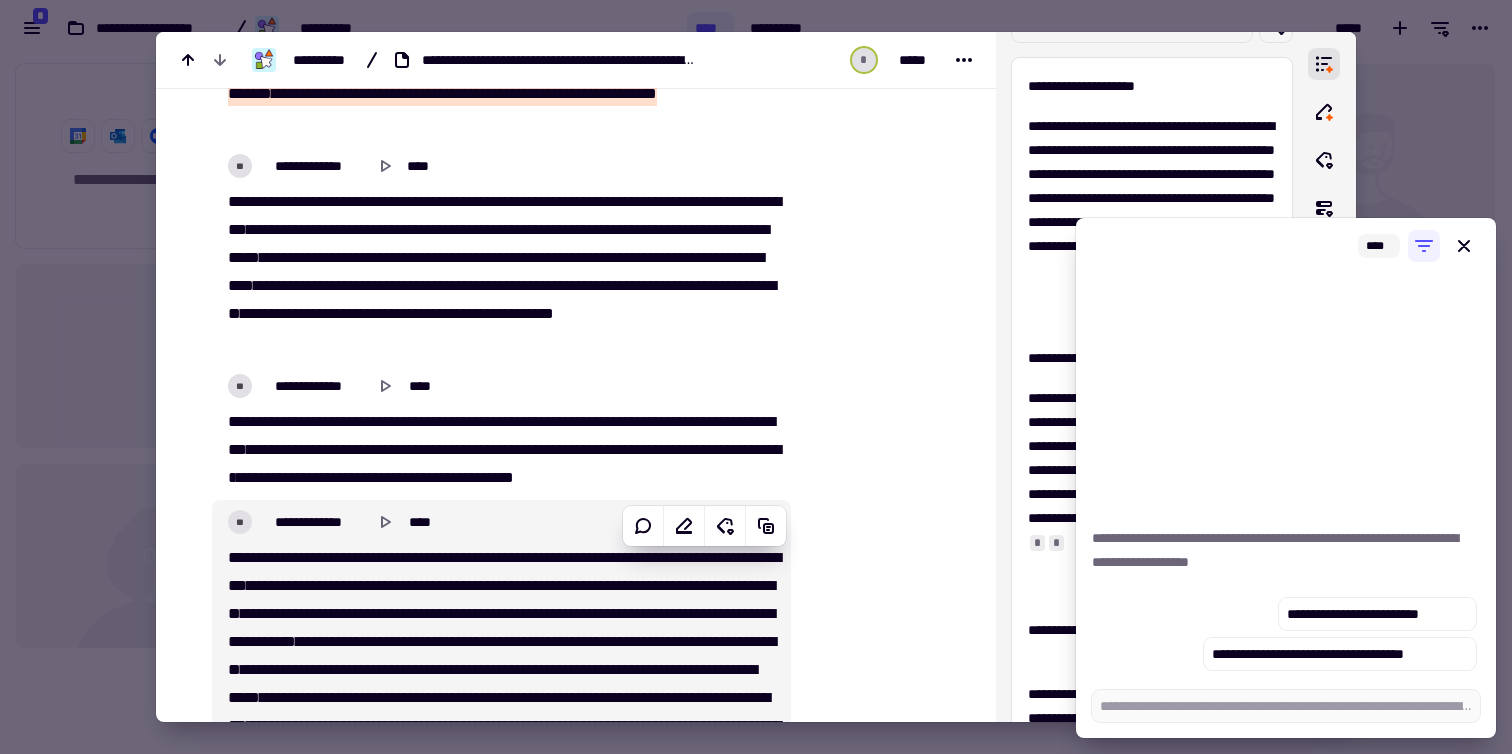 type on "*" 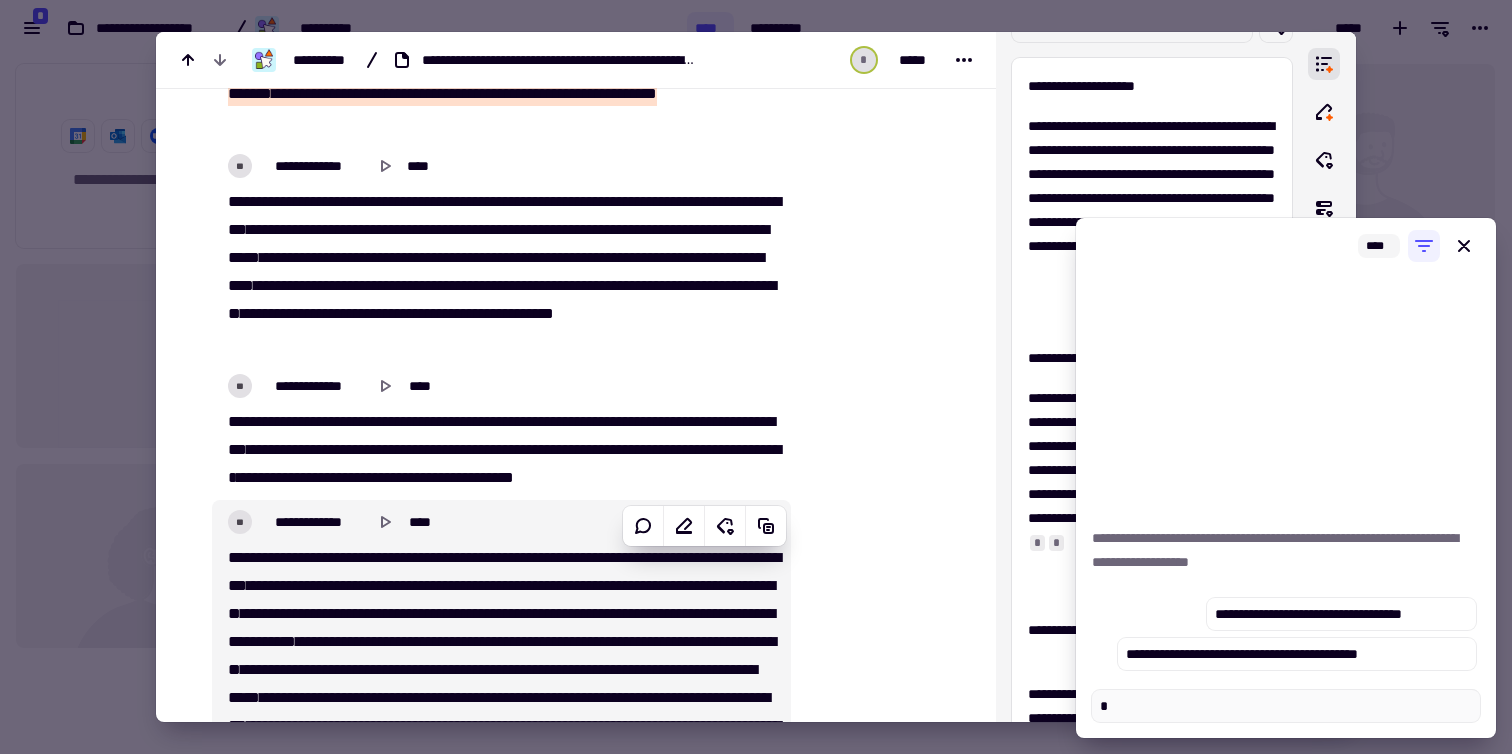type on "*" 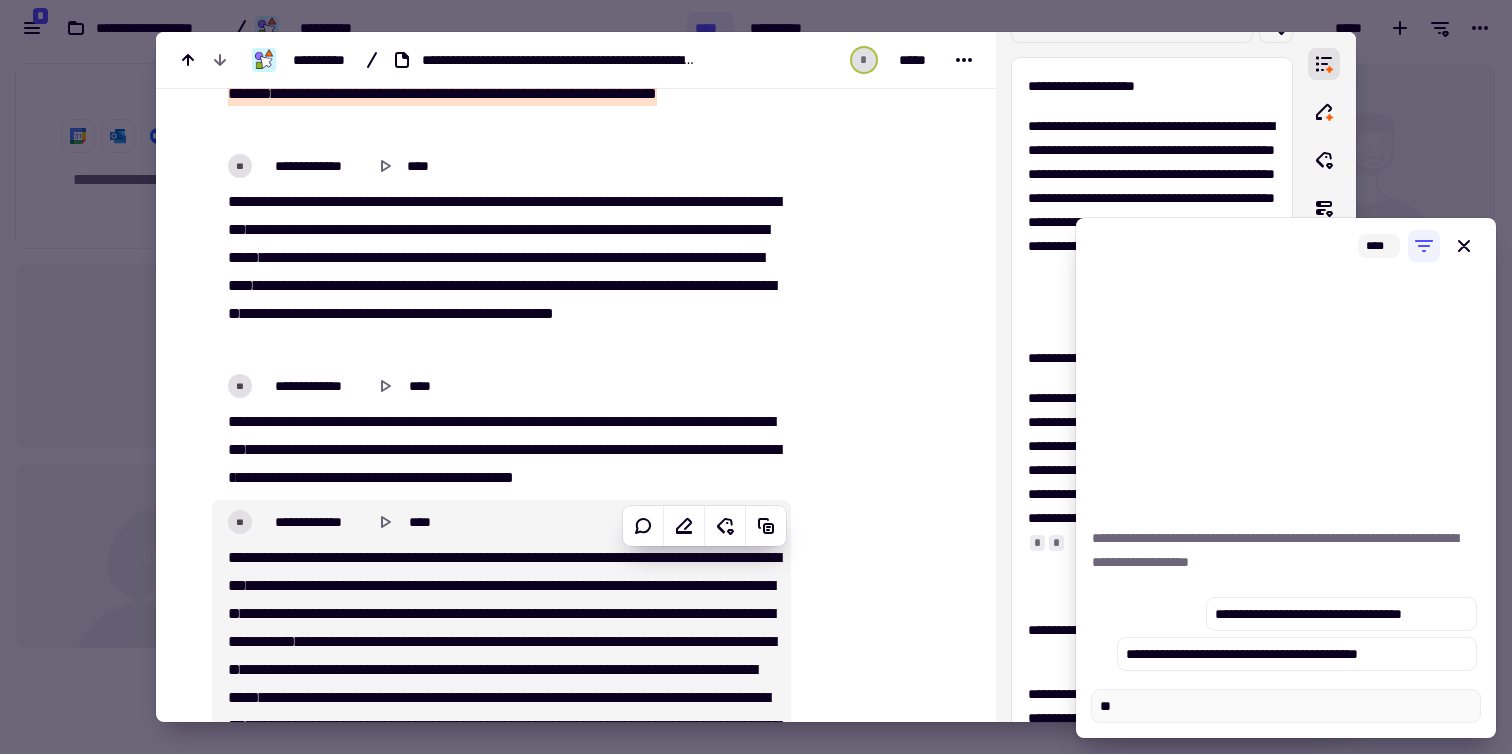 type on "***" 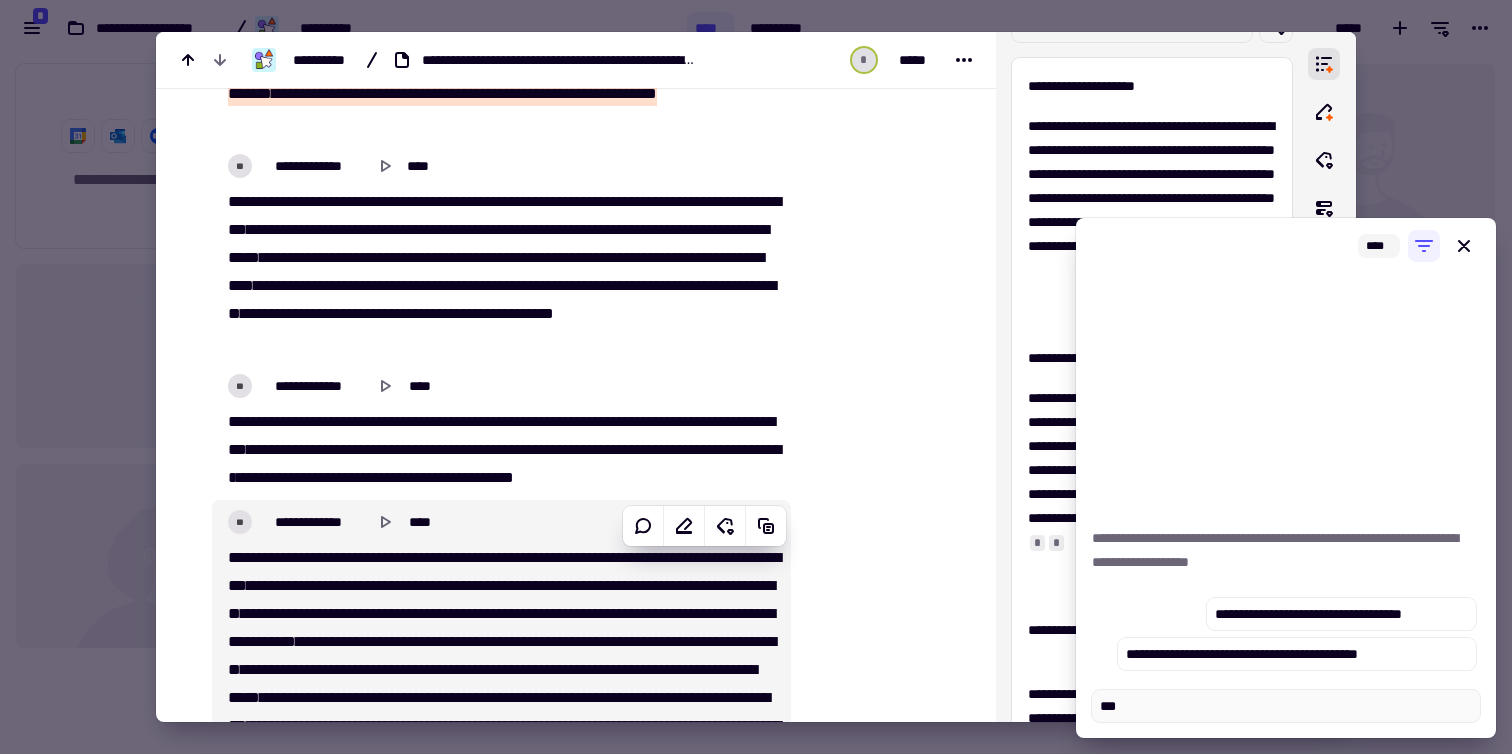 type on "*" 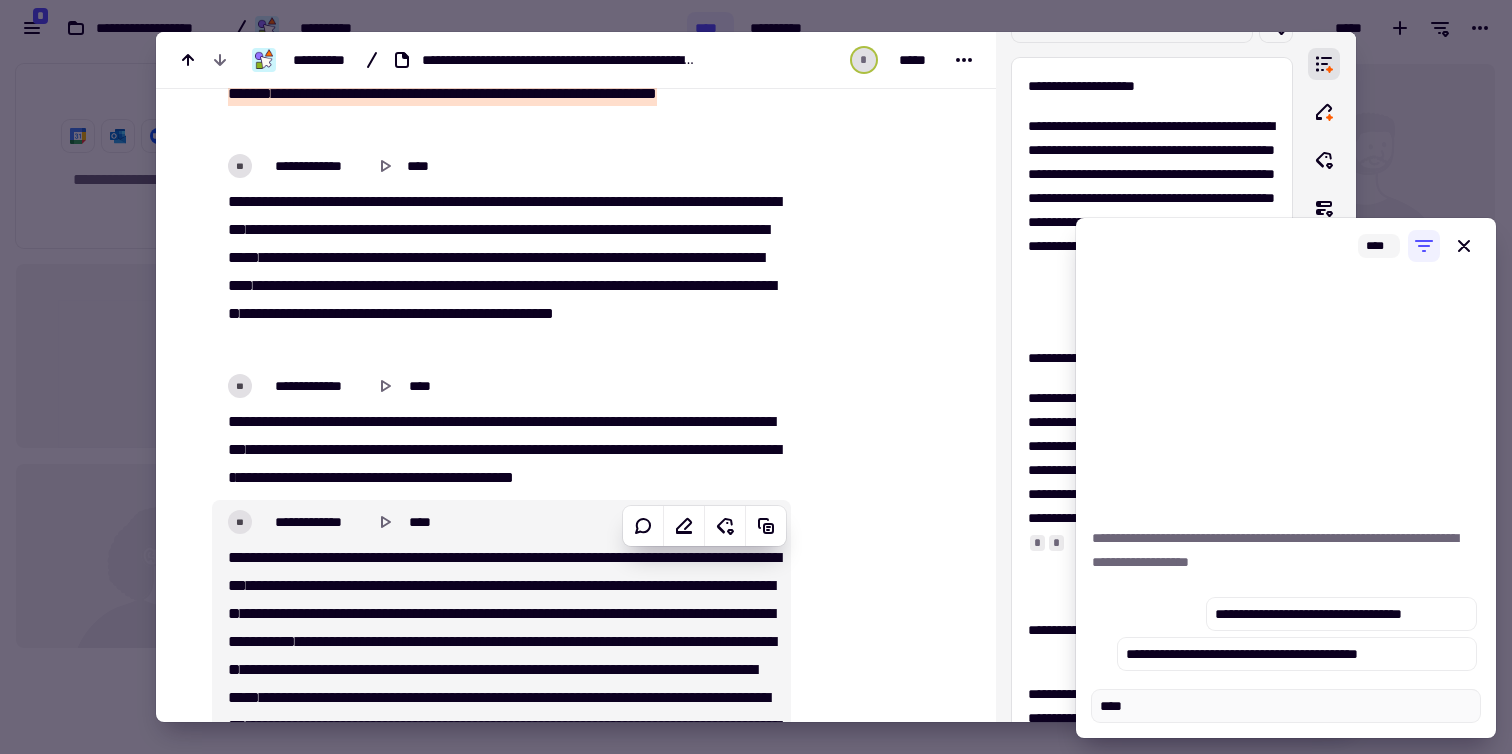 type on "*" 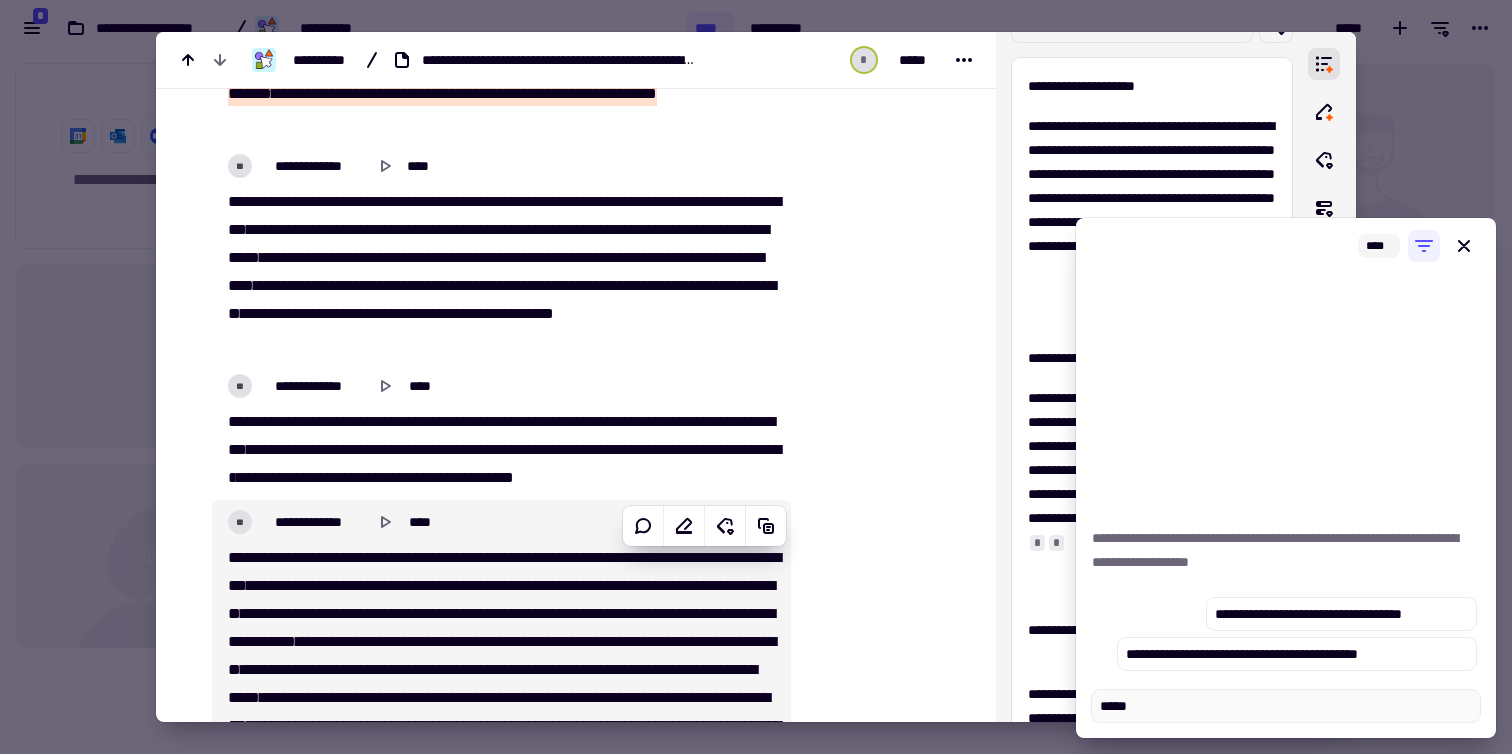 type on "*" 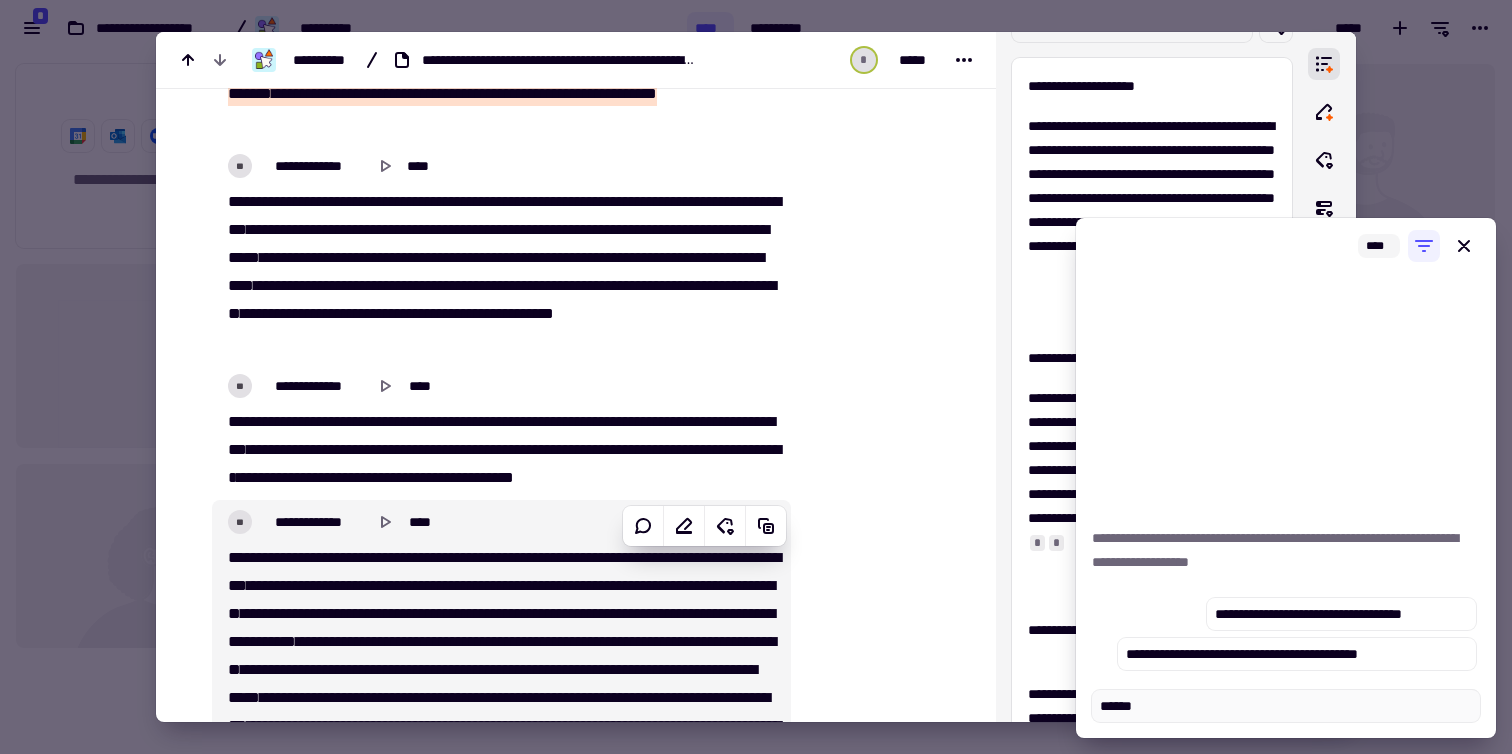 type on "*" 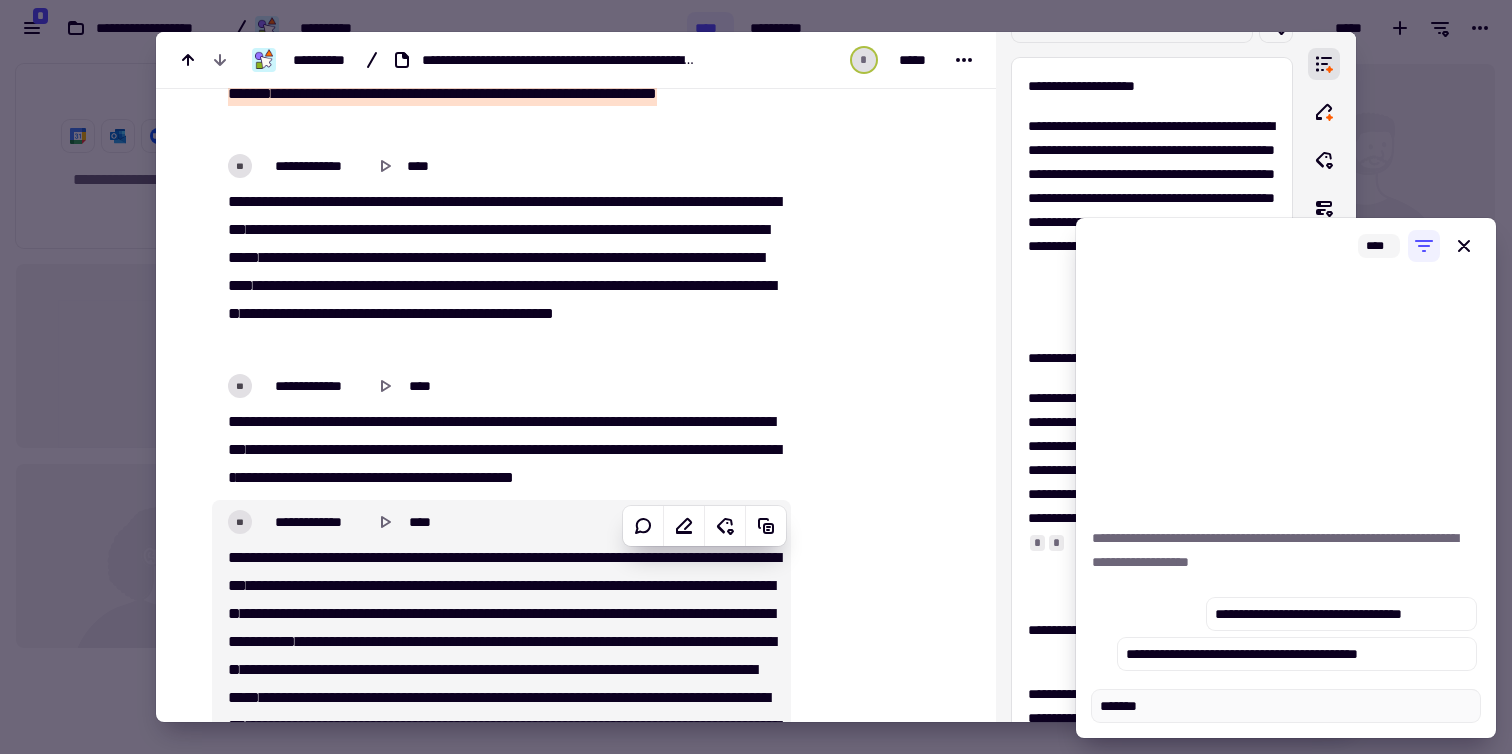 type on "*" 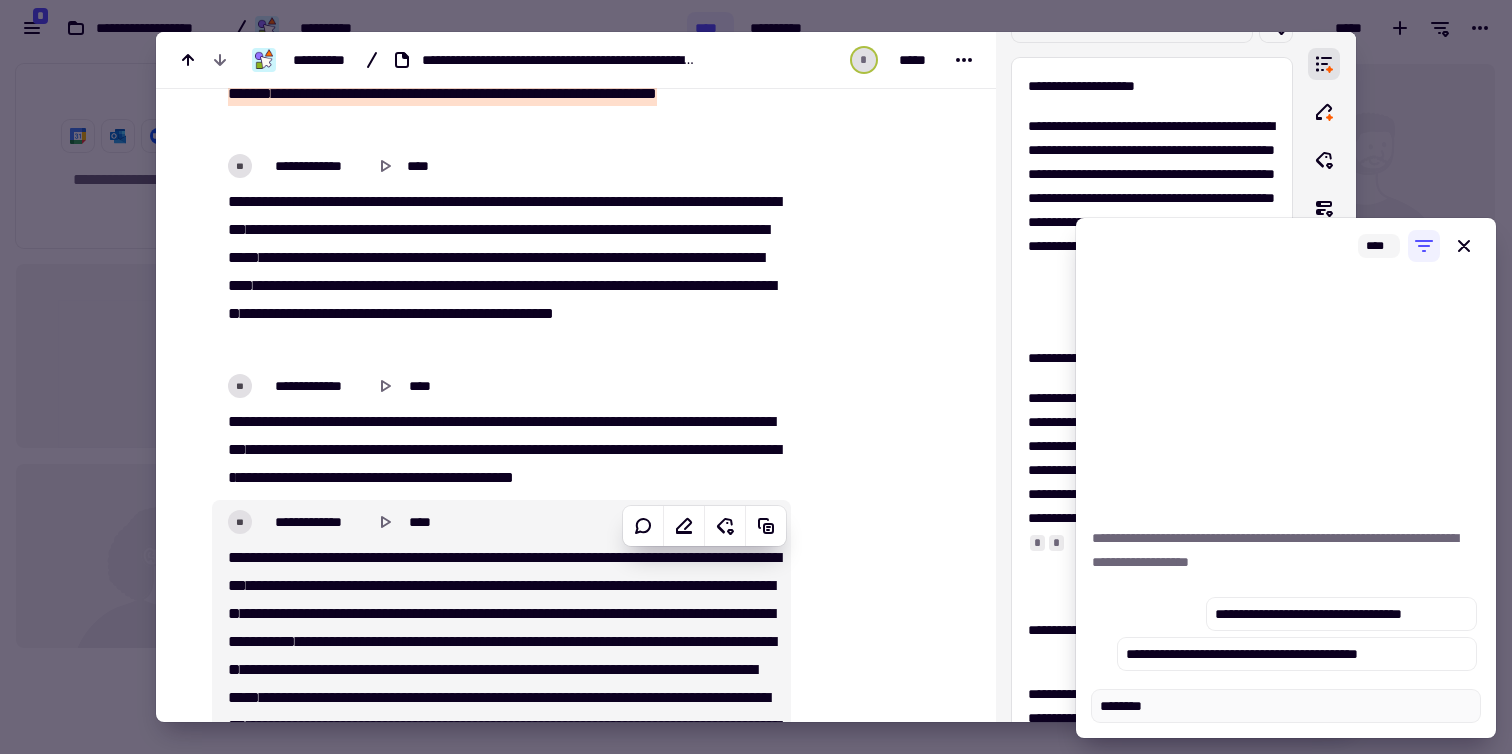 type on "*" 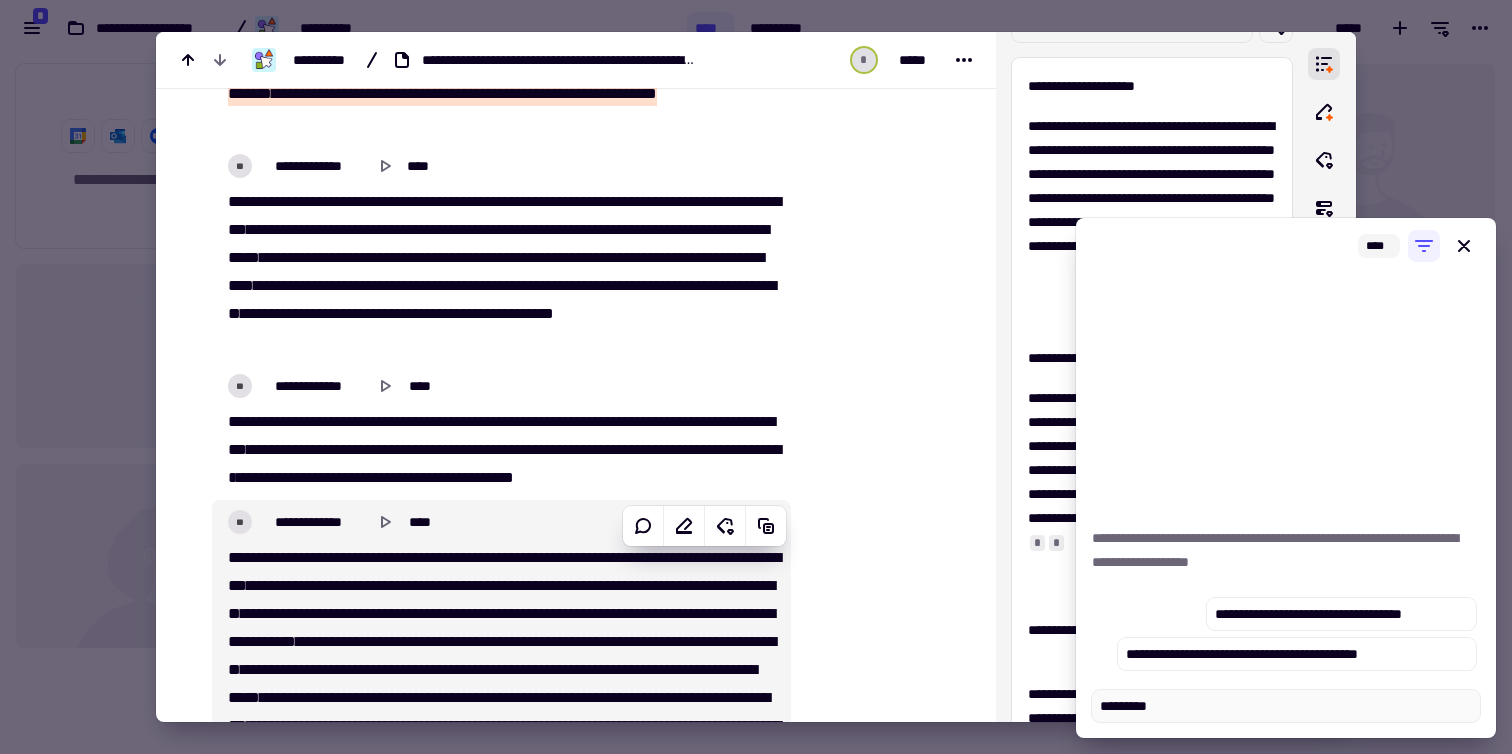 type on "*" 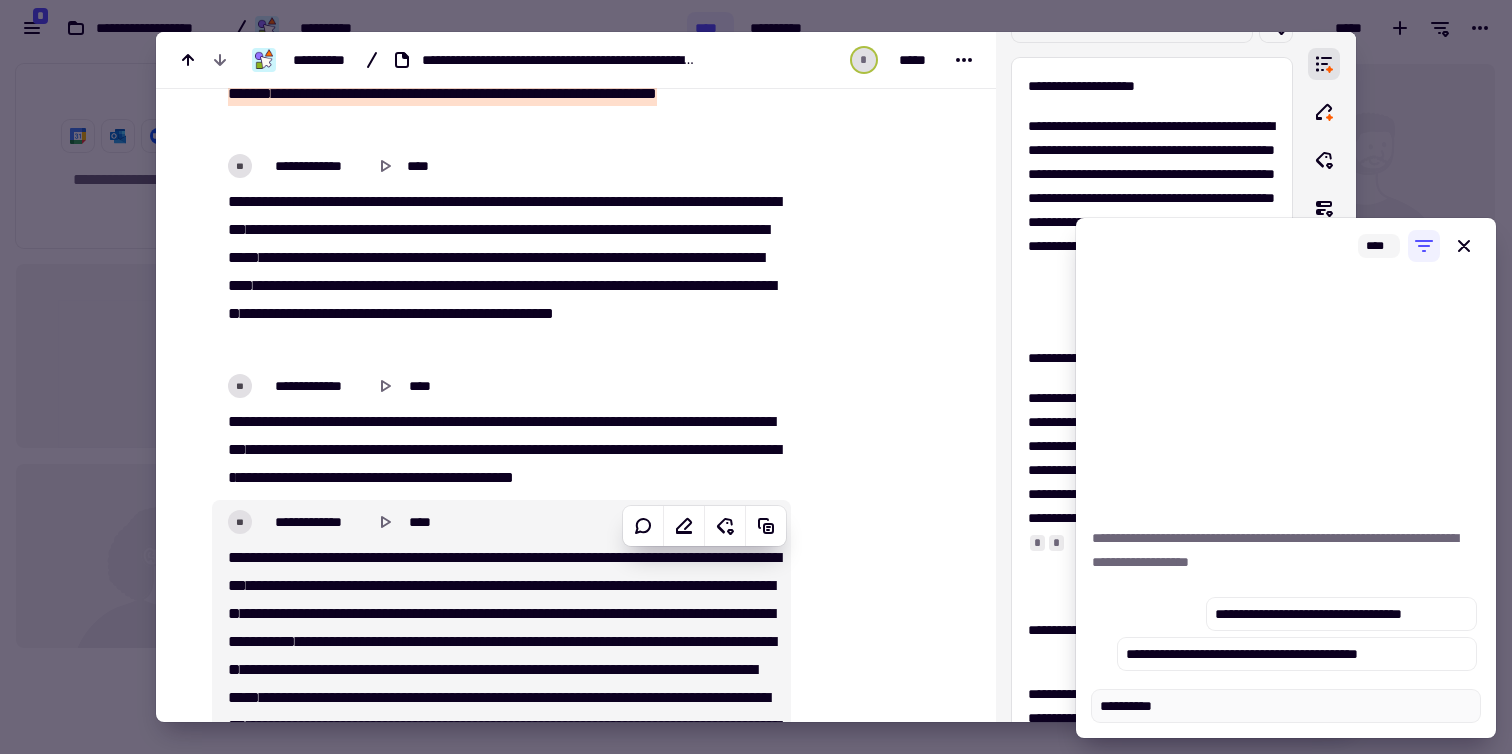 type on "*" 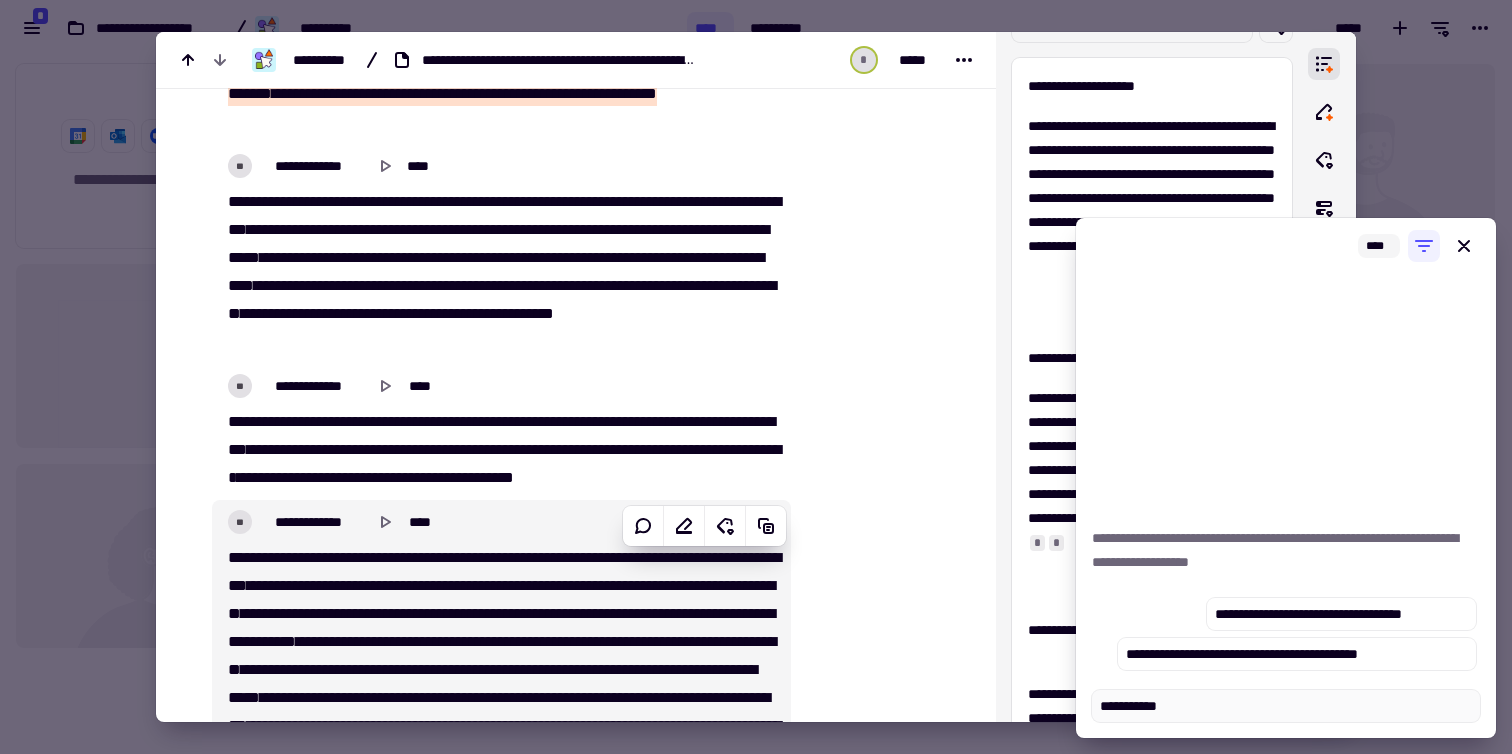type on "*" 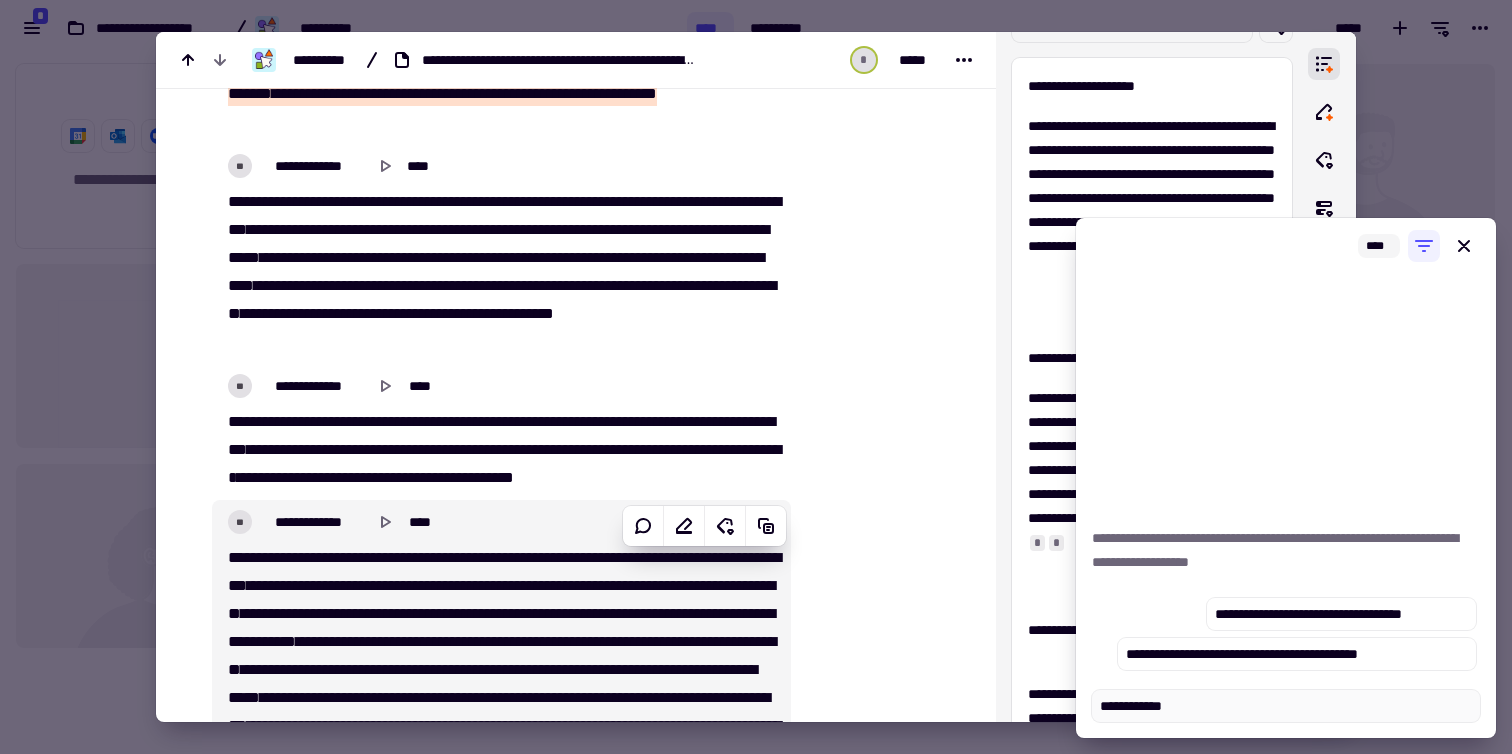 type on "*" 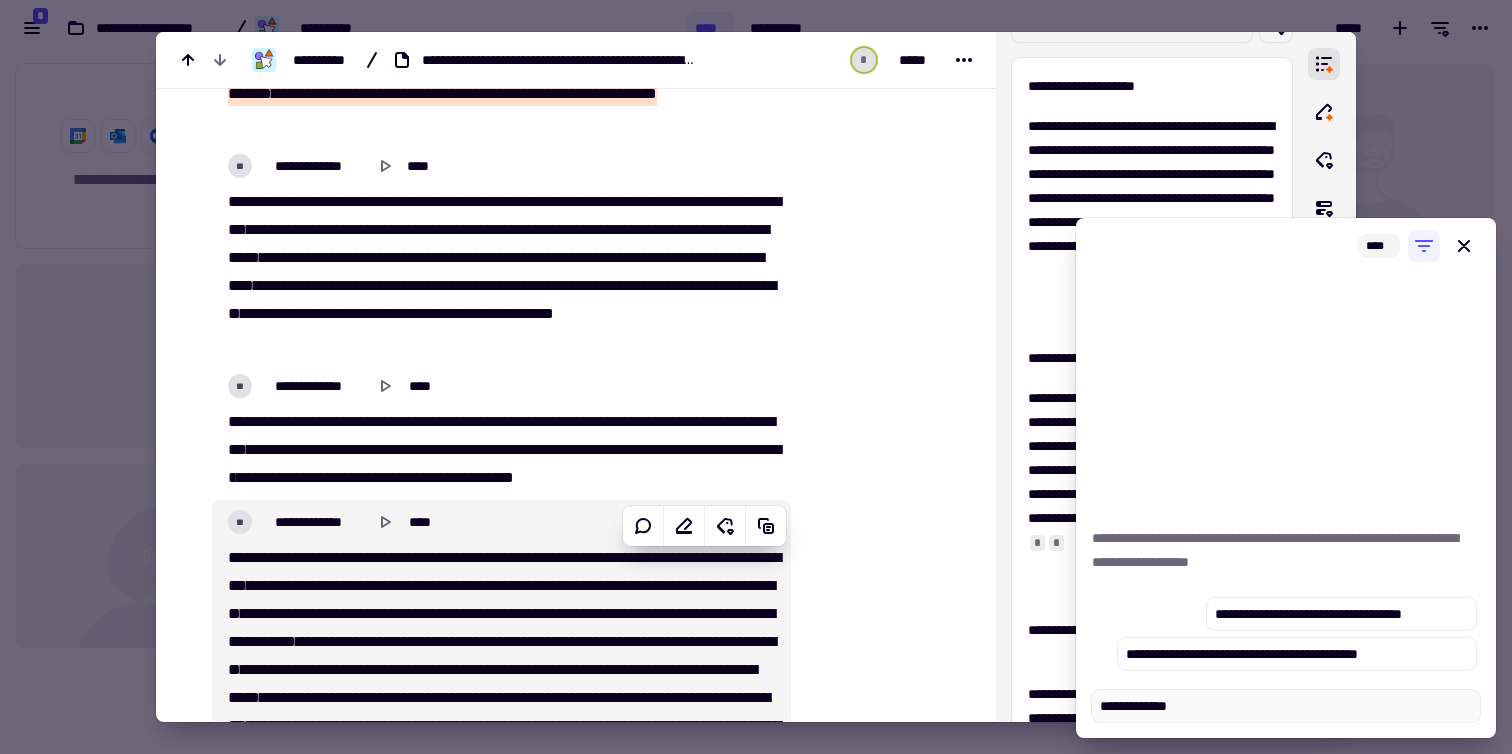 type on "**********" 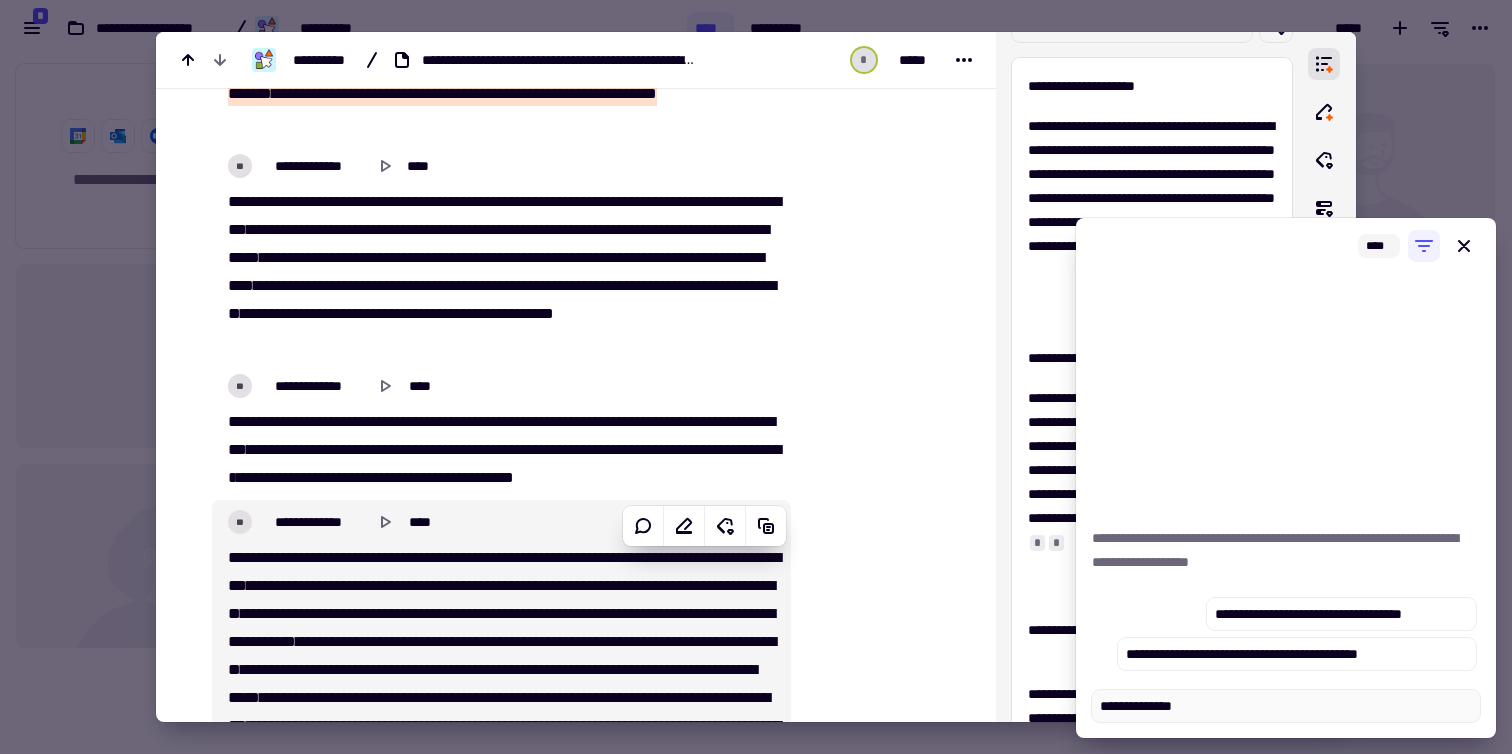 type on "*" 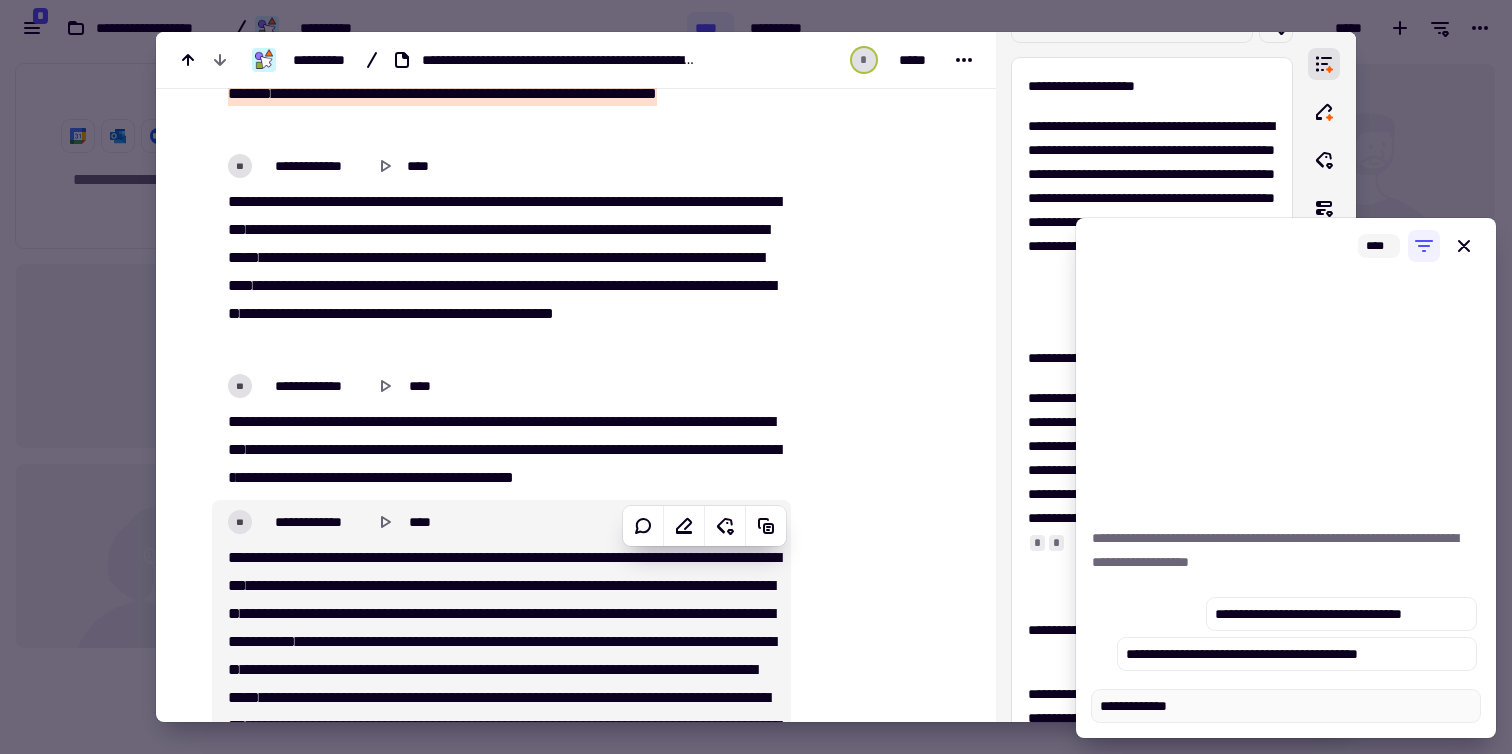 type on "*" 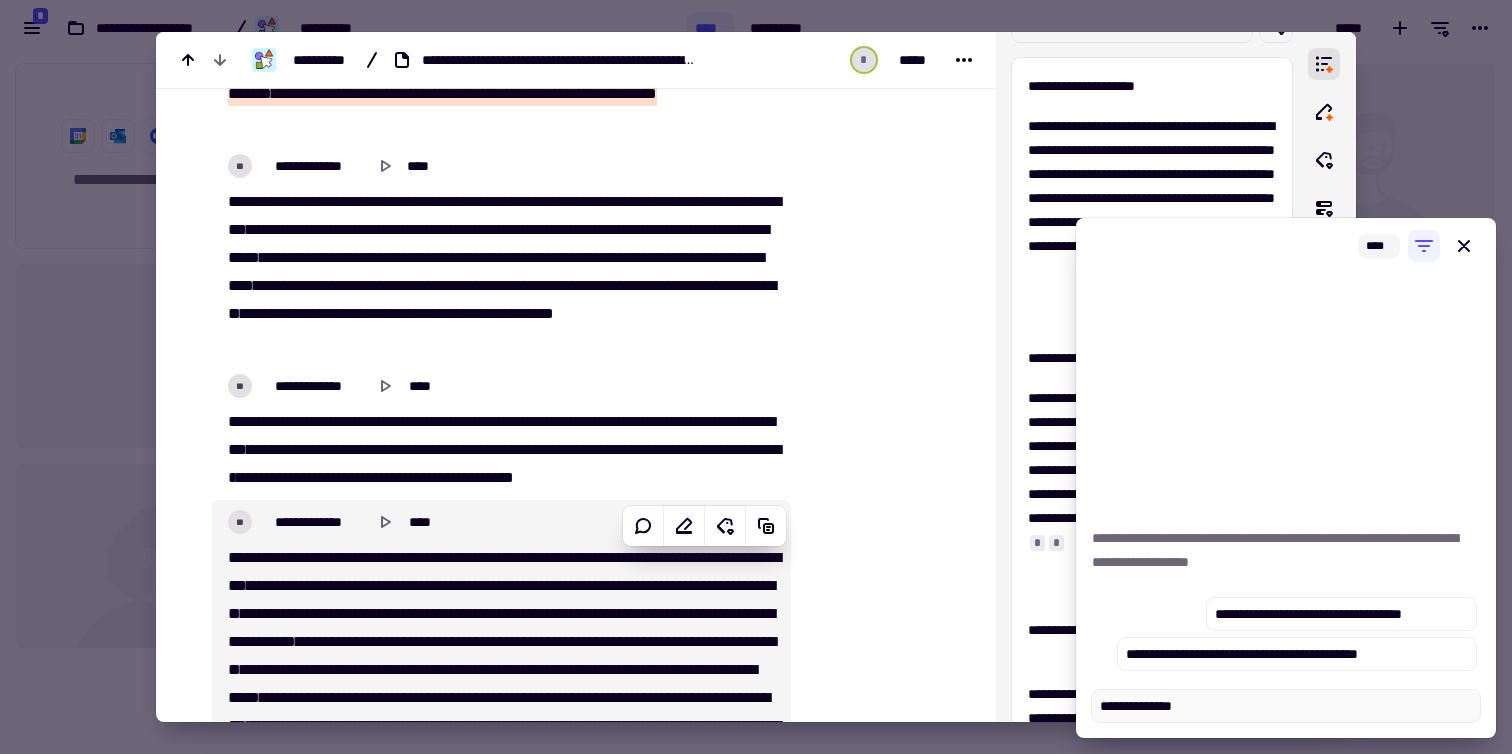 type on "*" 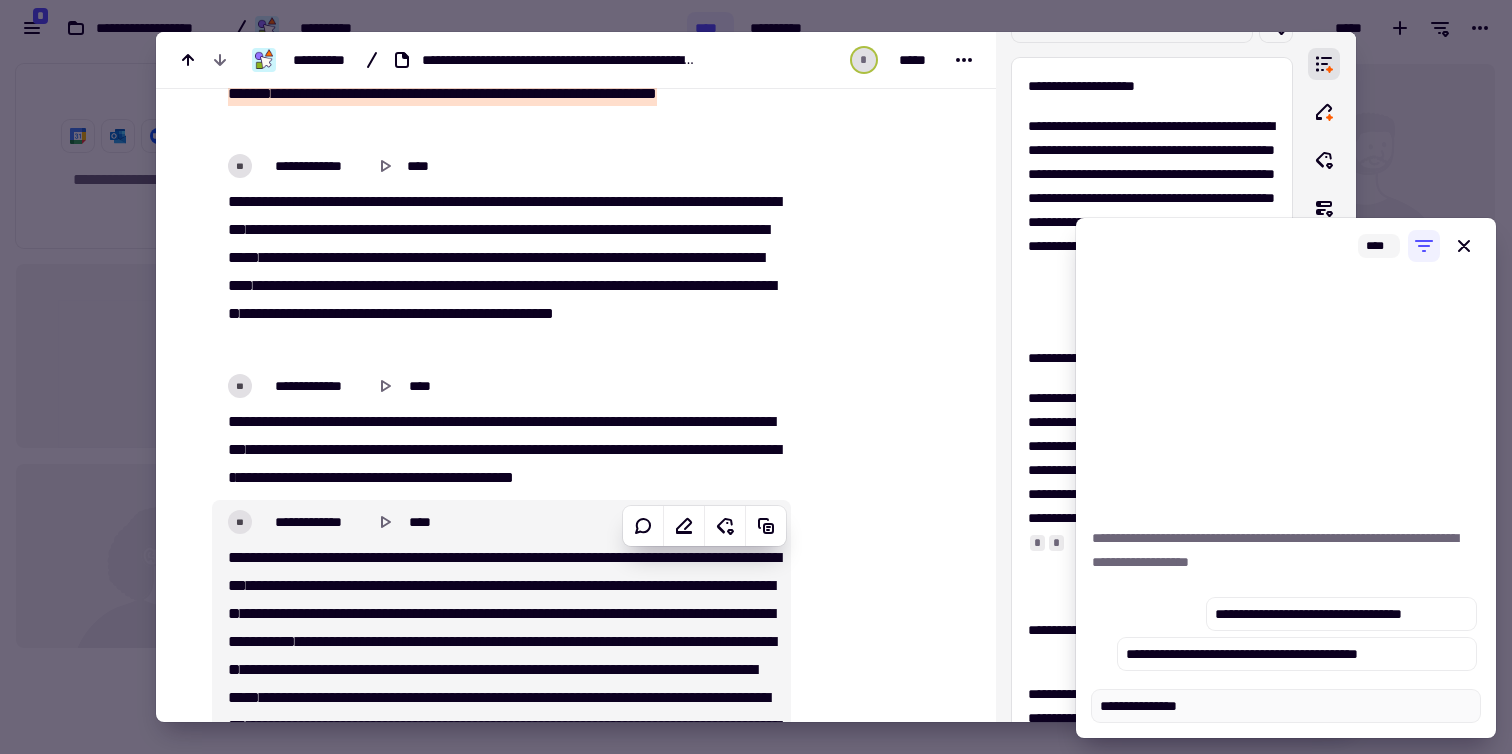 type on "*" 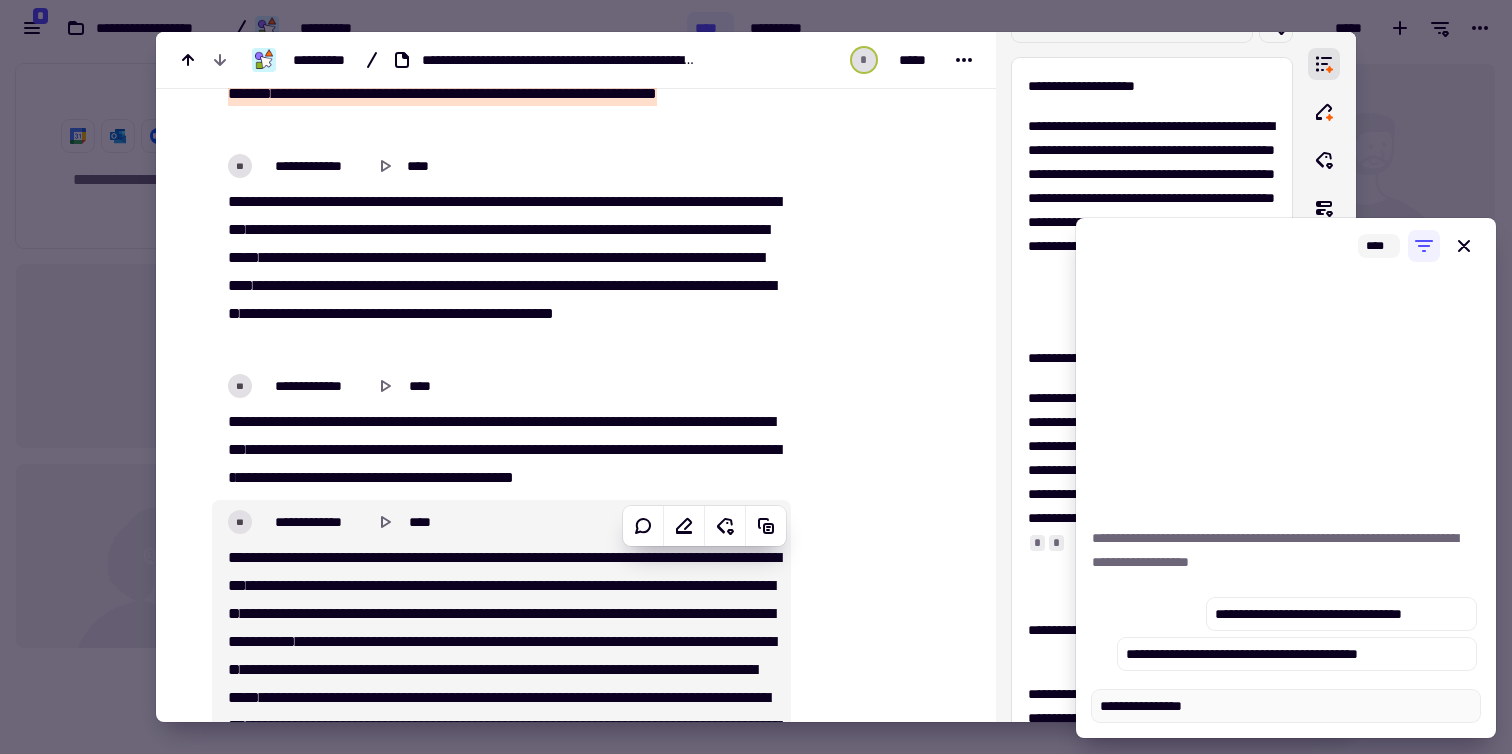 type on "*" 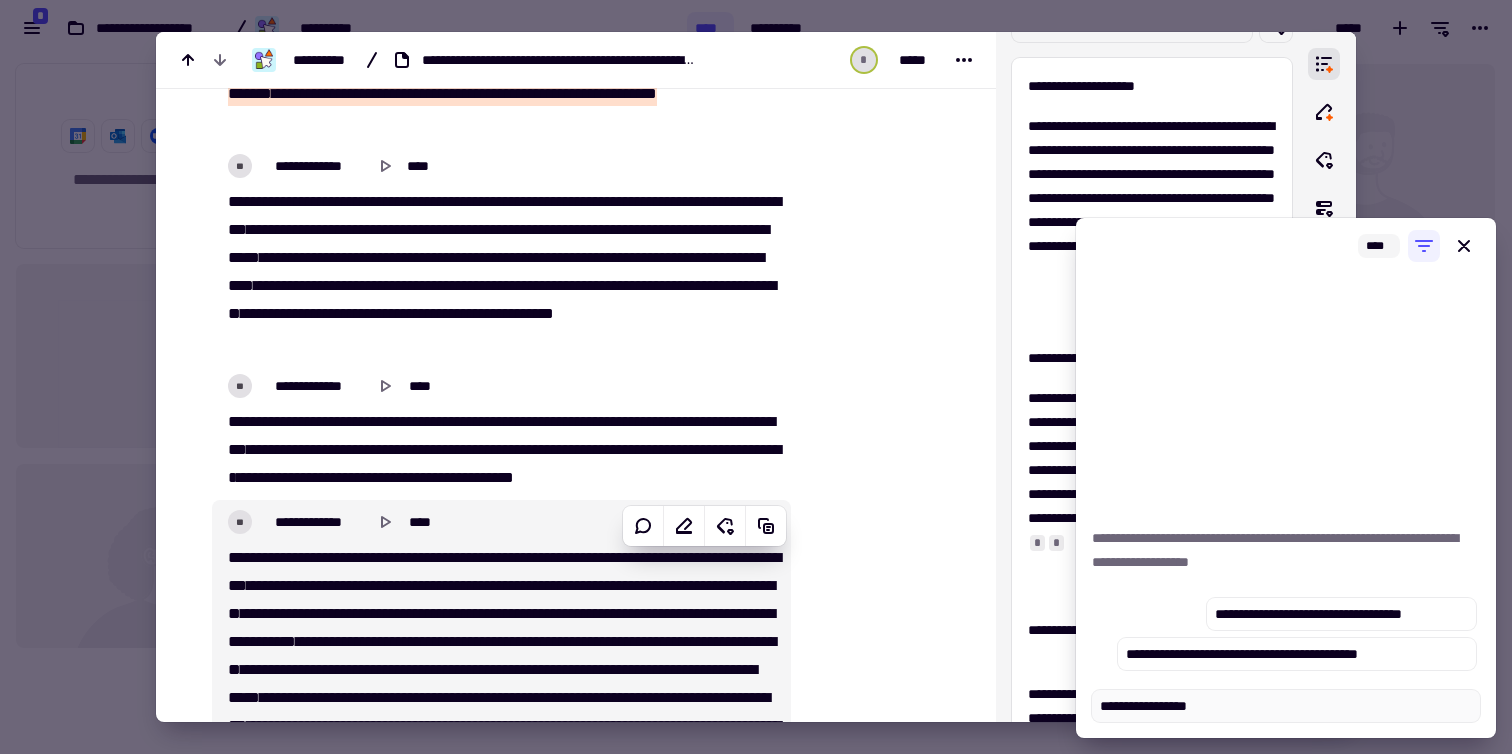 type on "*" 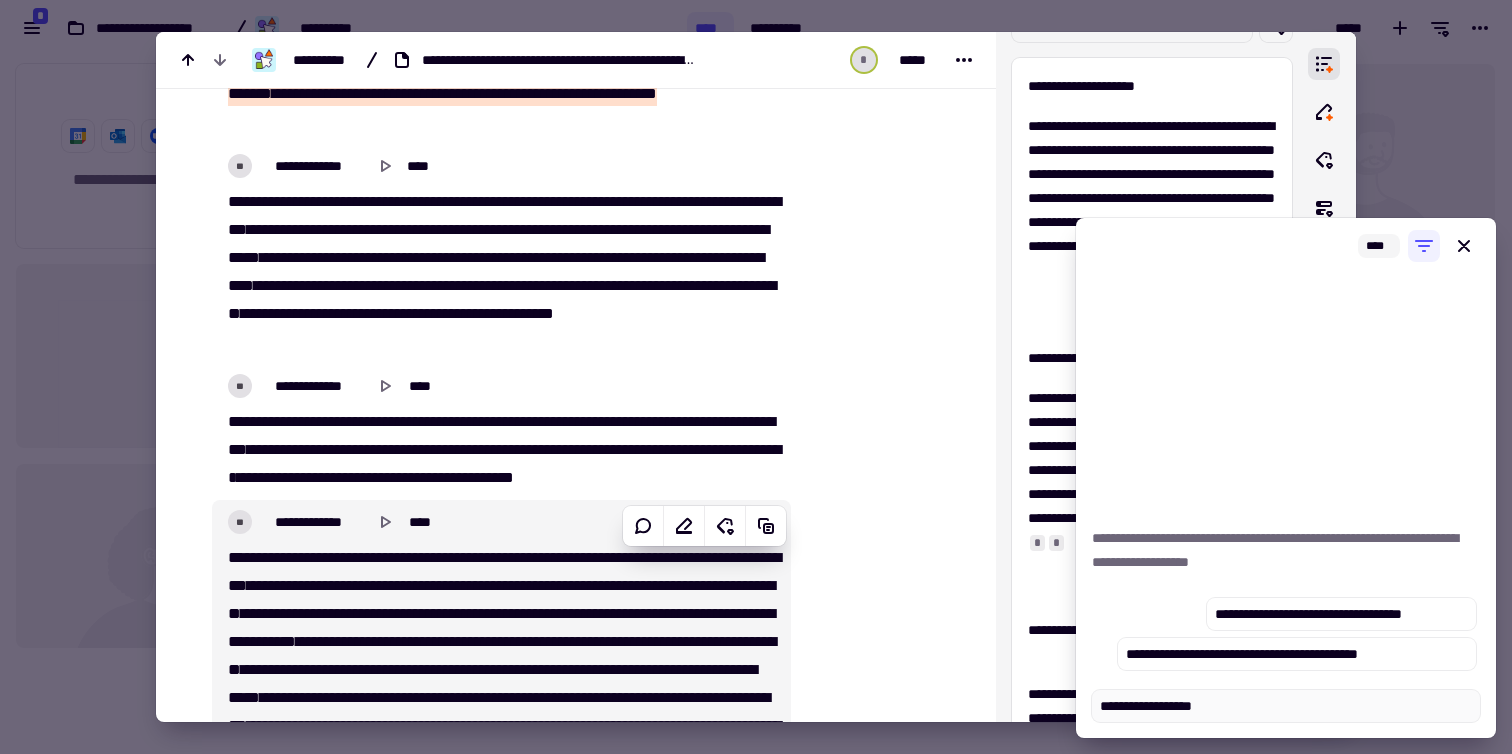type on "*" 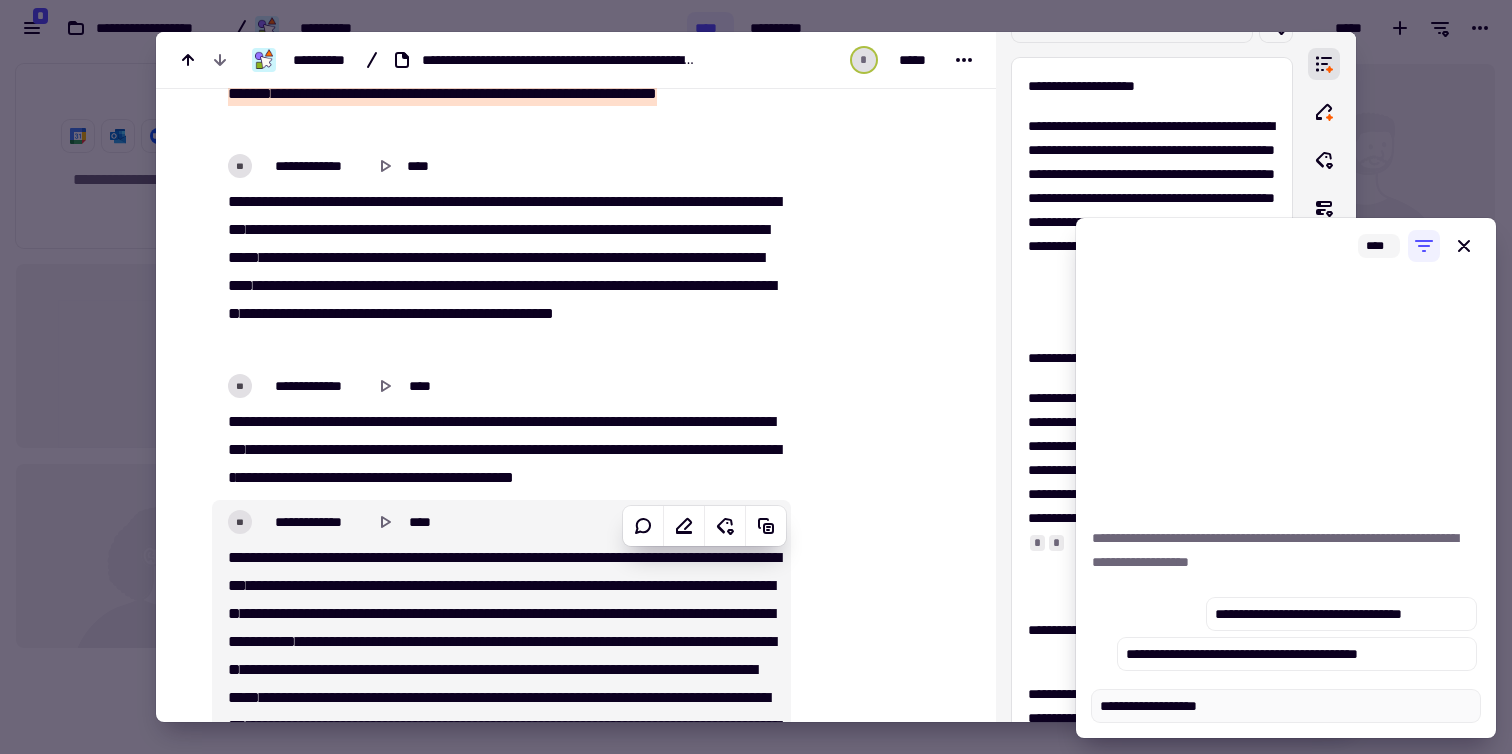 type on "*" 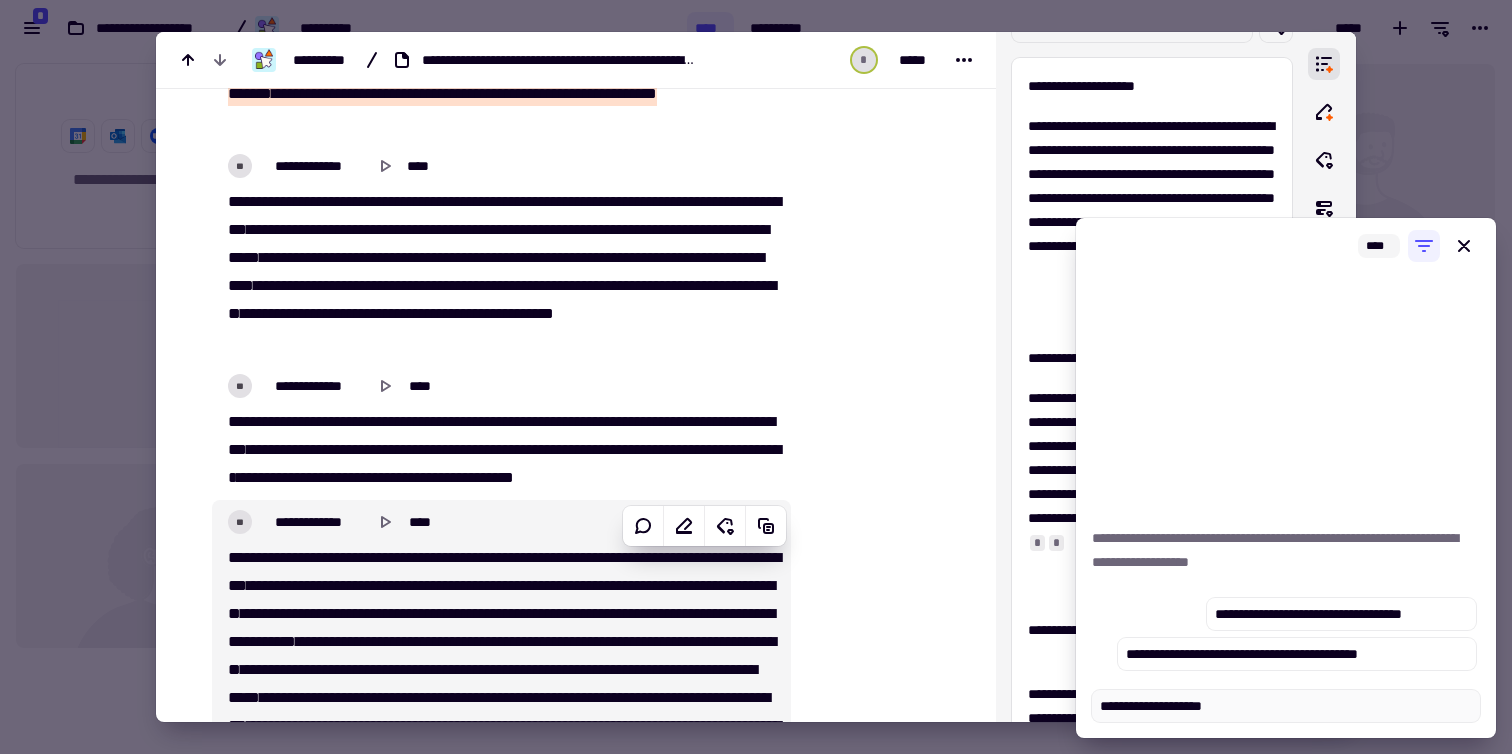 type on "*" 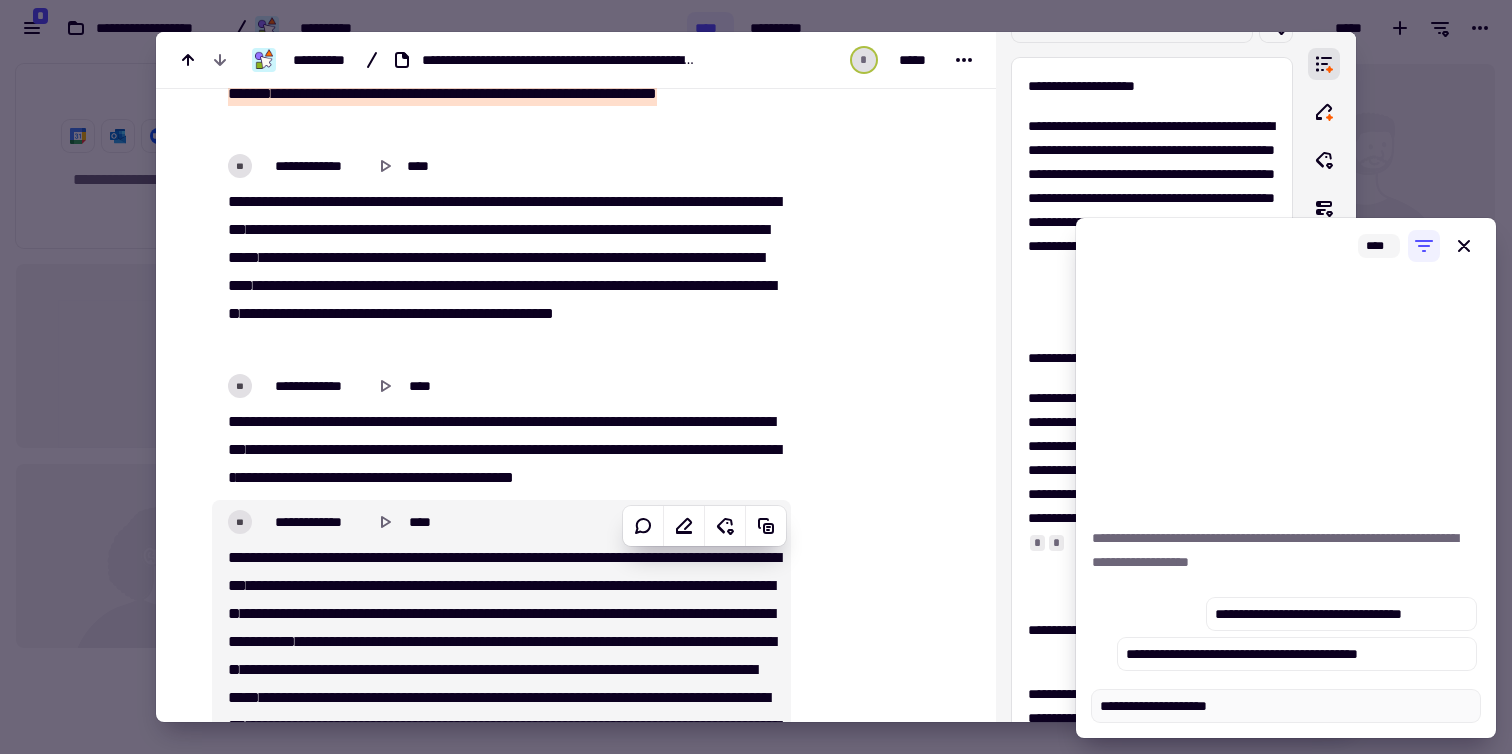type on "*" 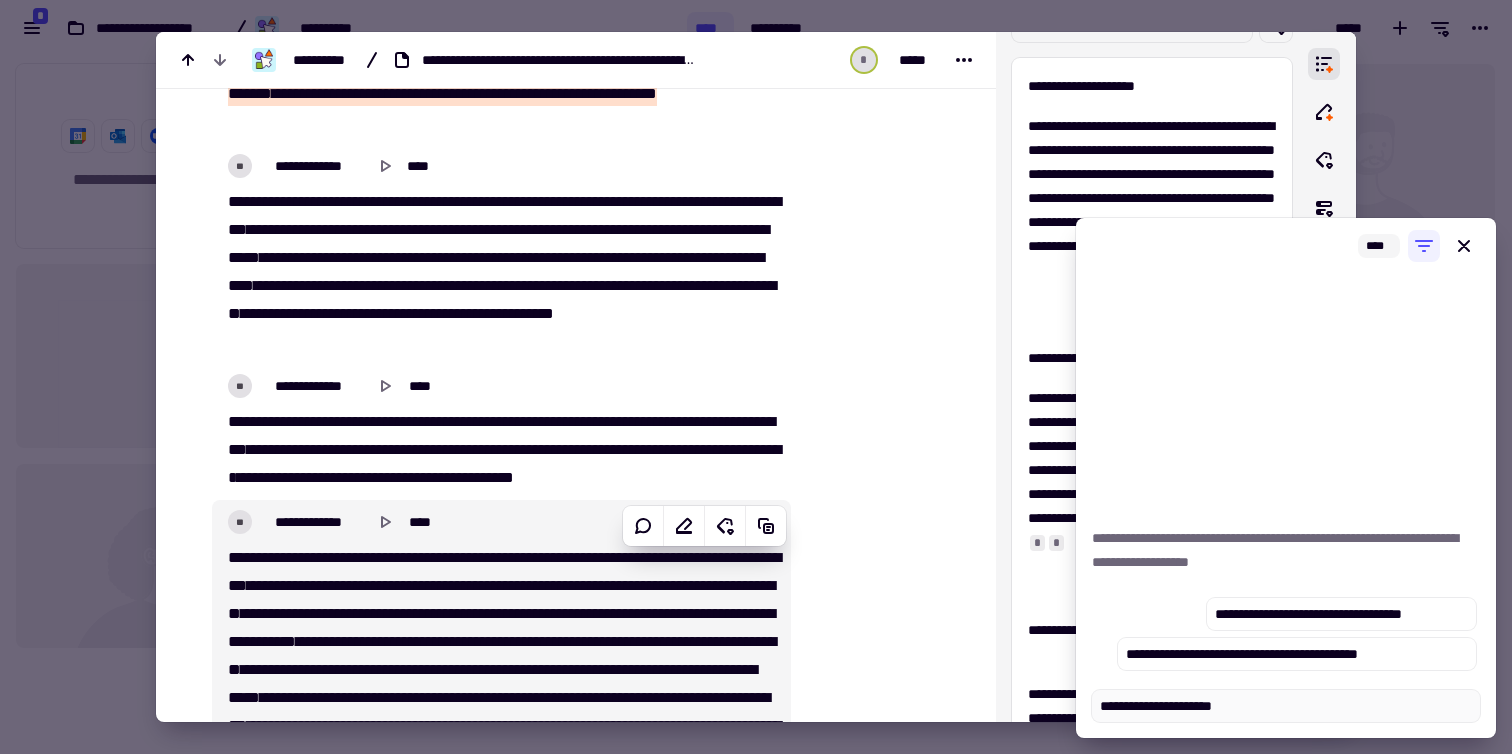 type on "*" 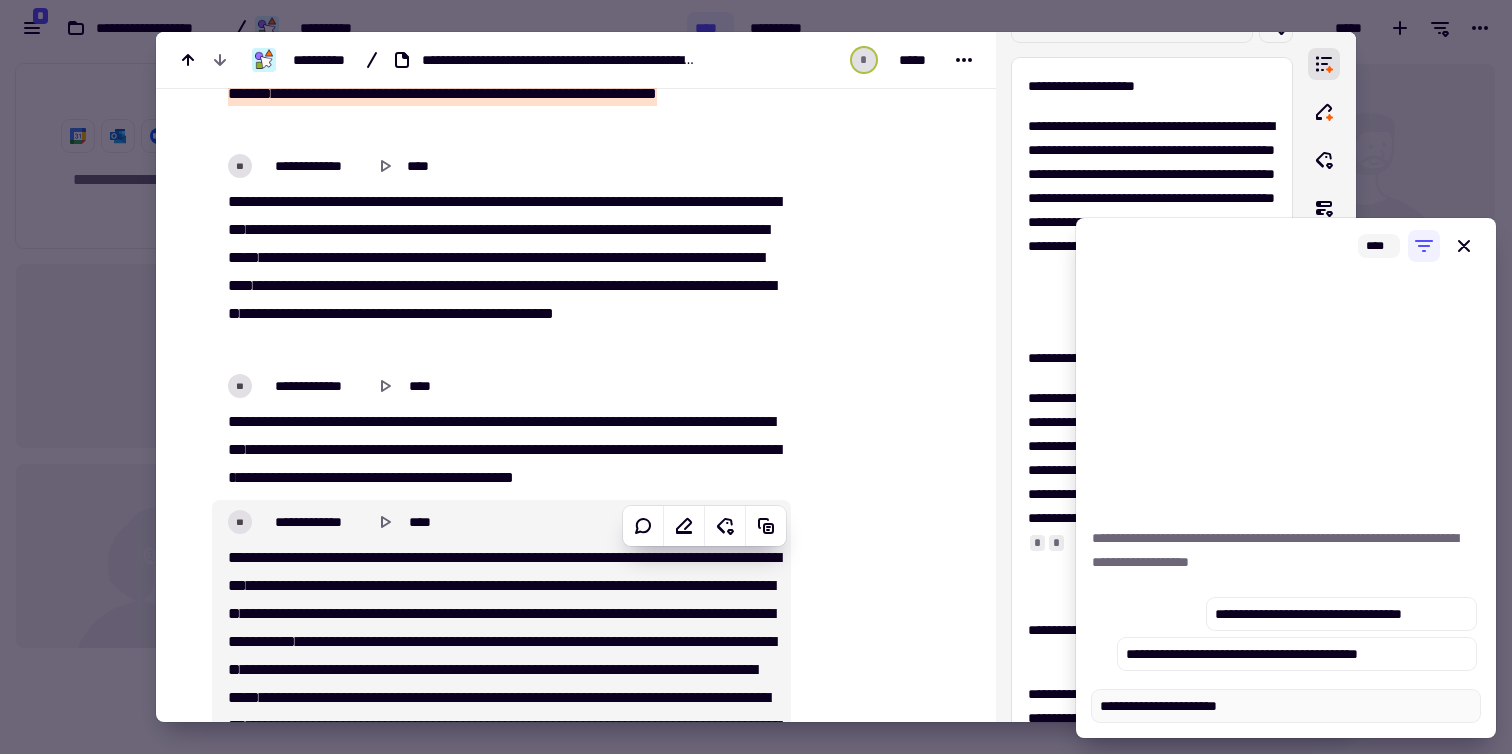 type on "*" 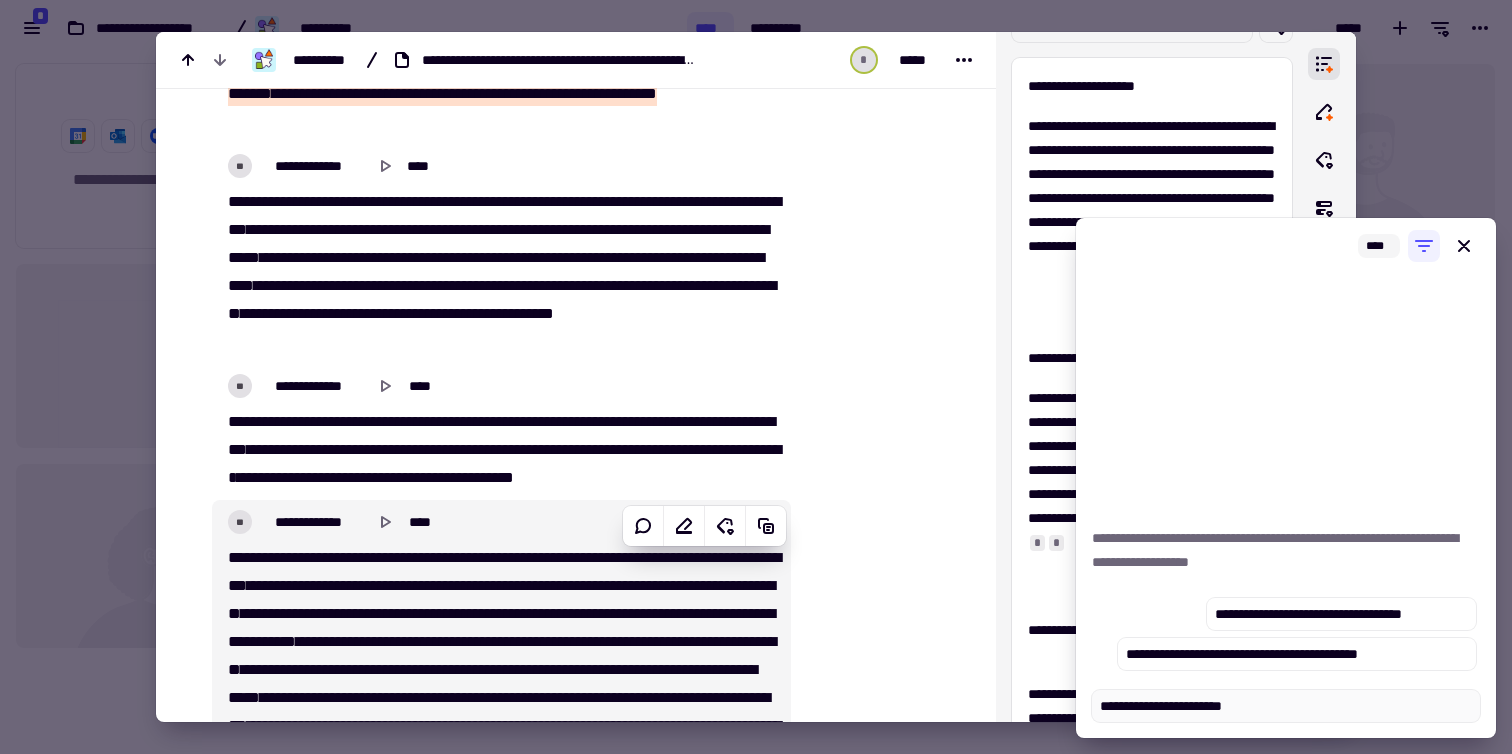 type on "*" 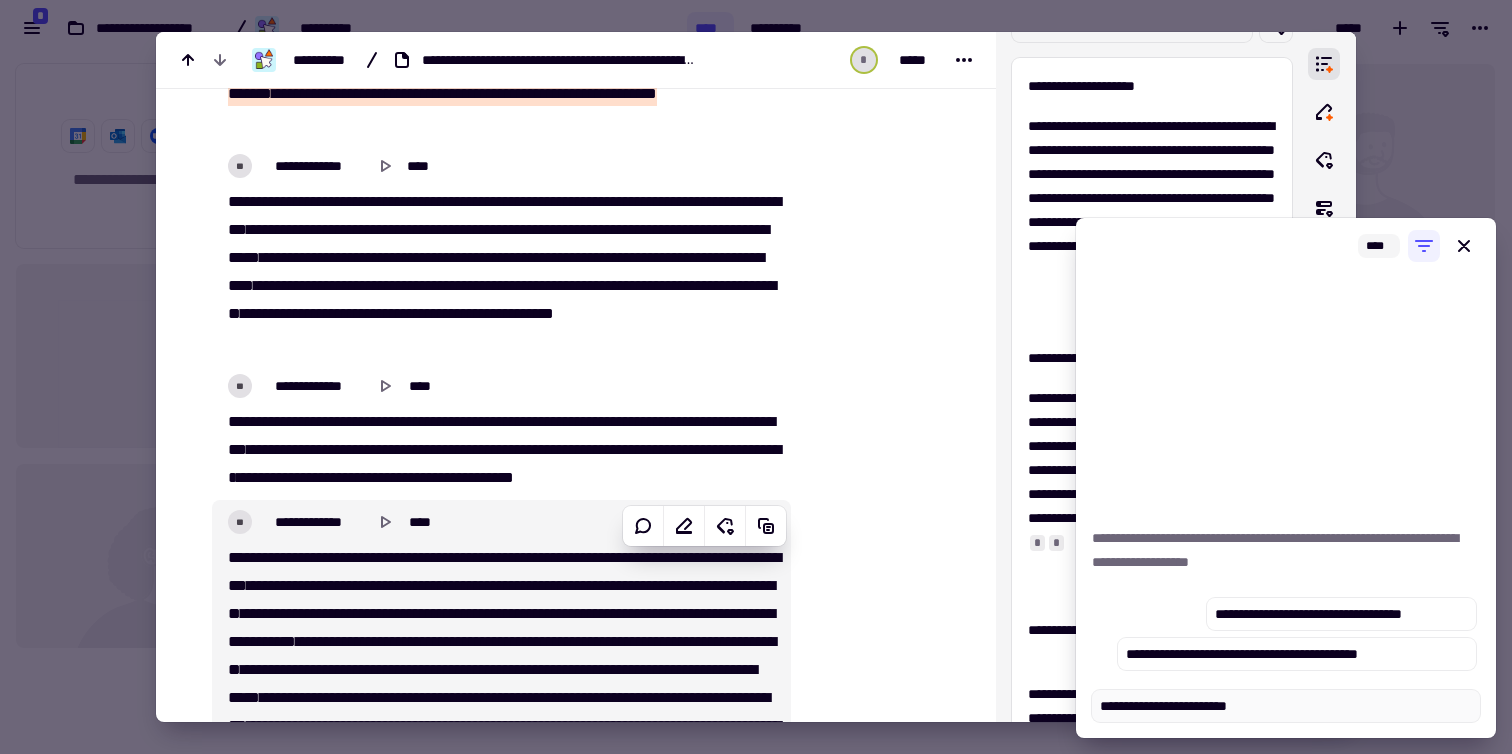 type on "*" 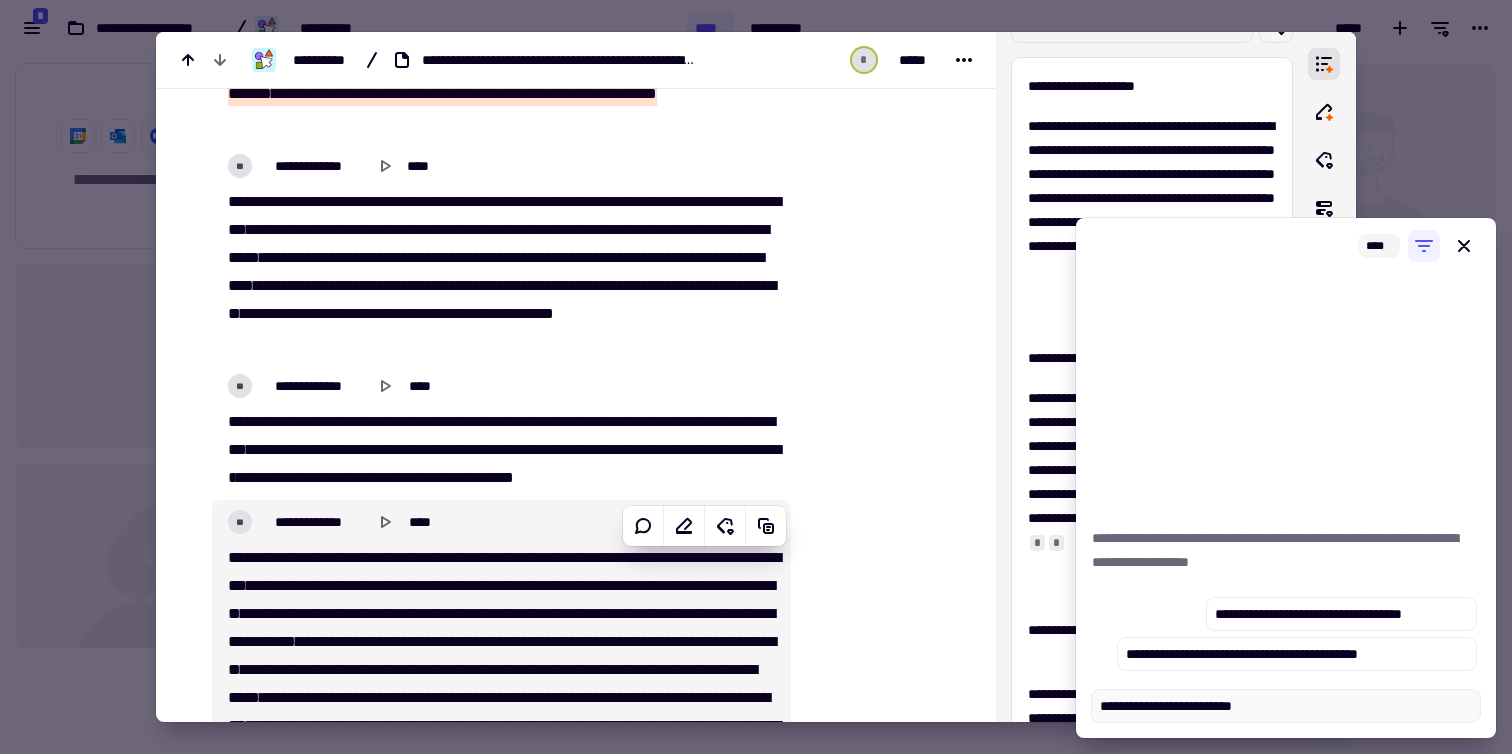 type on "*" 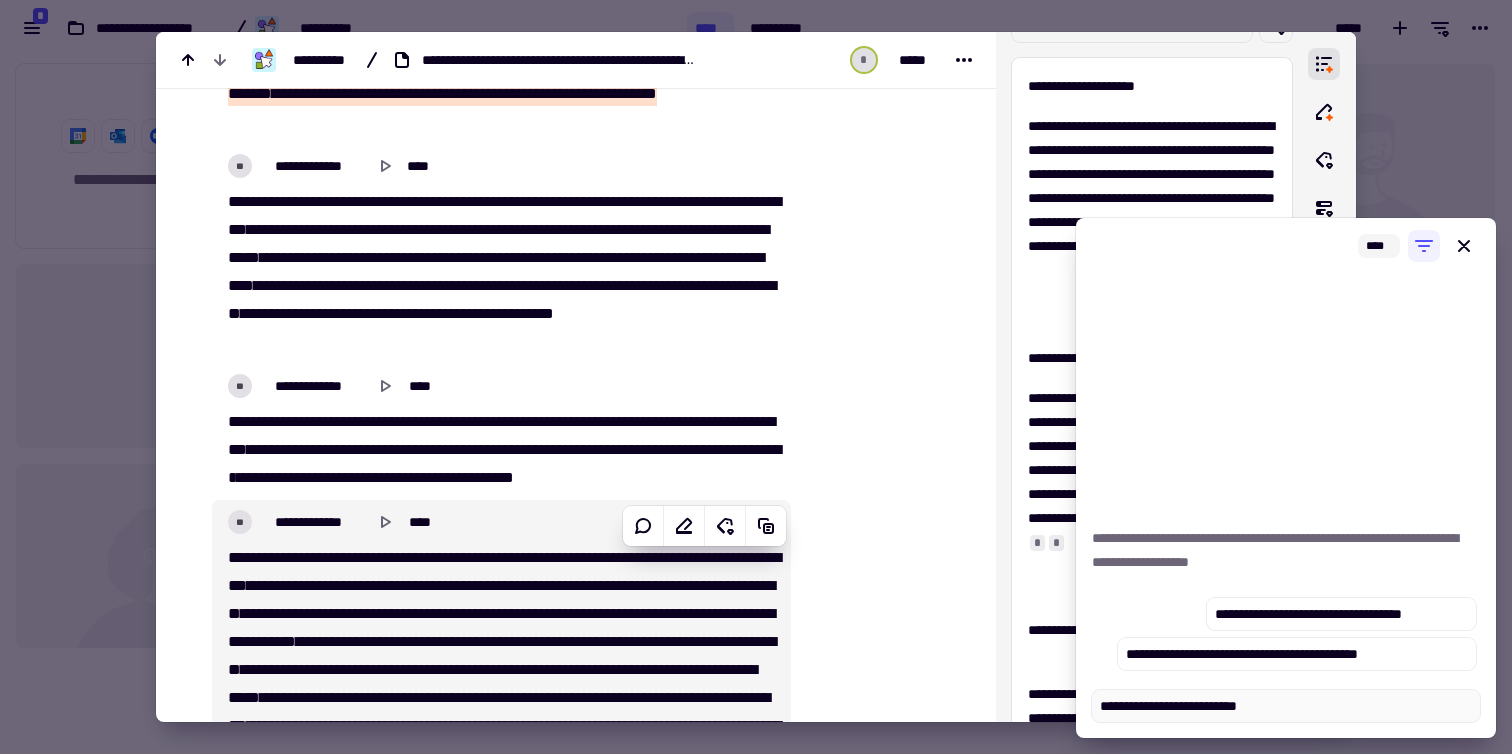 type on "*" 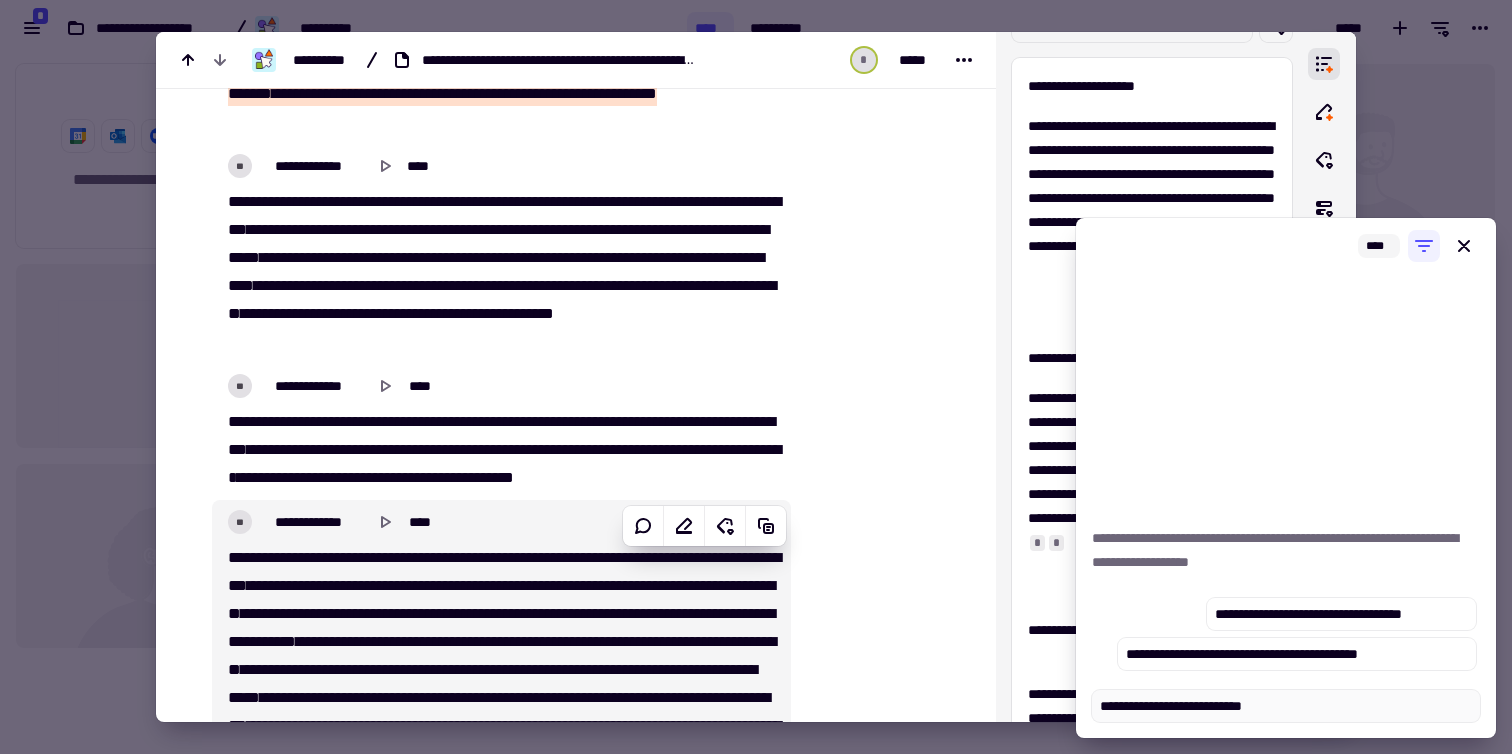 type on "*" 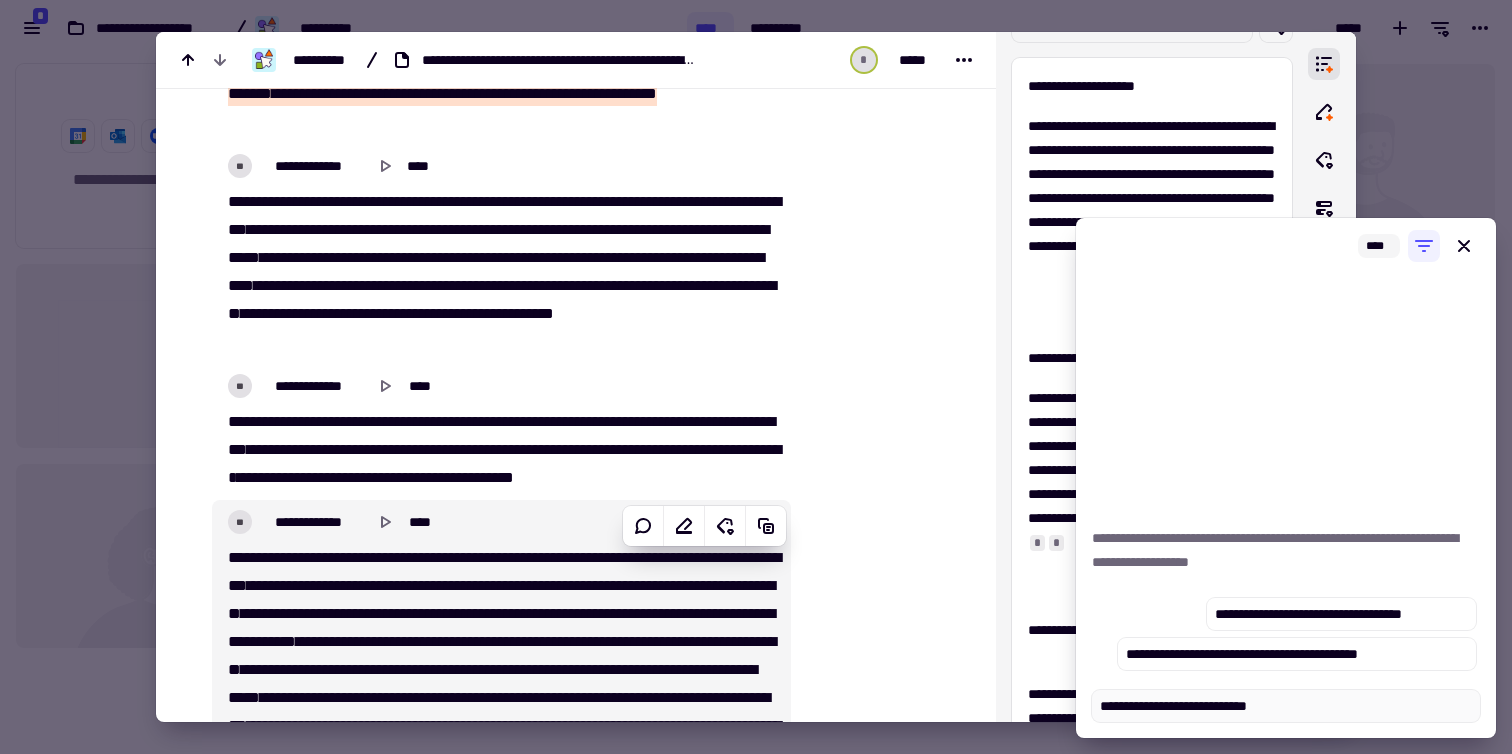 type on "*" 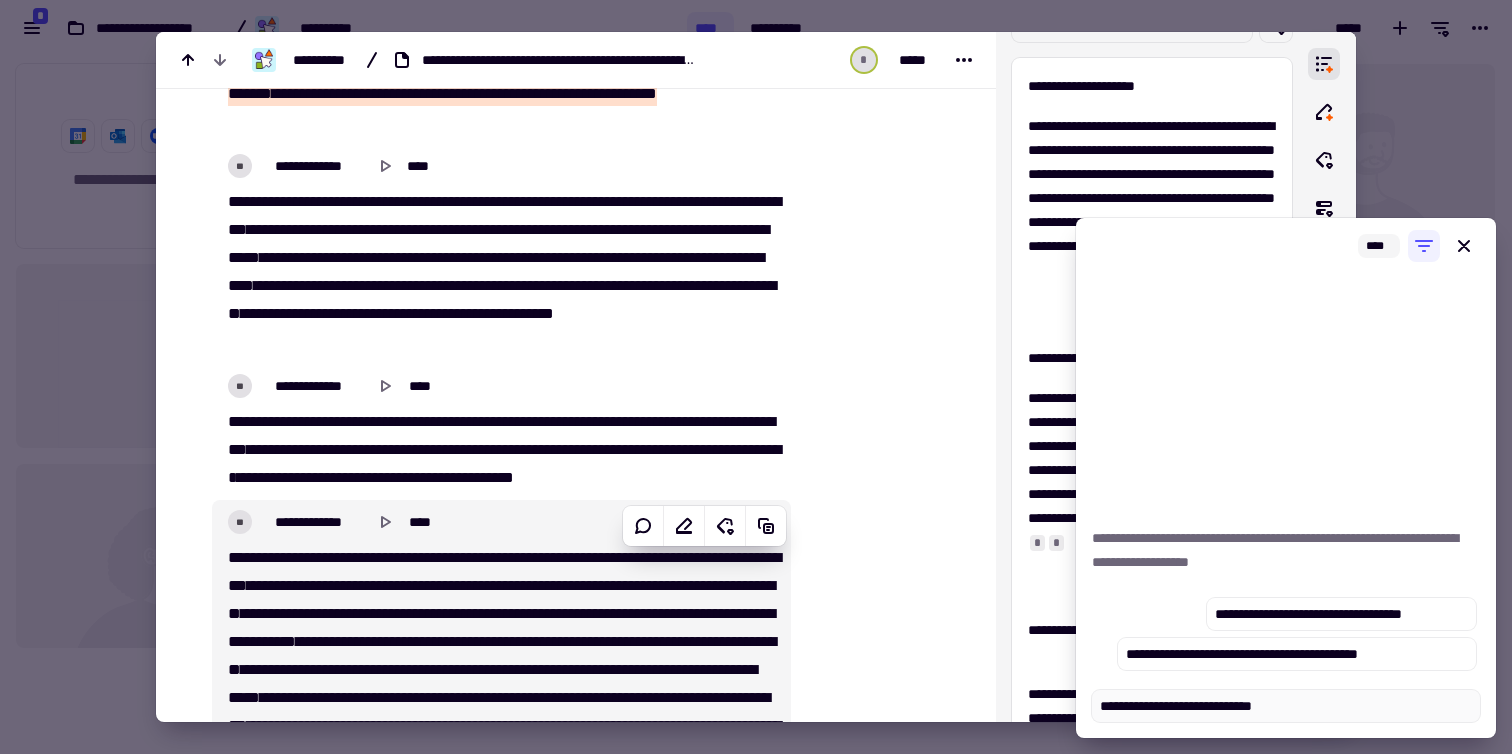 type on "*" 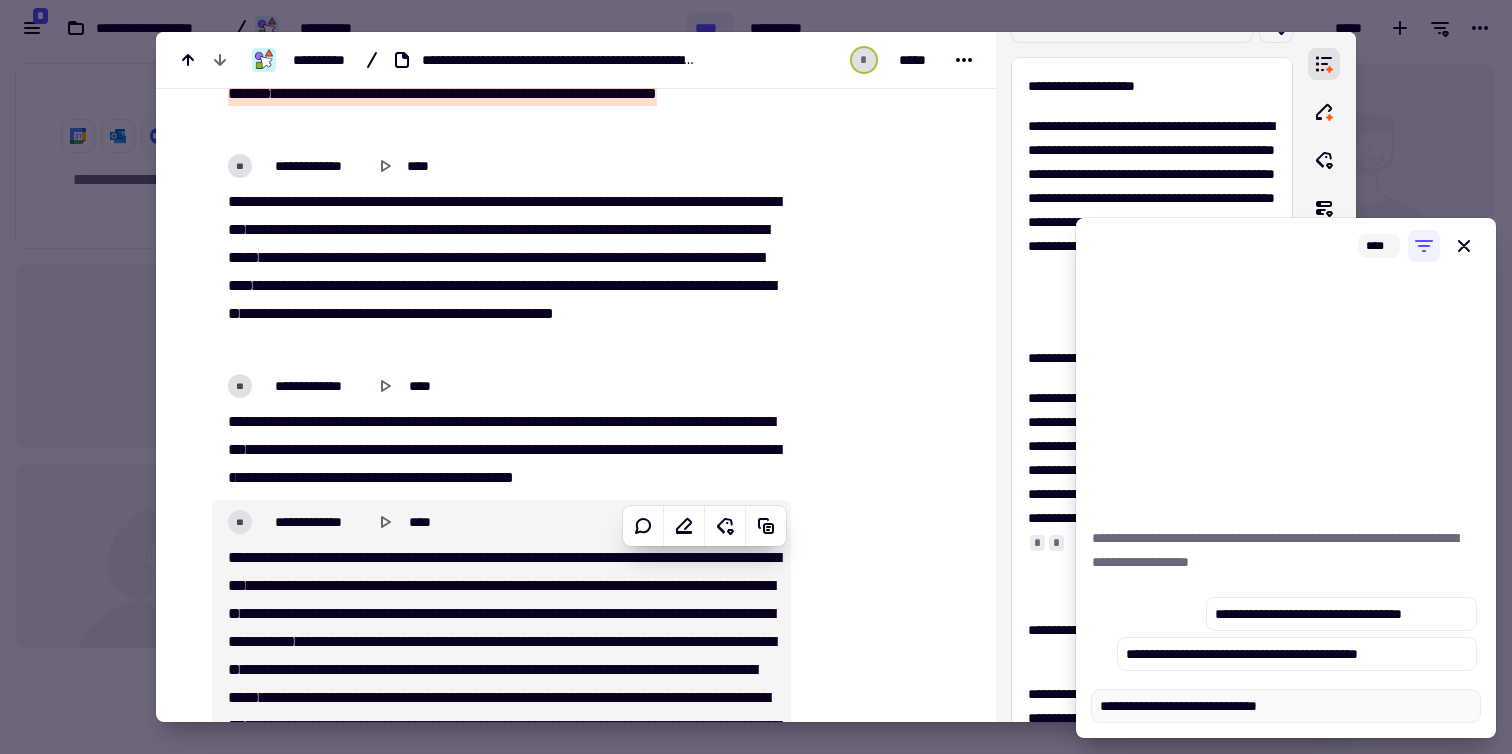 type on "*" 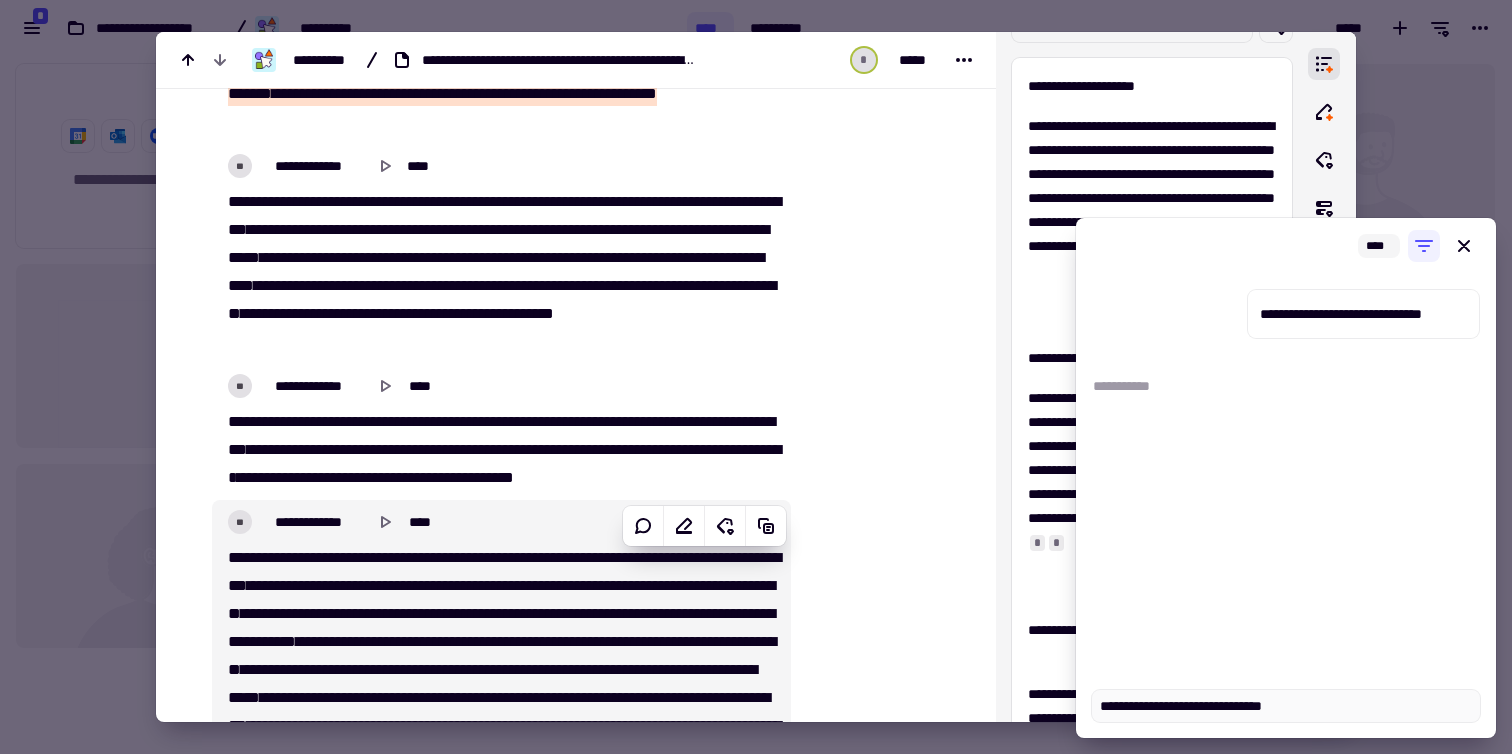 type on "*" 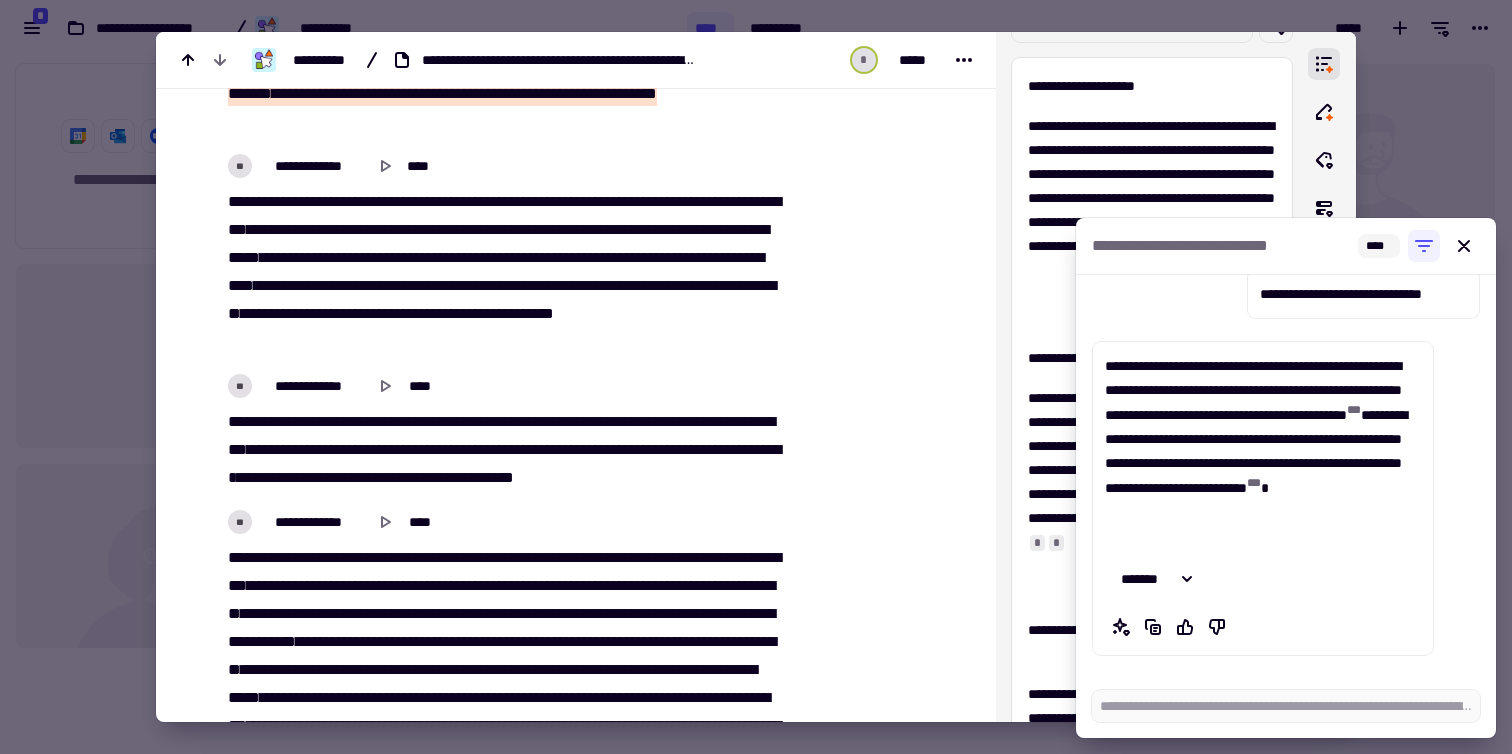 scroll, scrollTop: 25, scrollLeft: 0, axis: vertical 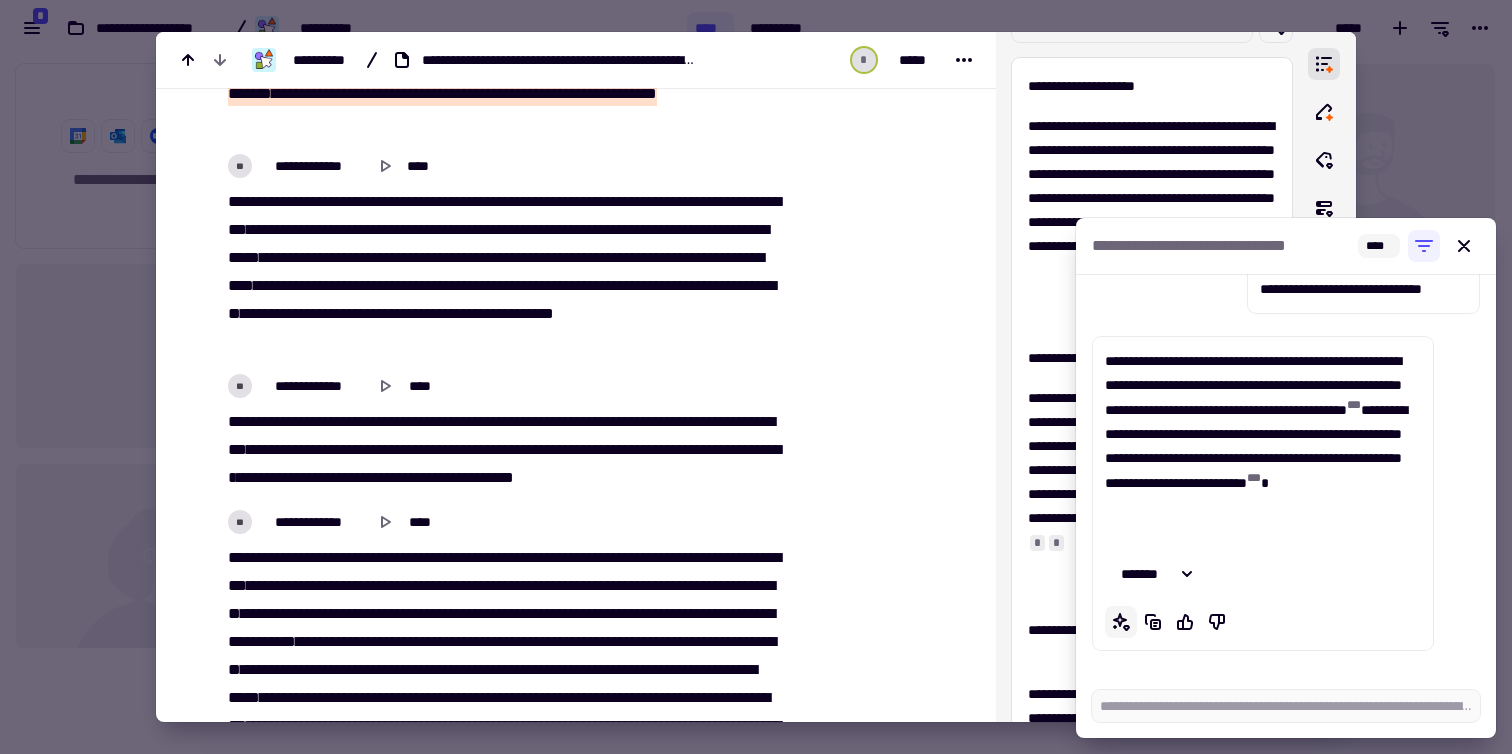 click 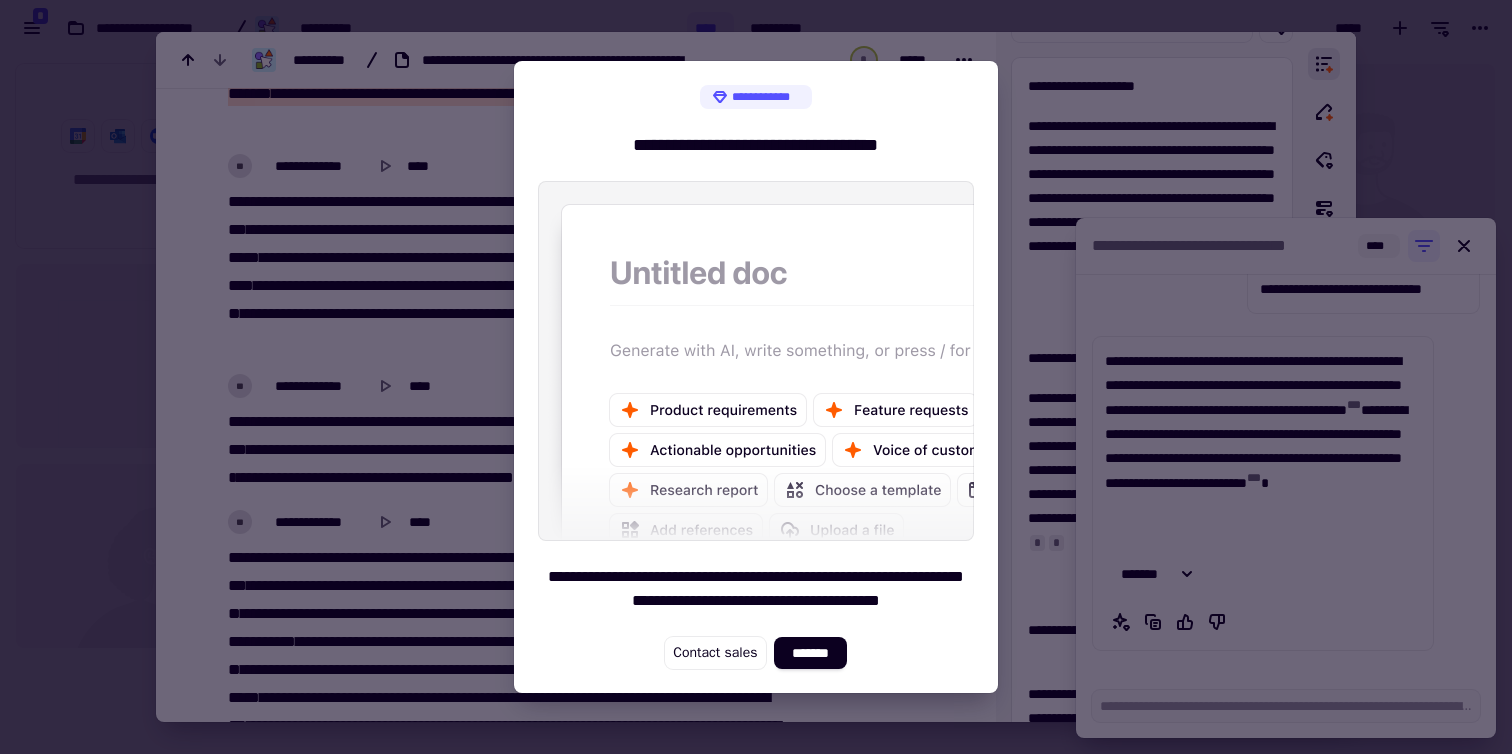 click at bounding box center (756, 377) 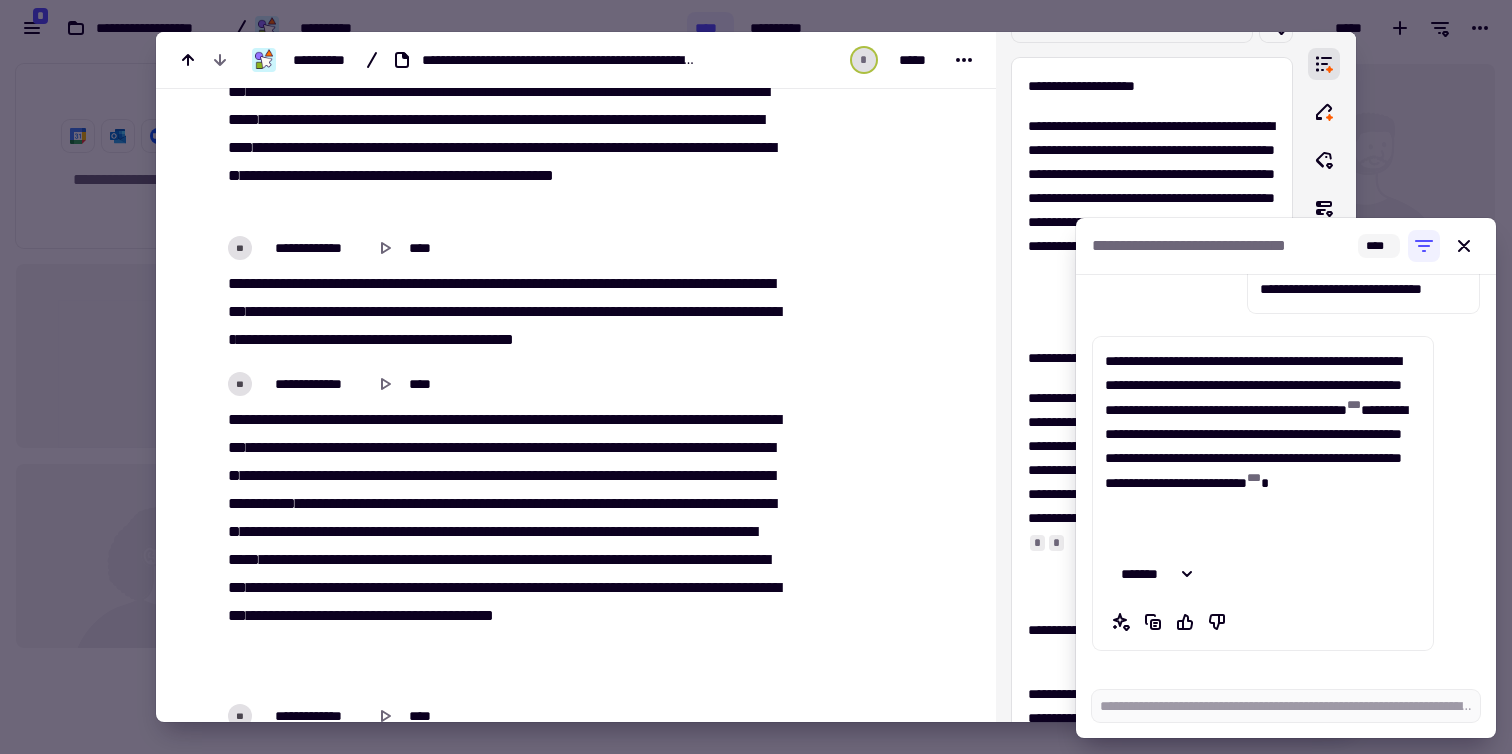 scroll, scrollTop: 1313, scrollLeft: 0, axis: vertical 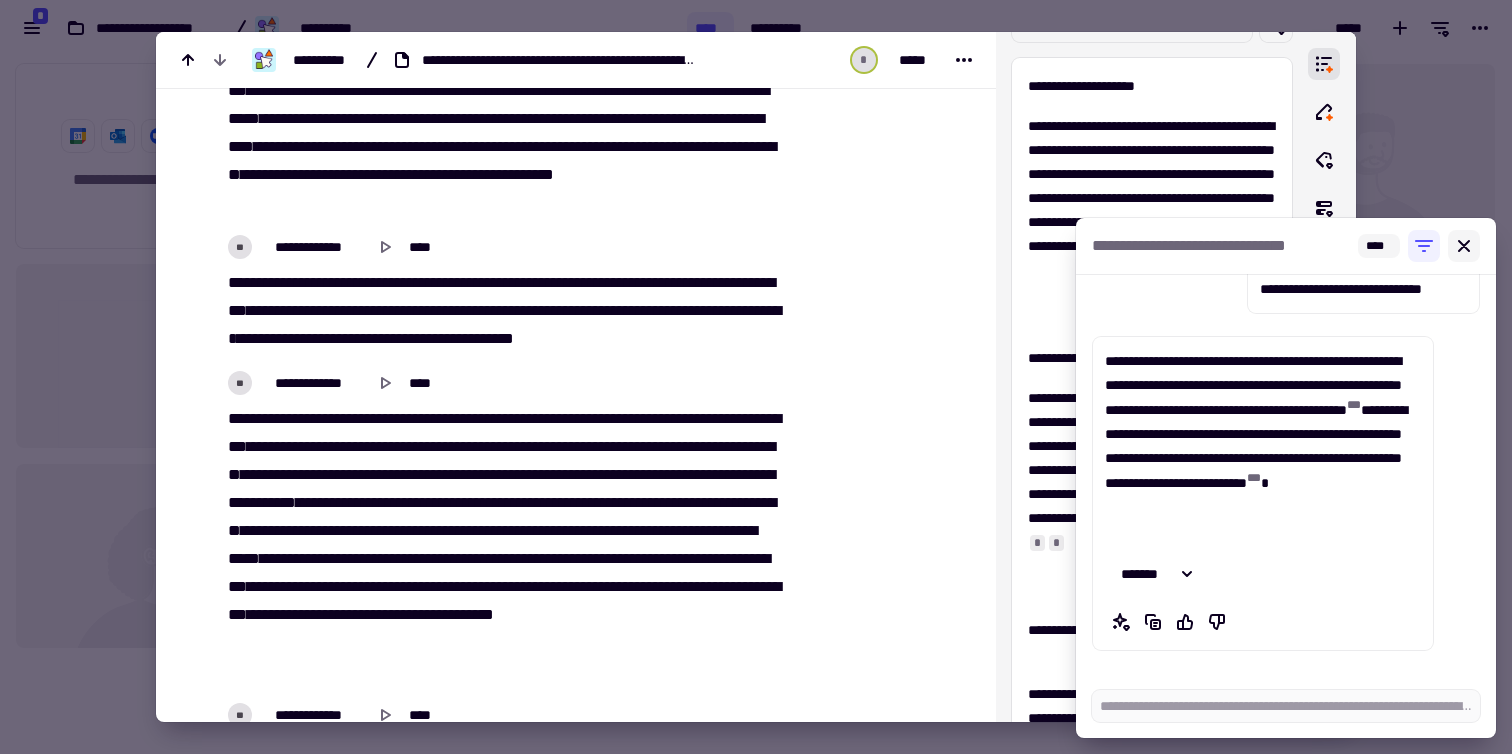 click 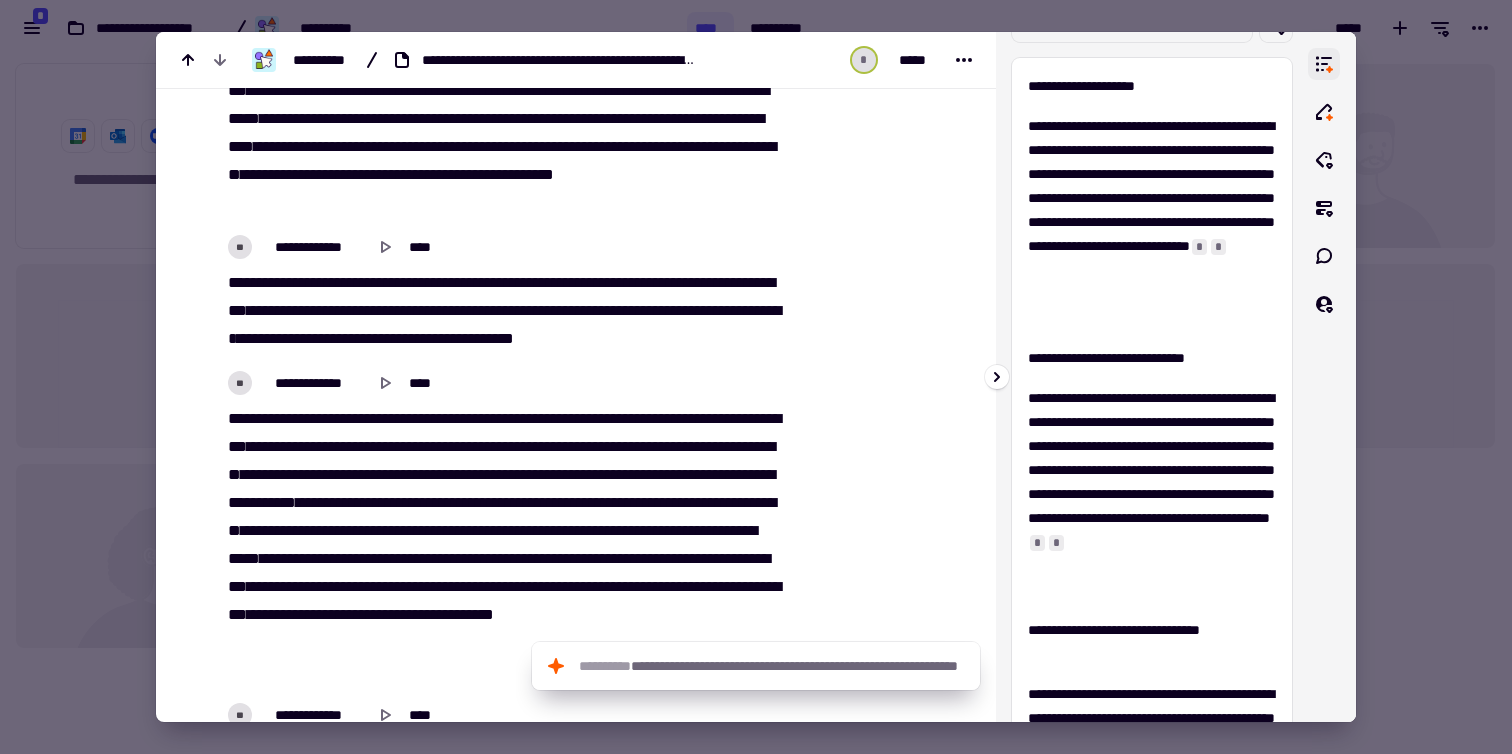 click 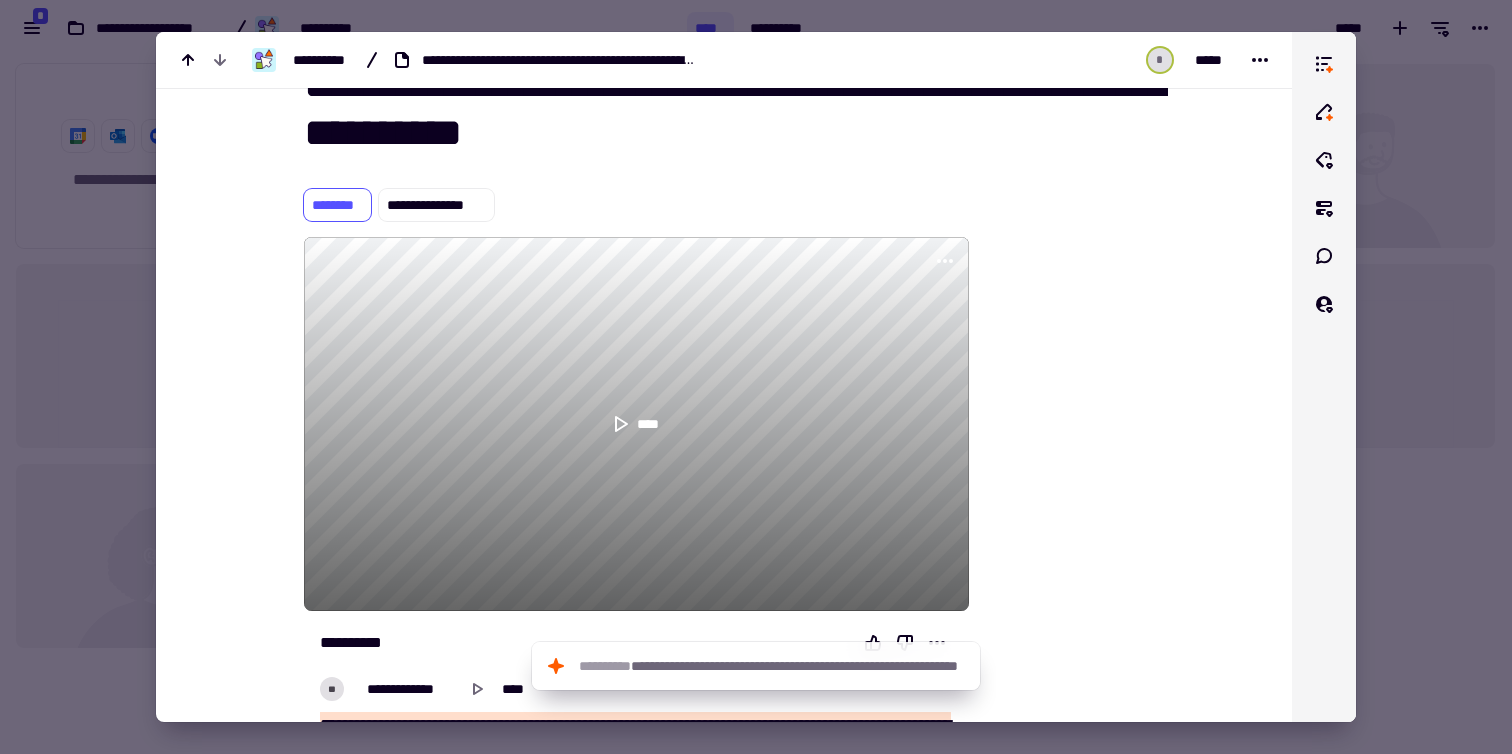 scroll, scrollTop: 0, scrollLeft: 0, axis: both 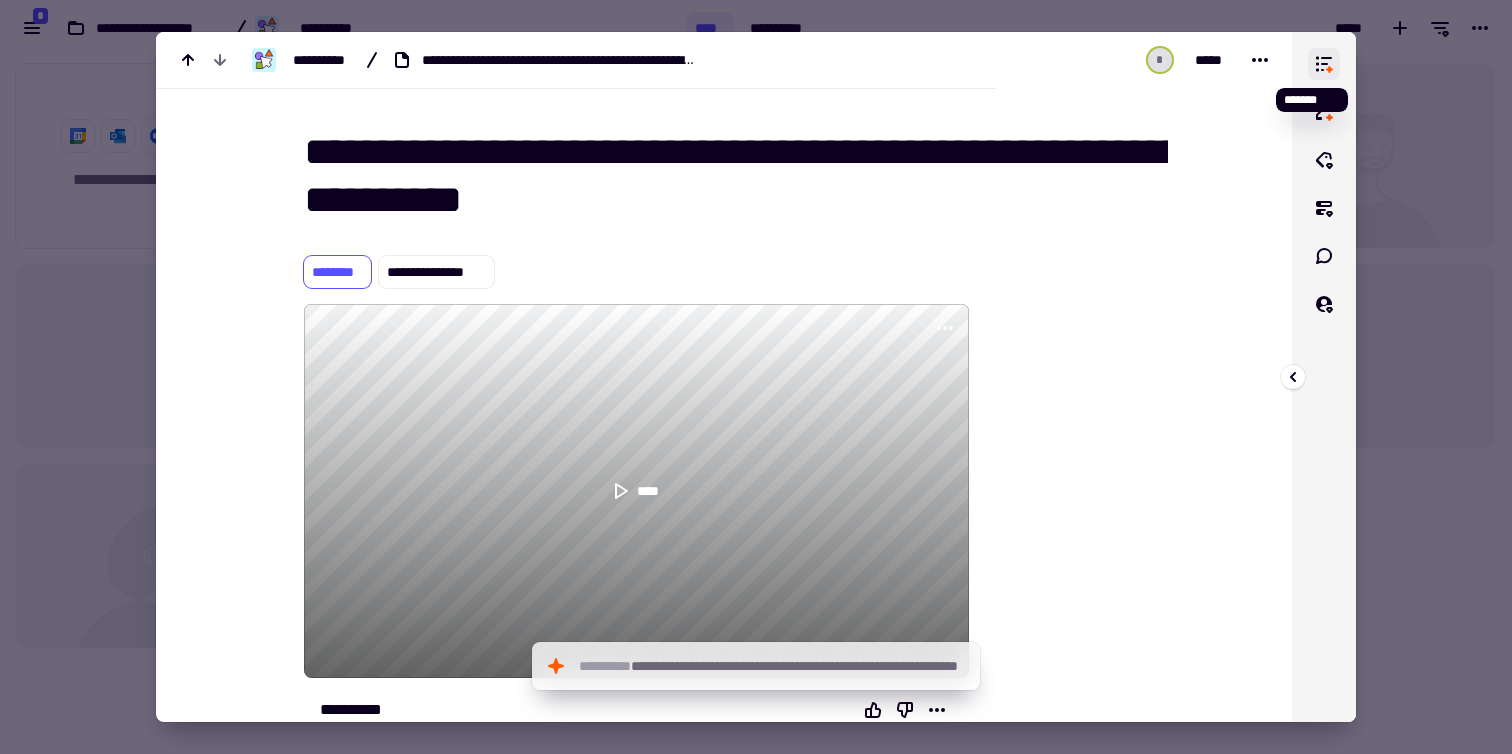 click 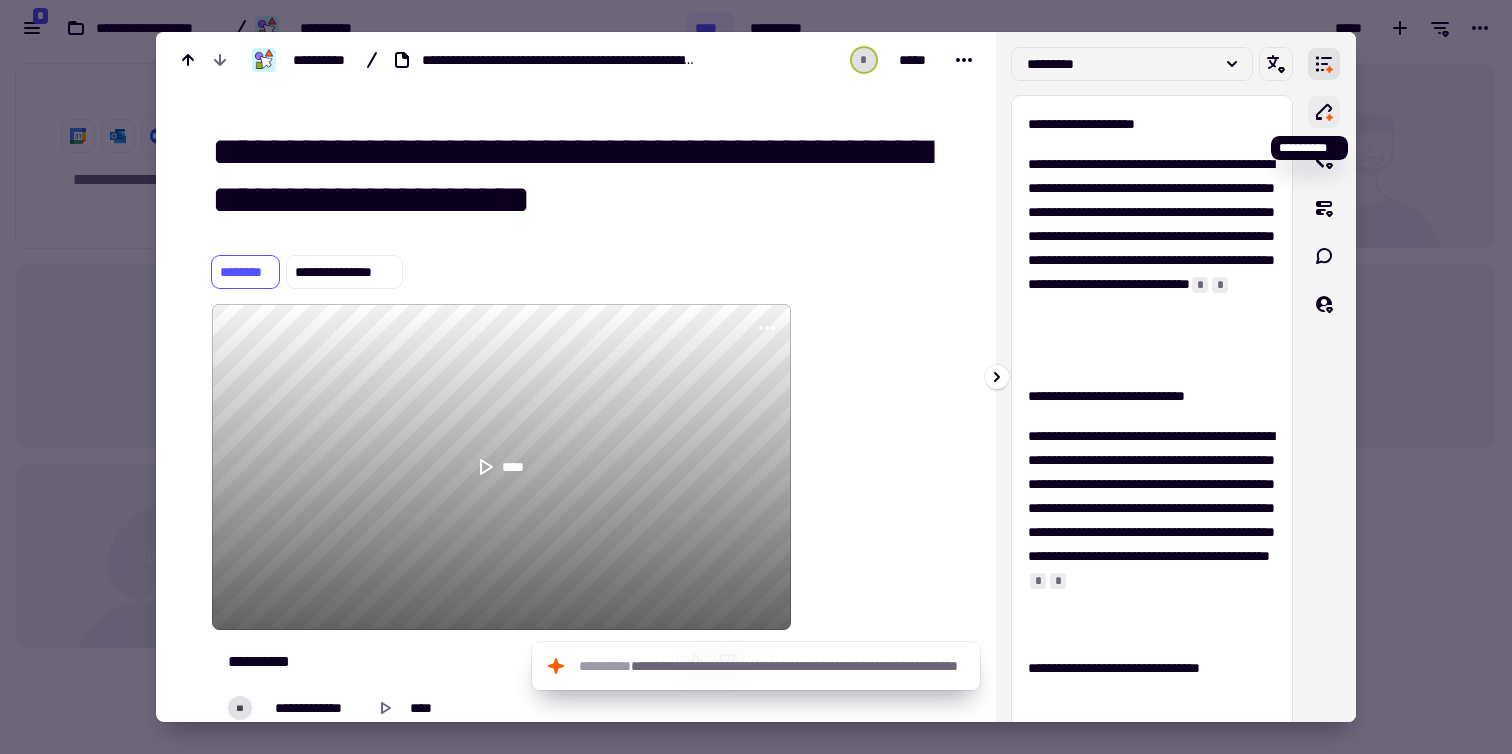 click 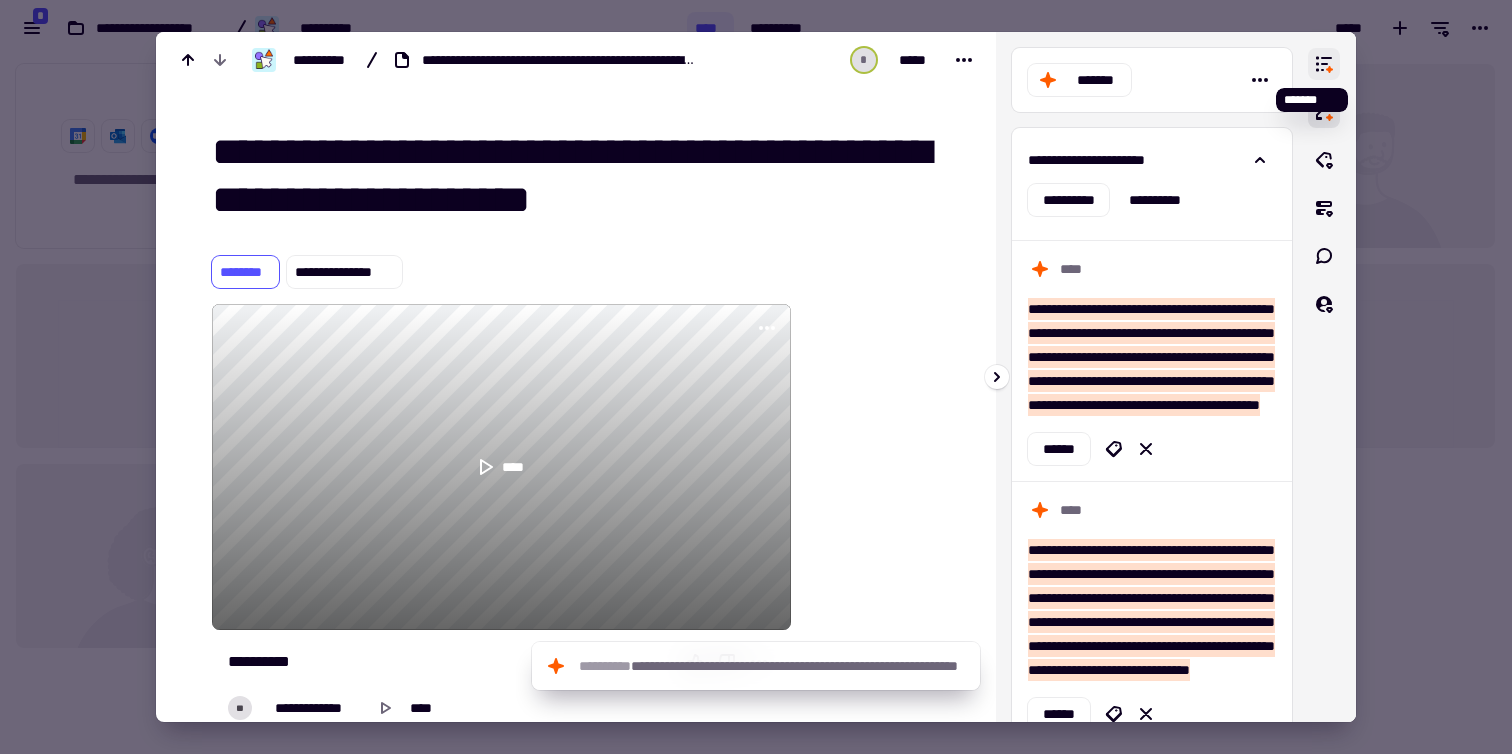 click 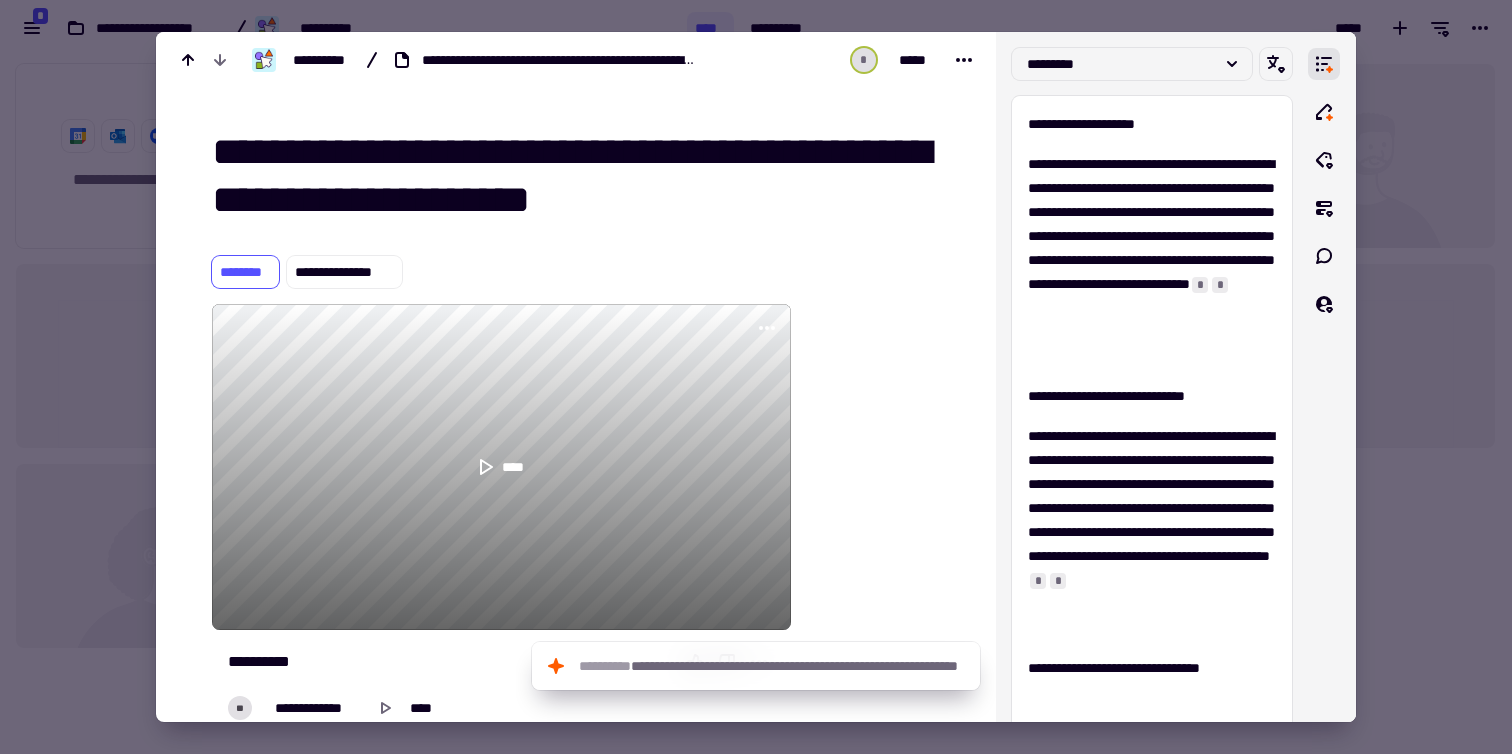 click at bounding box center (756, 377) 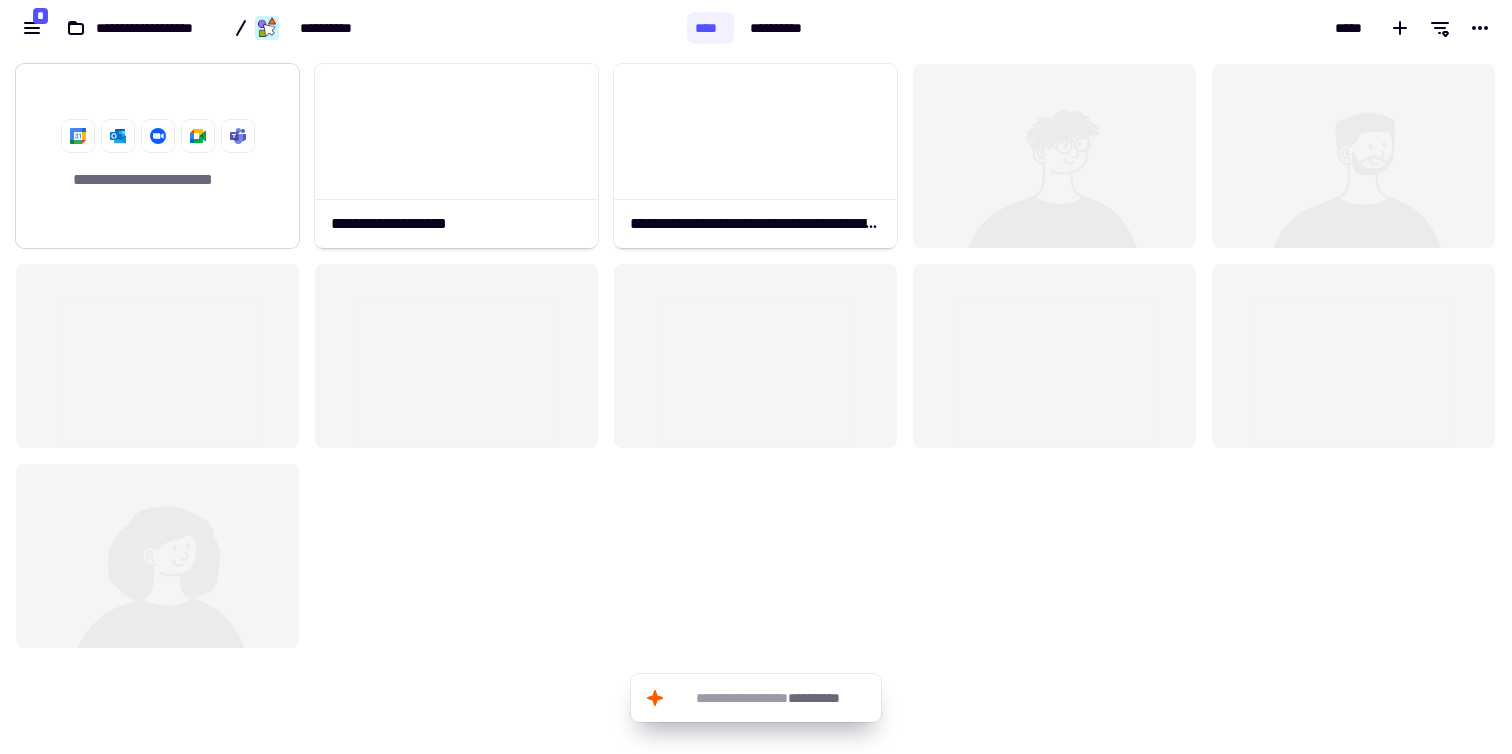 click on "**********" 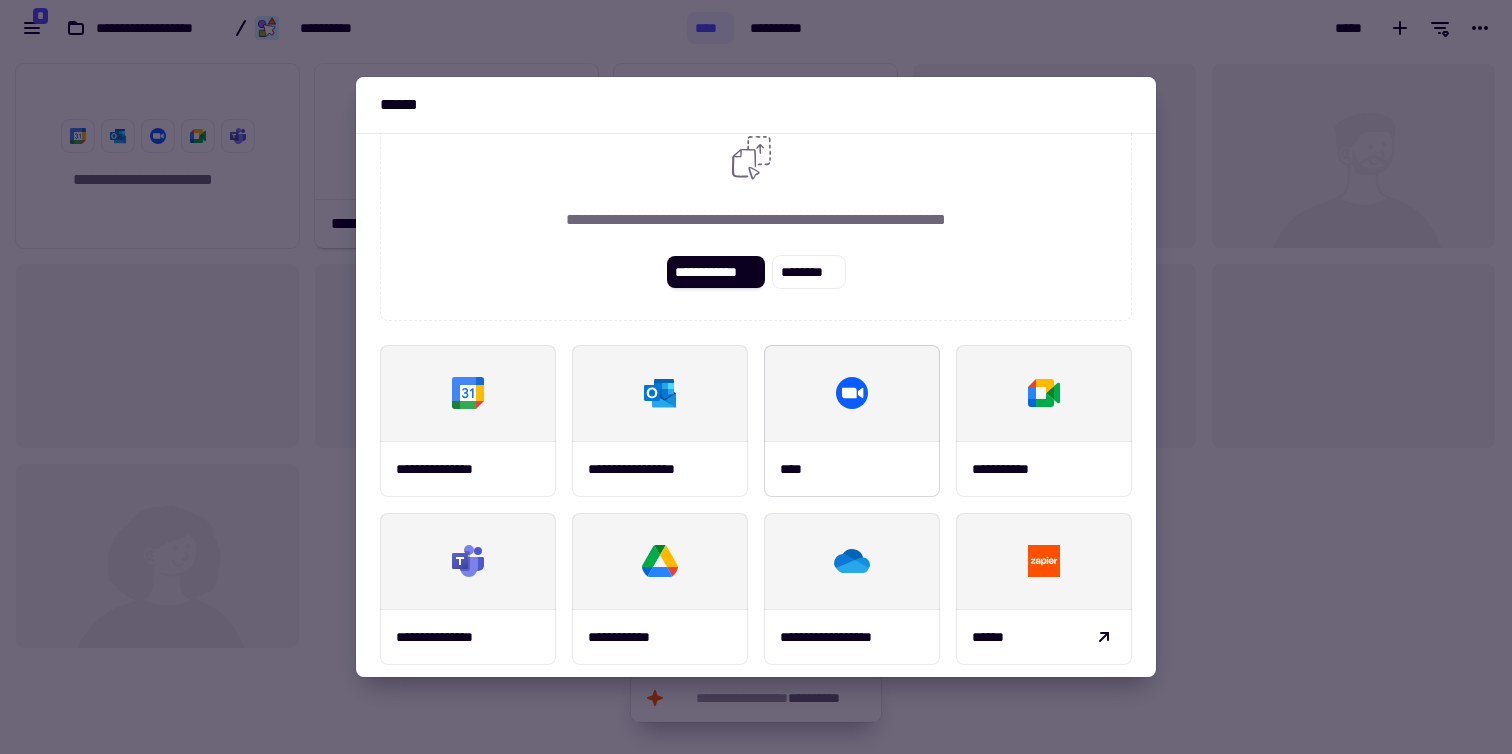 scroll, scrollTop: 0, scrollLeft: 0, axis: both 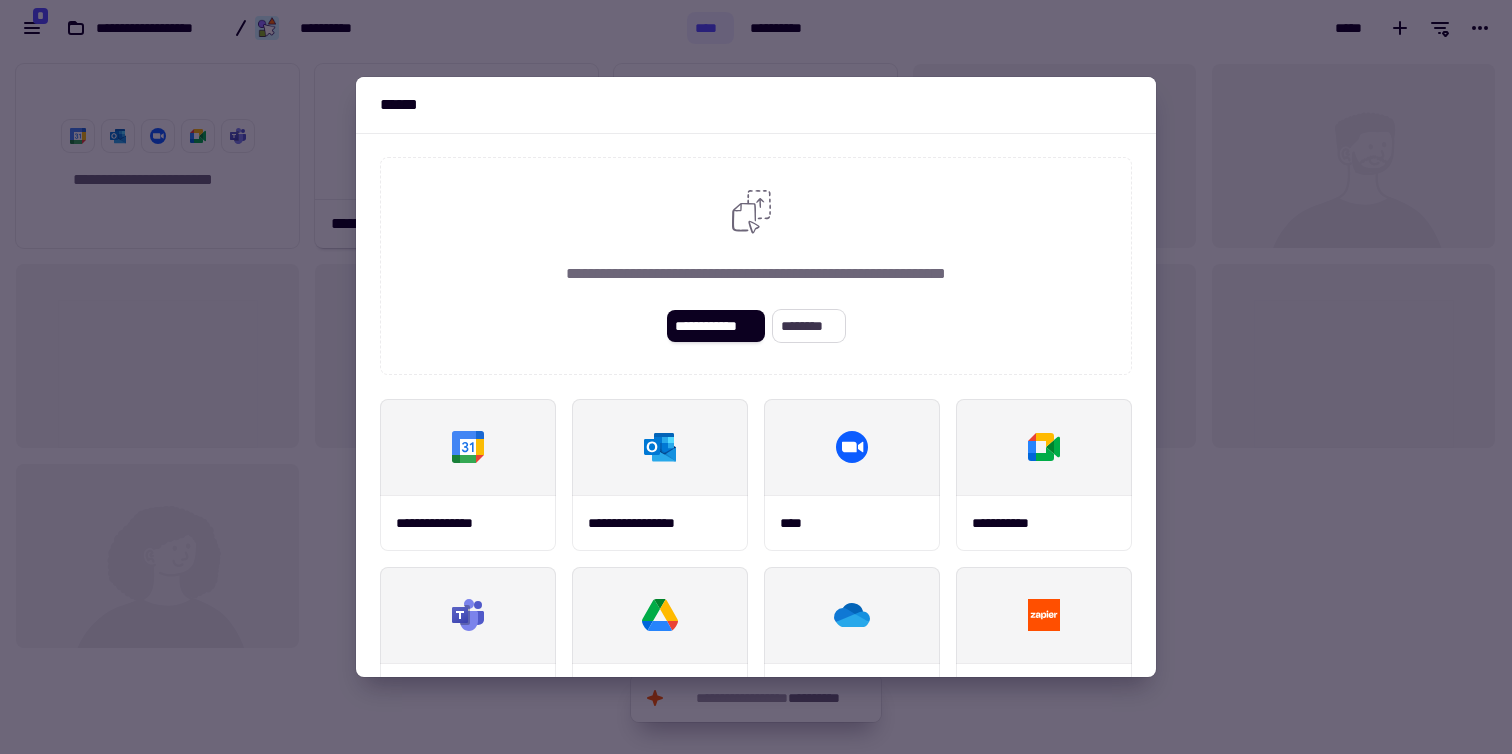 click on "********" 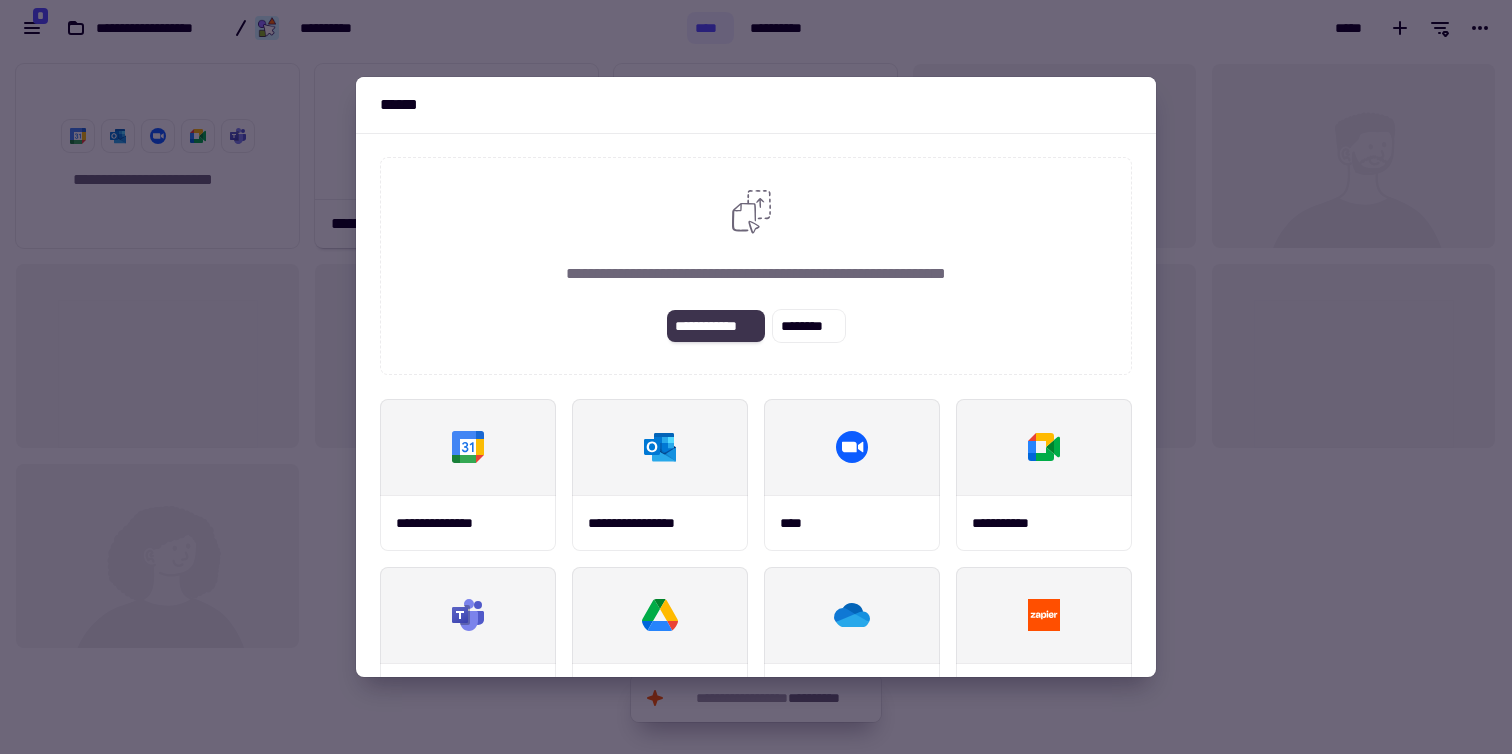 click on "**********" 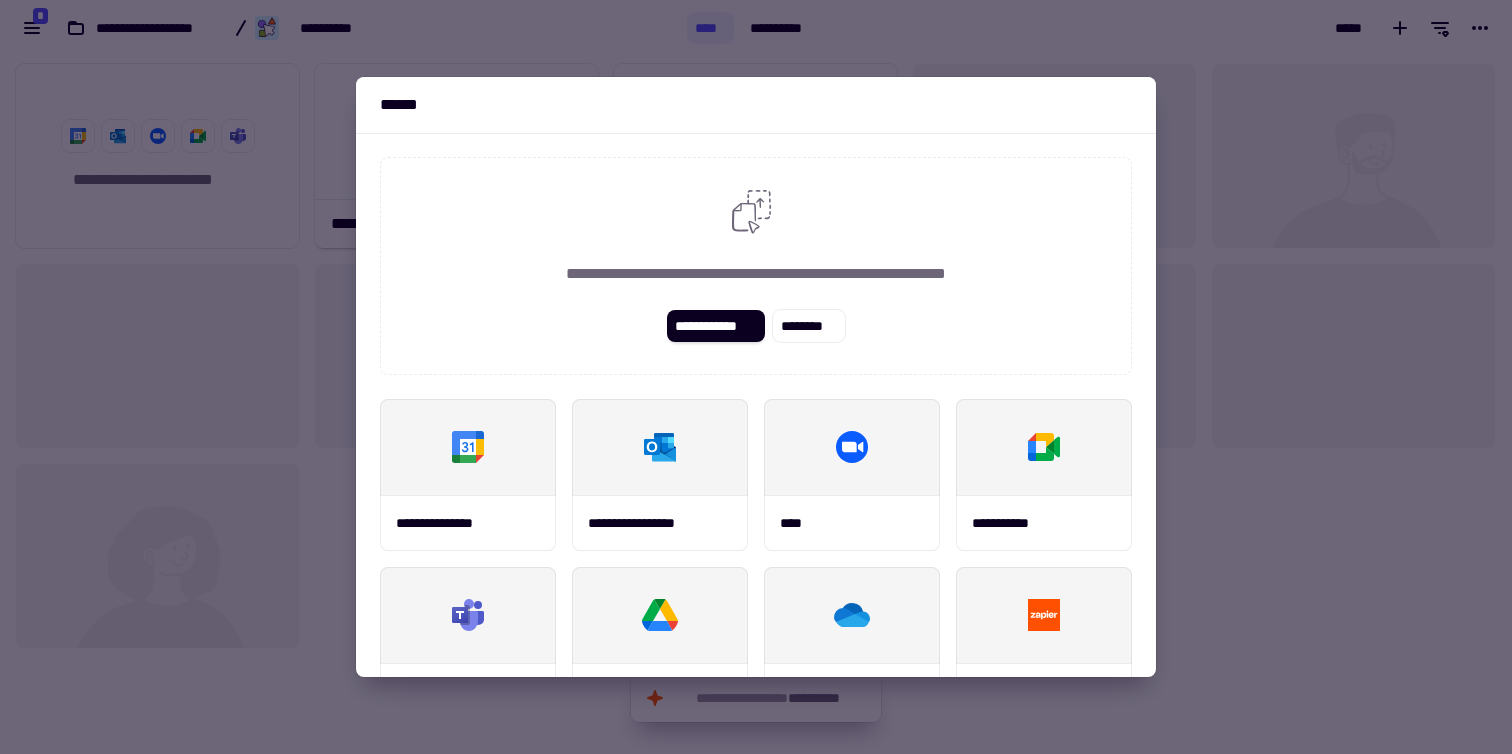 click at bounding box center (756, 377) 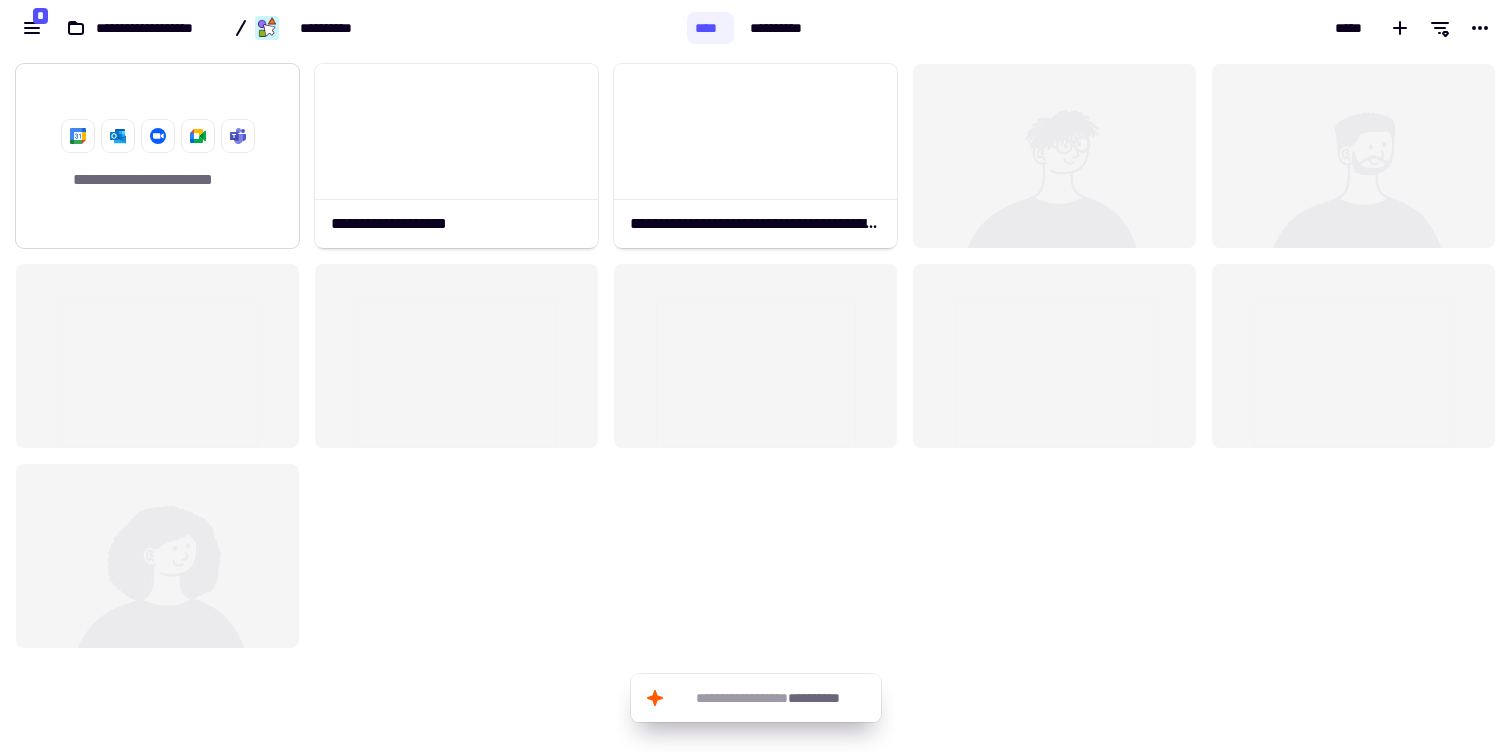 click on "**********" 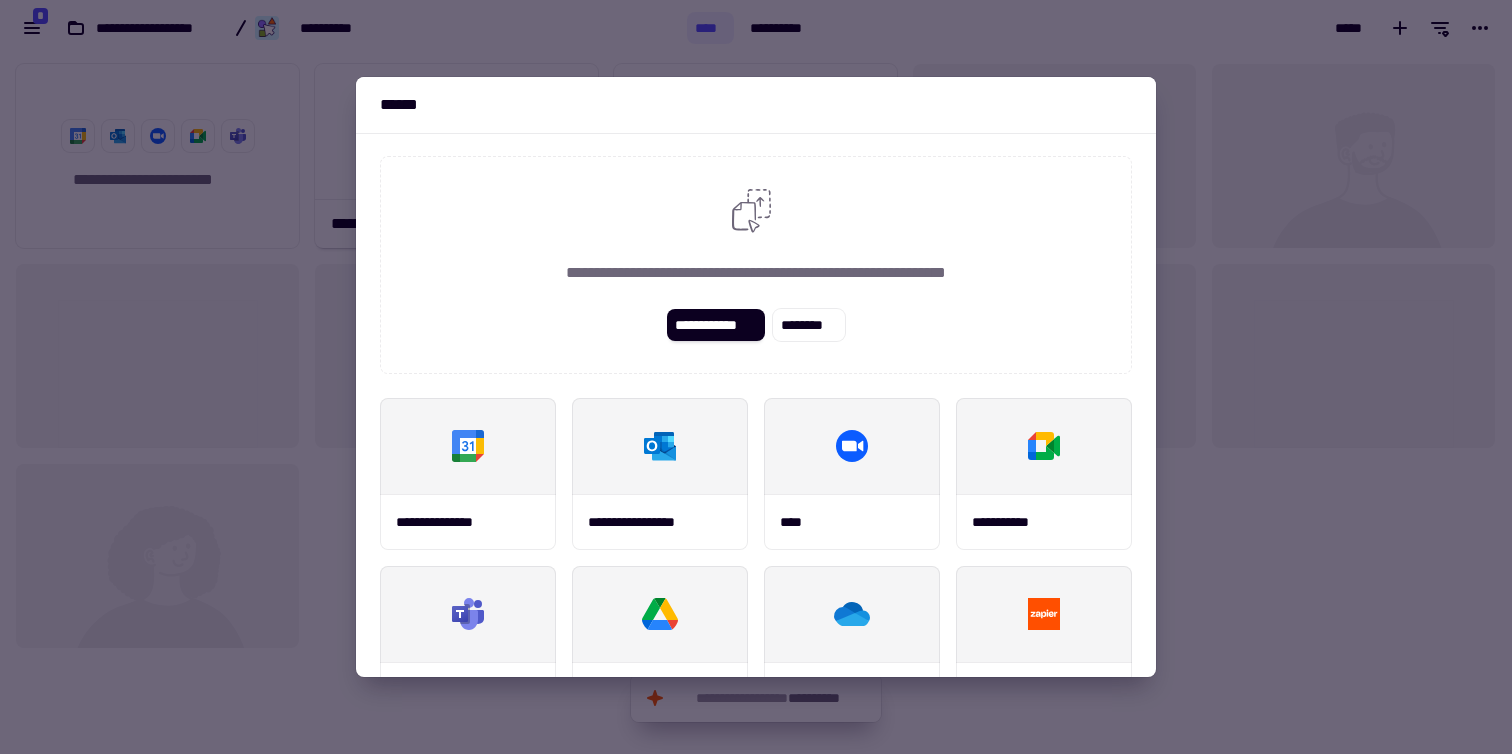 scroll, scrollTop: 0, scrollLeft: 0, axis: both 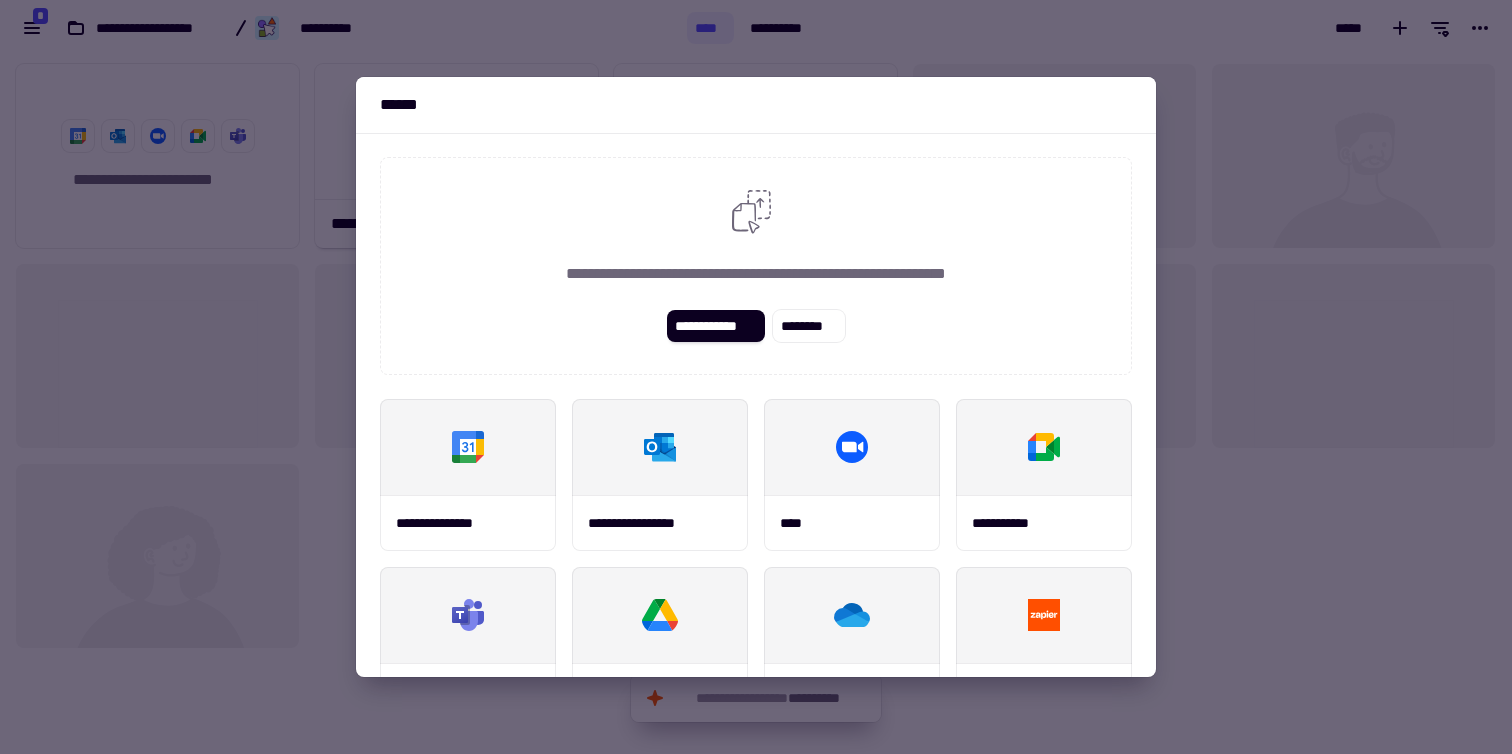 click at bounding box center [756, 377] 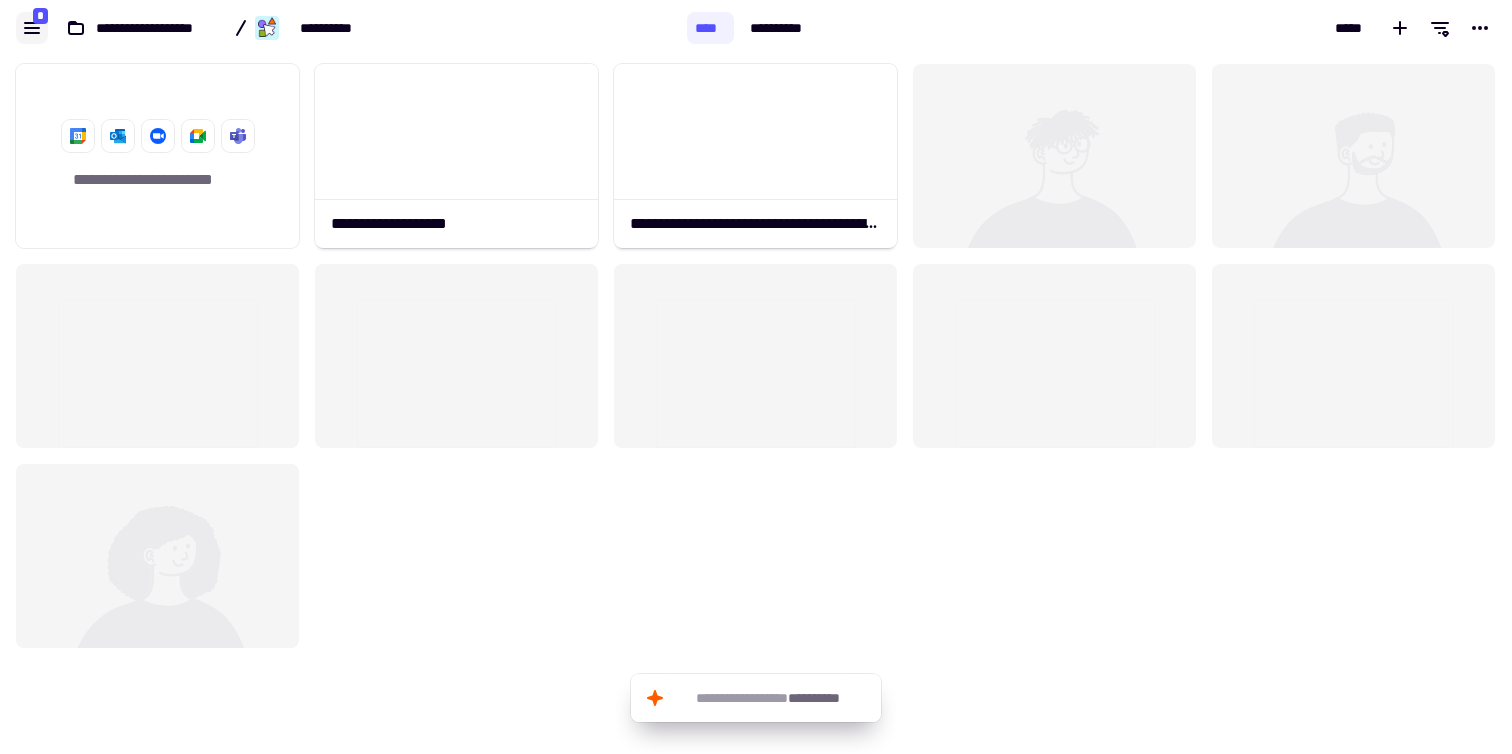 click 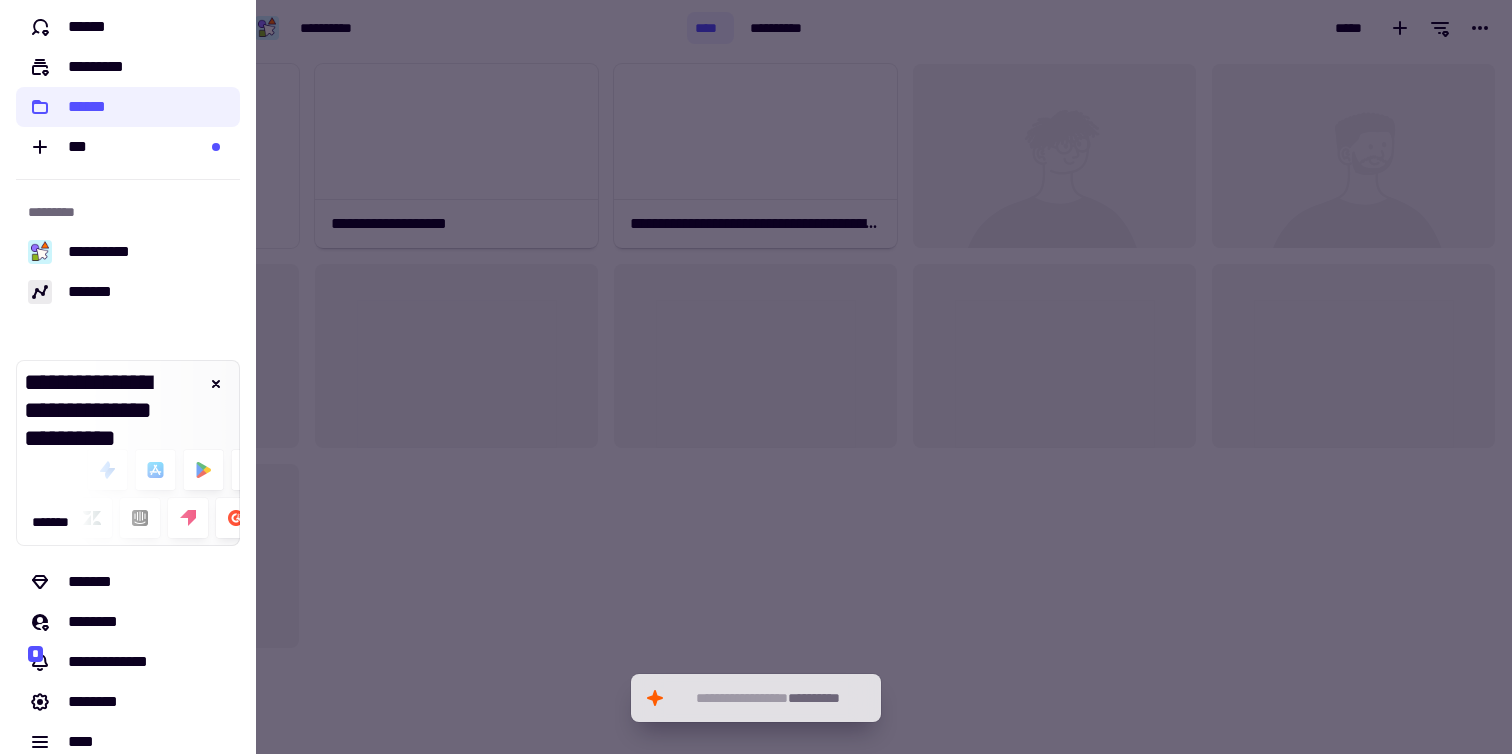 scroll, scrollTop: 113, scrollLeft: 0, axis: vertical 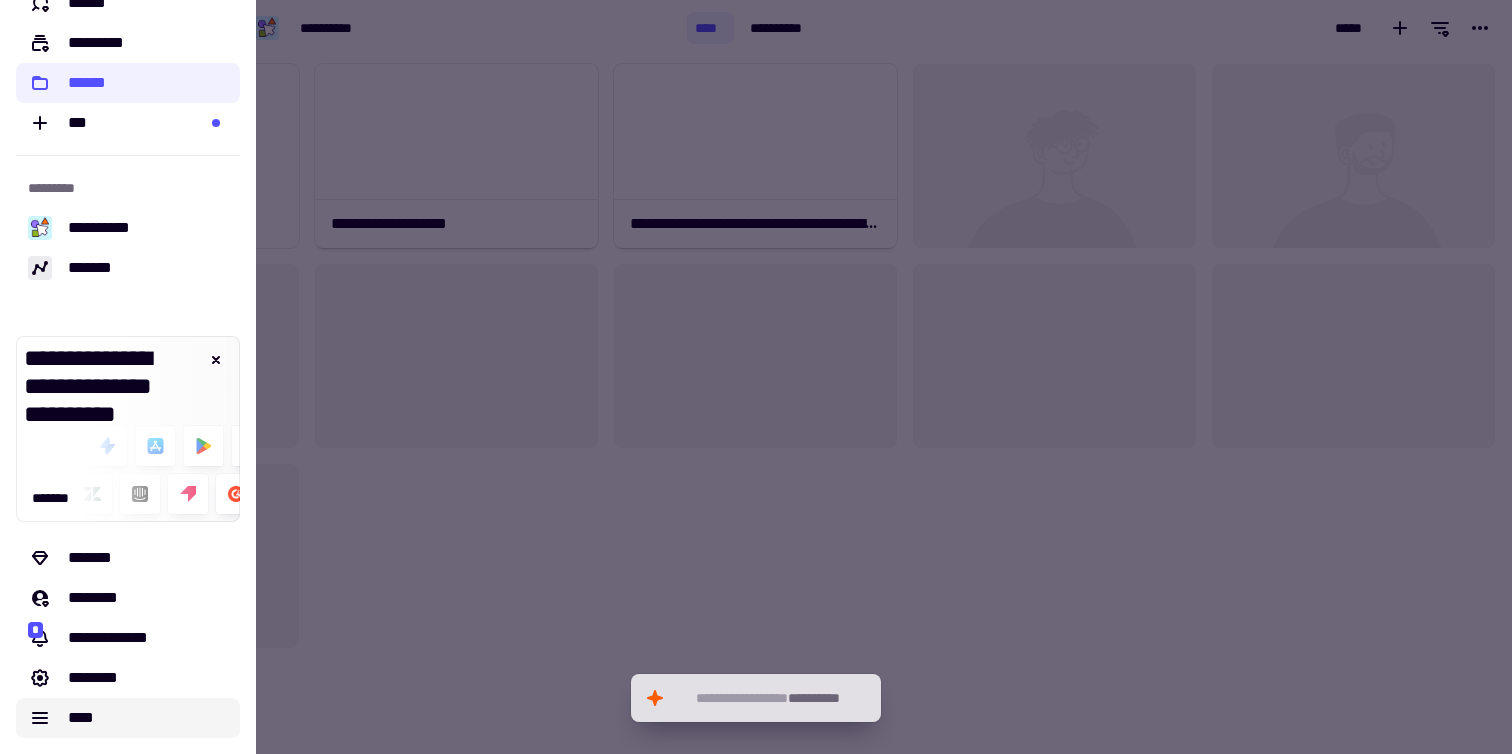 click on "****" 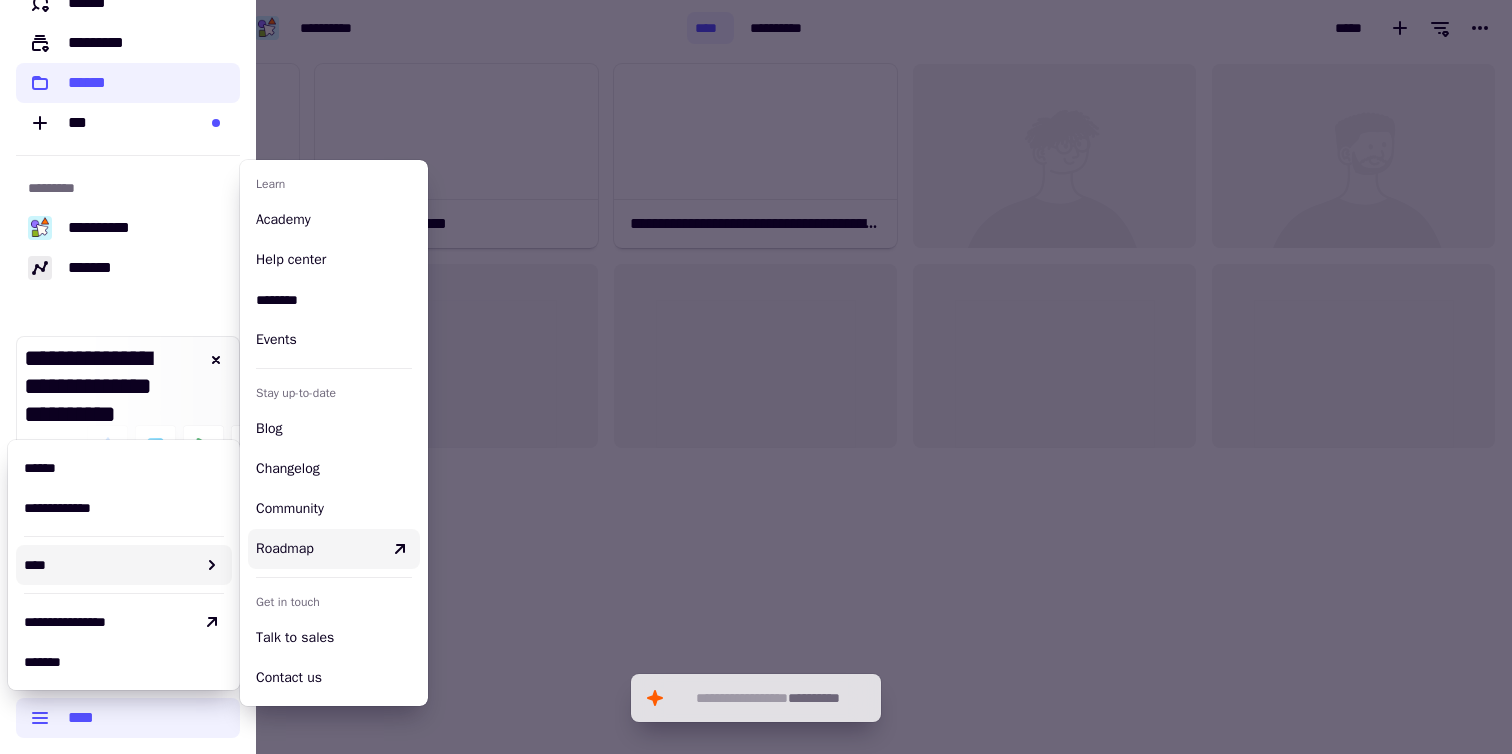 type 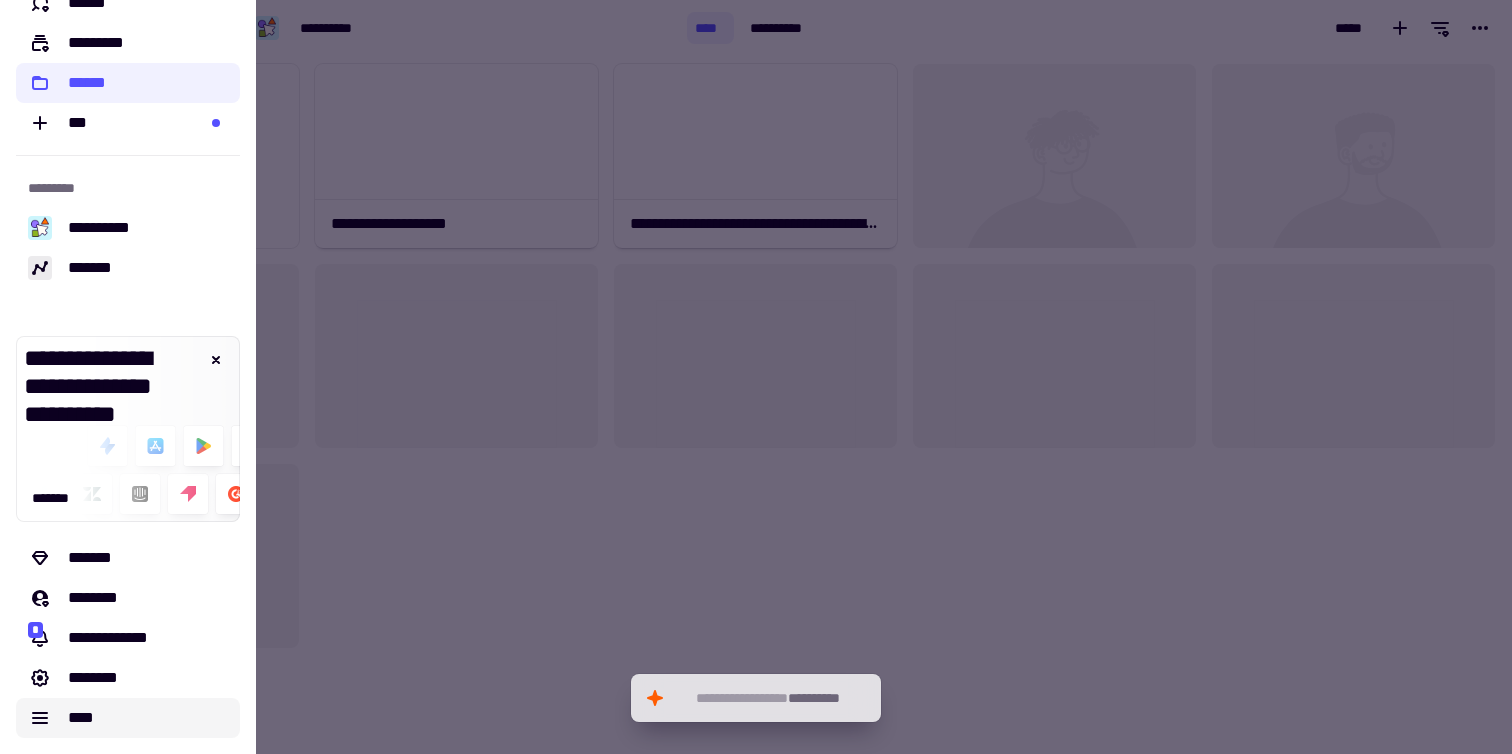click on "****" 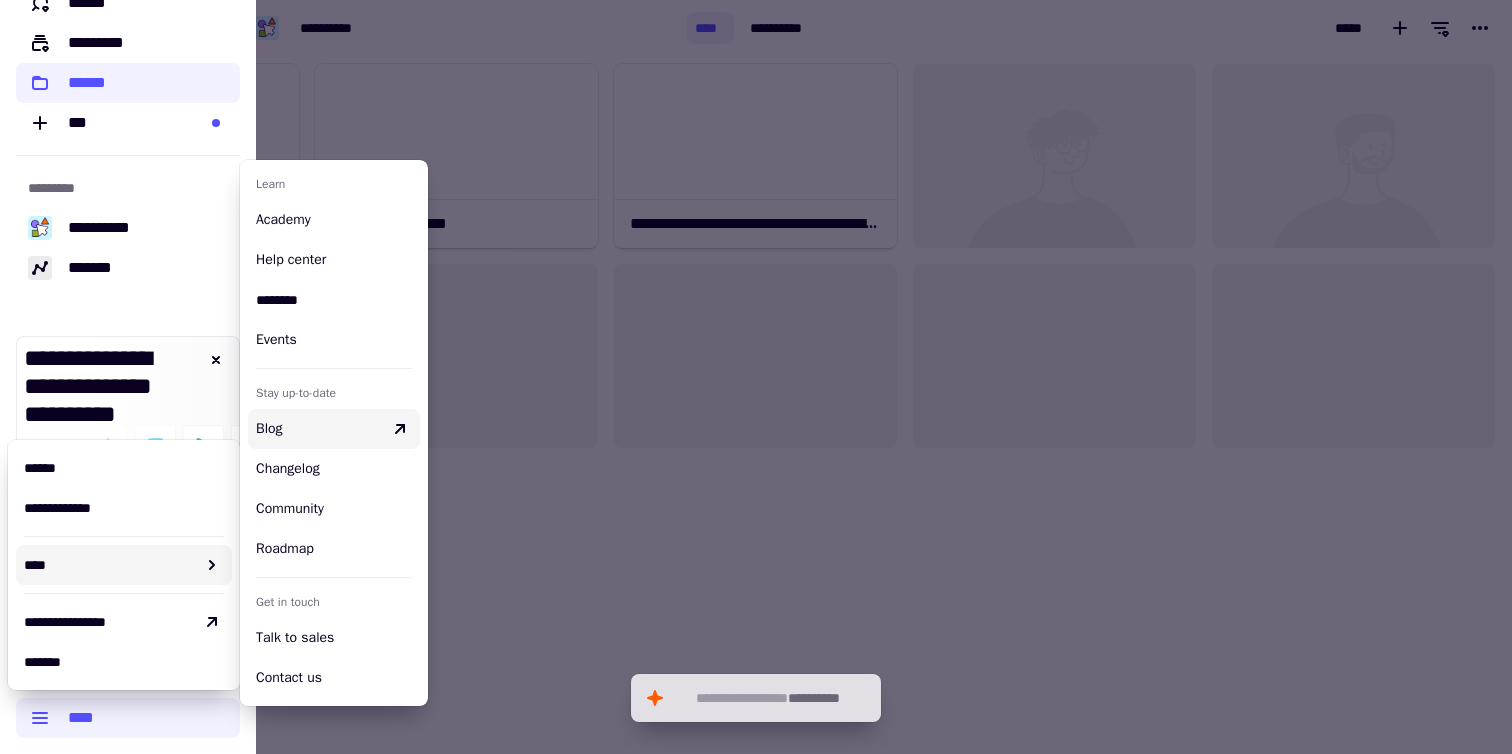 click on "Blog" at bounding box center [334, 429] 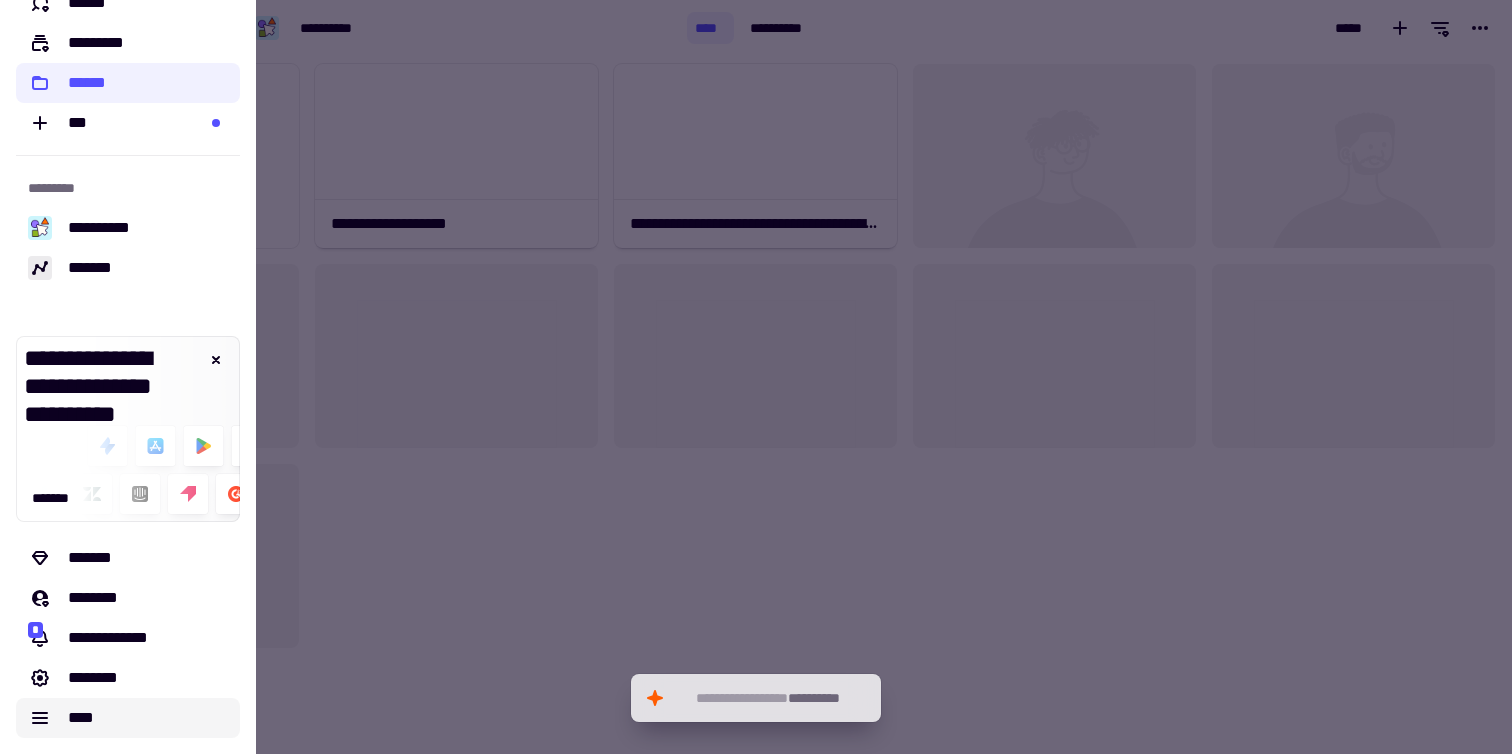click on "****" 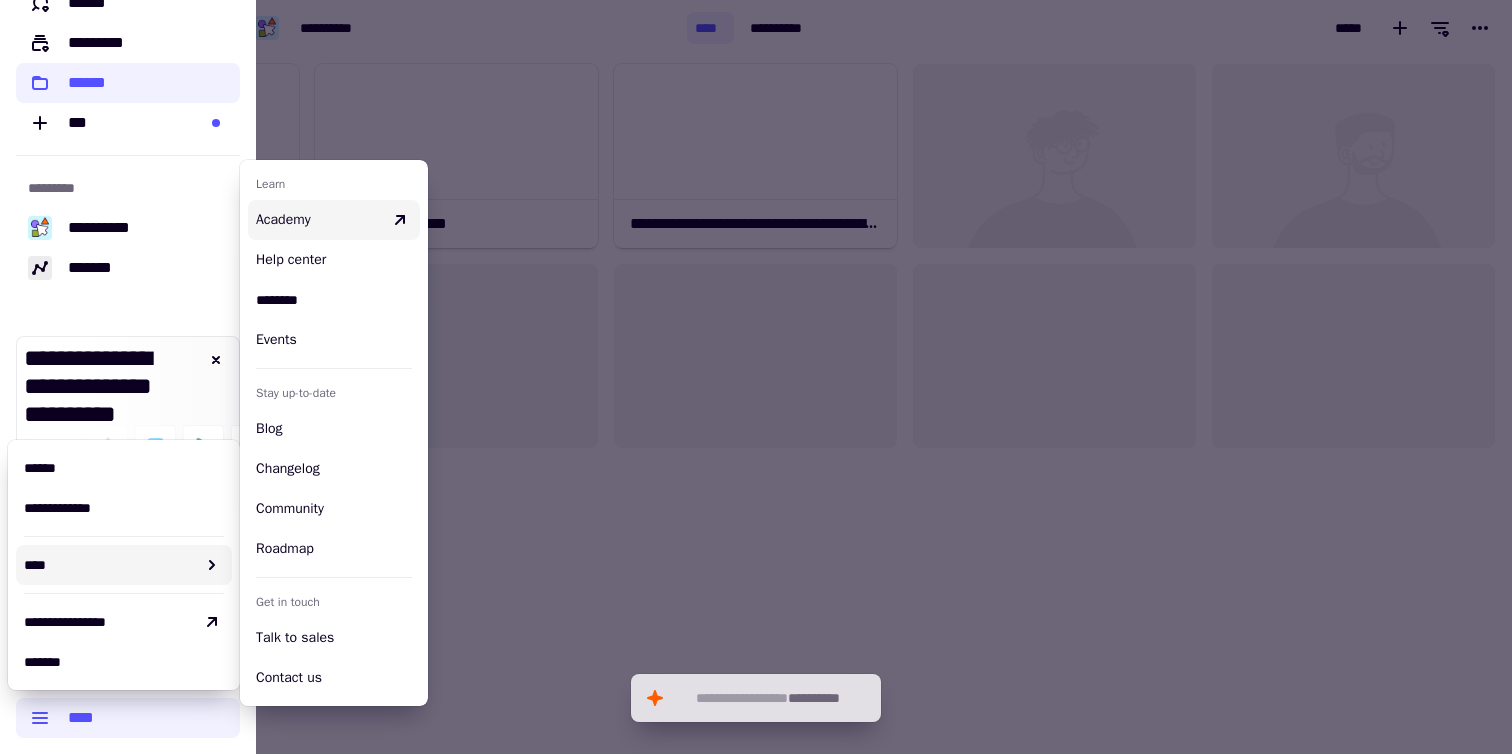 click on "Academy" at bounding box center (318, 220) 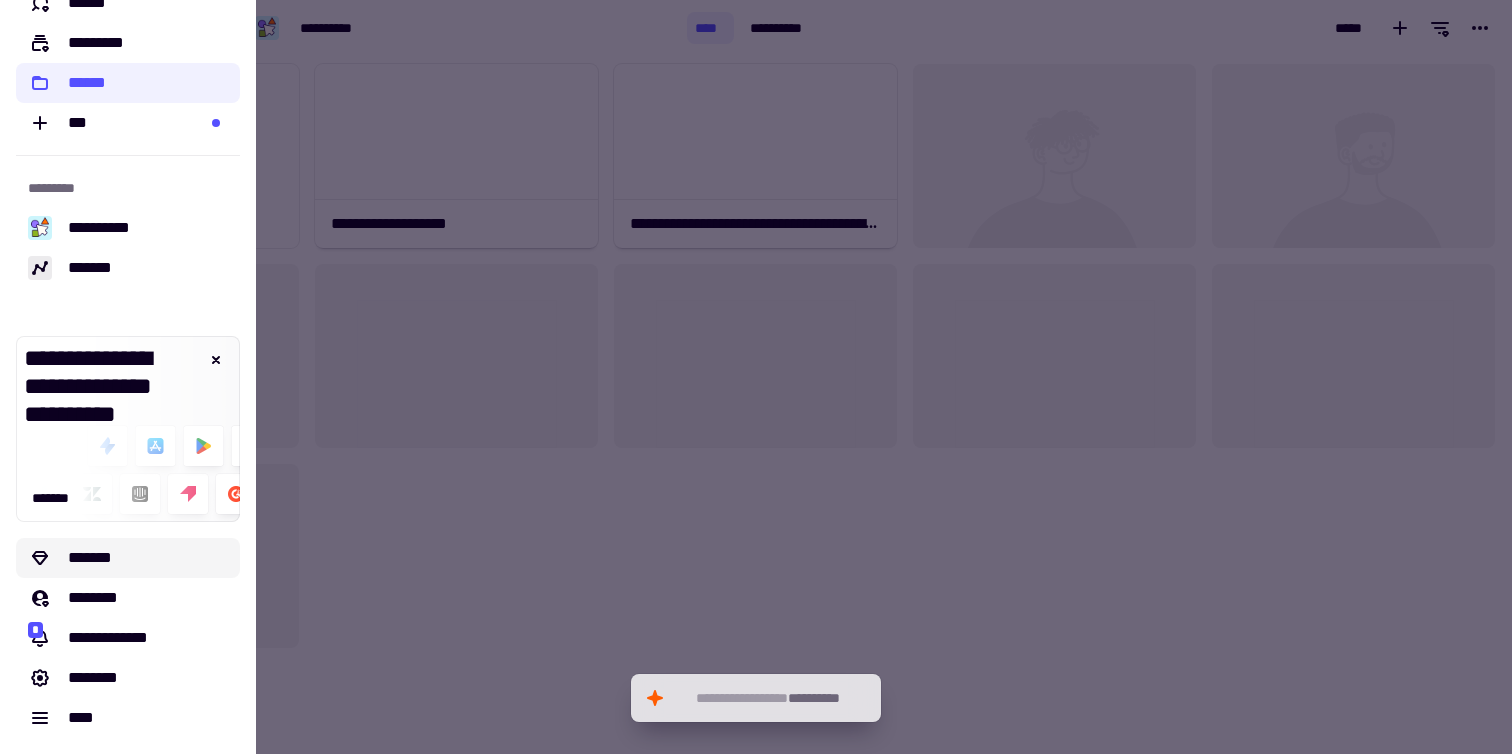 scroll, scrollTop: 0, scrollLeft: 0, axis: both 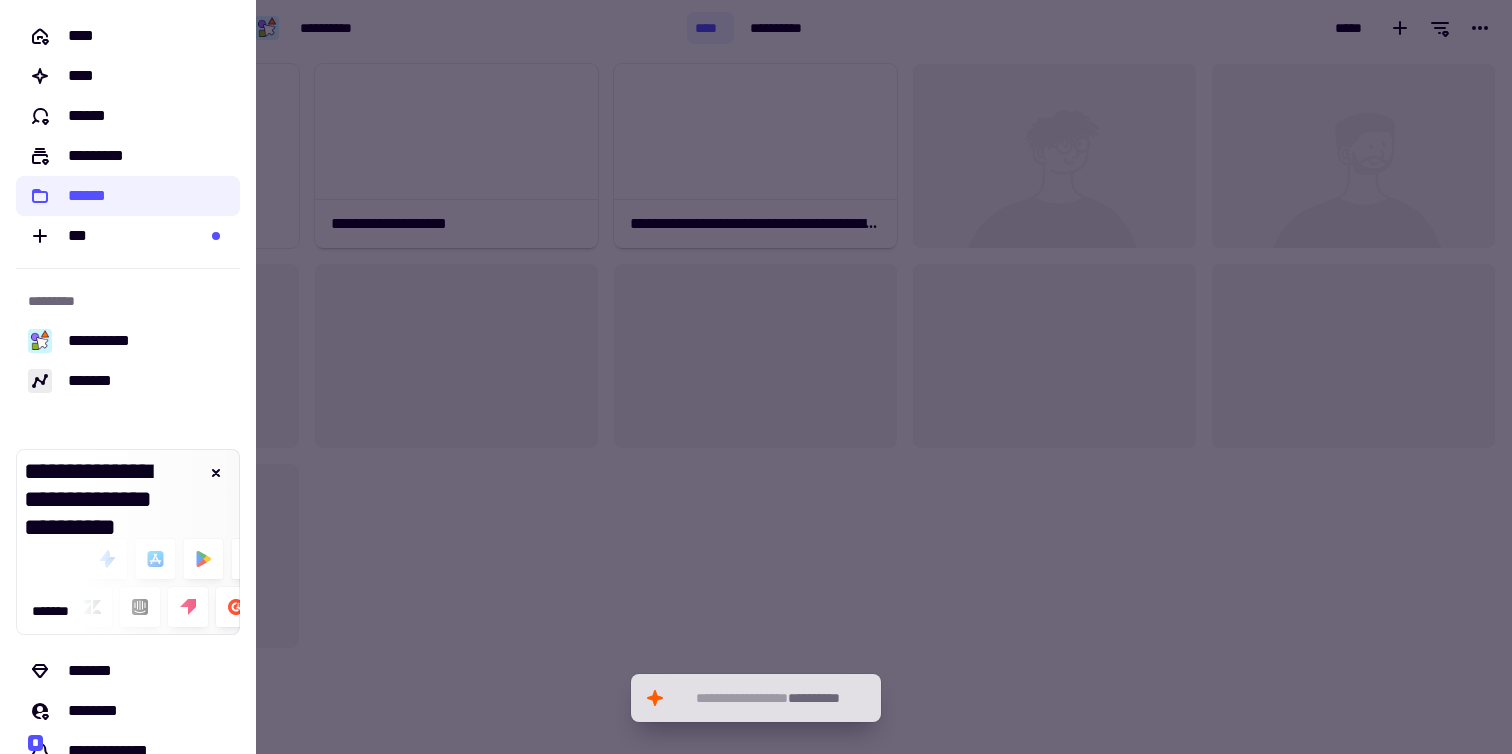 click at bounding box center (756, 377) 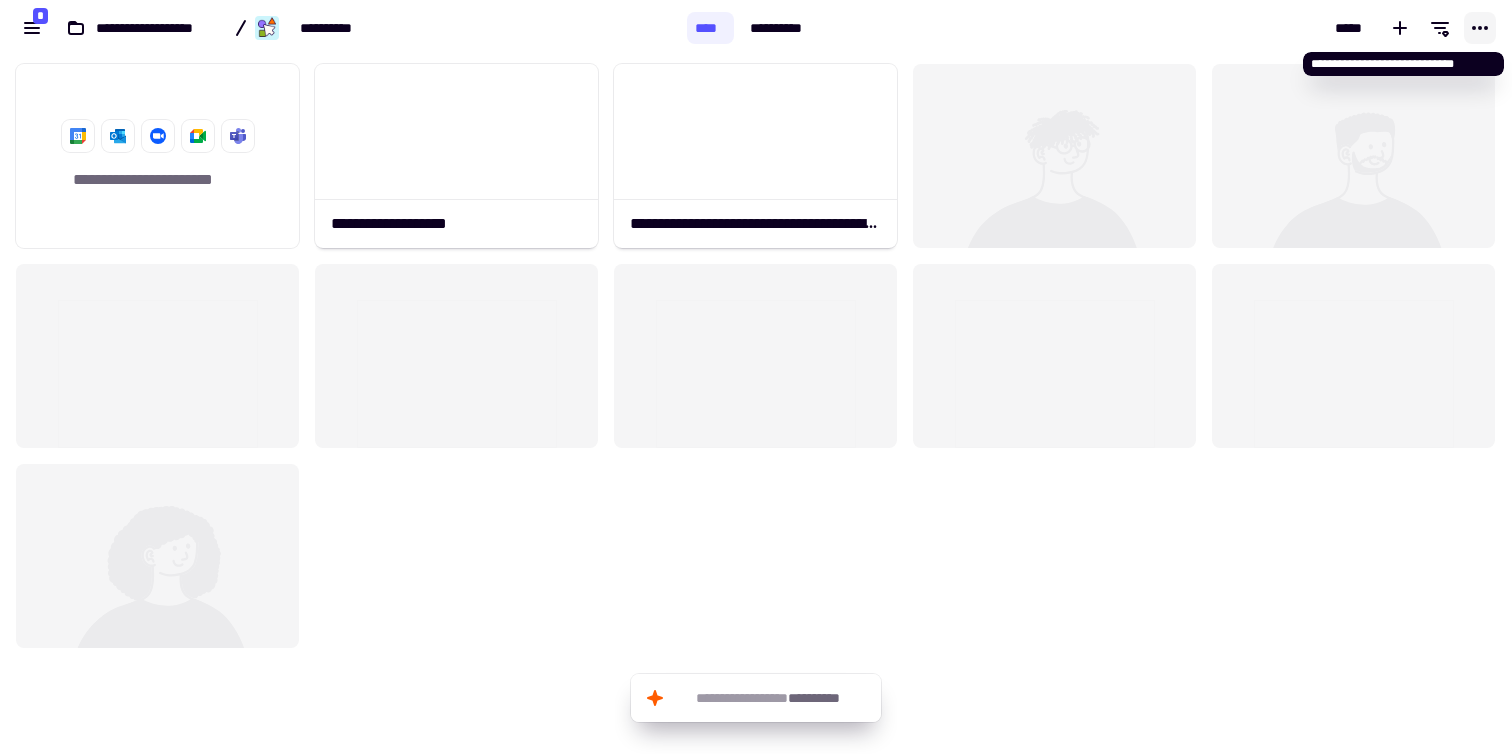 click 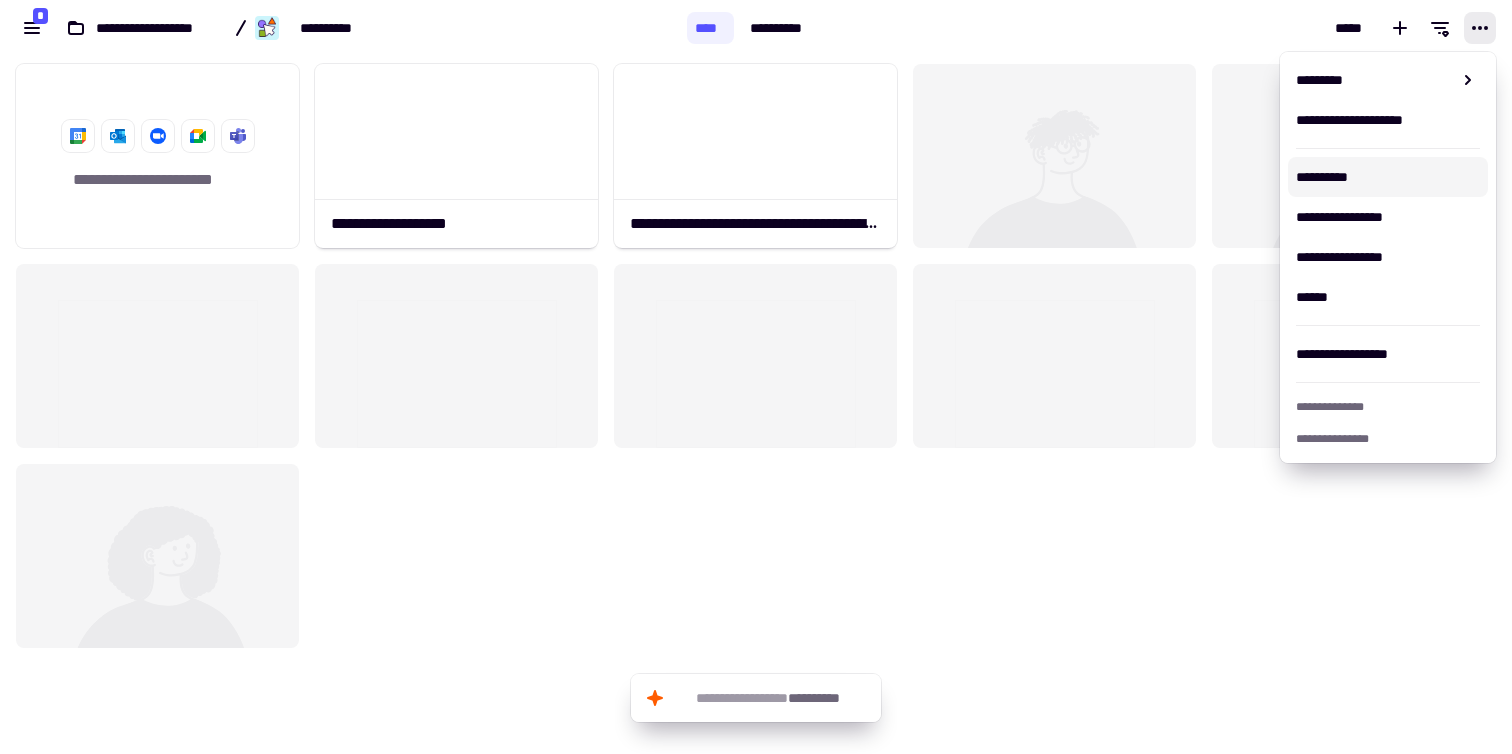 click on "**********" at bounding box center (1388, 177) 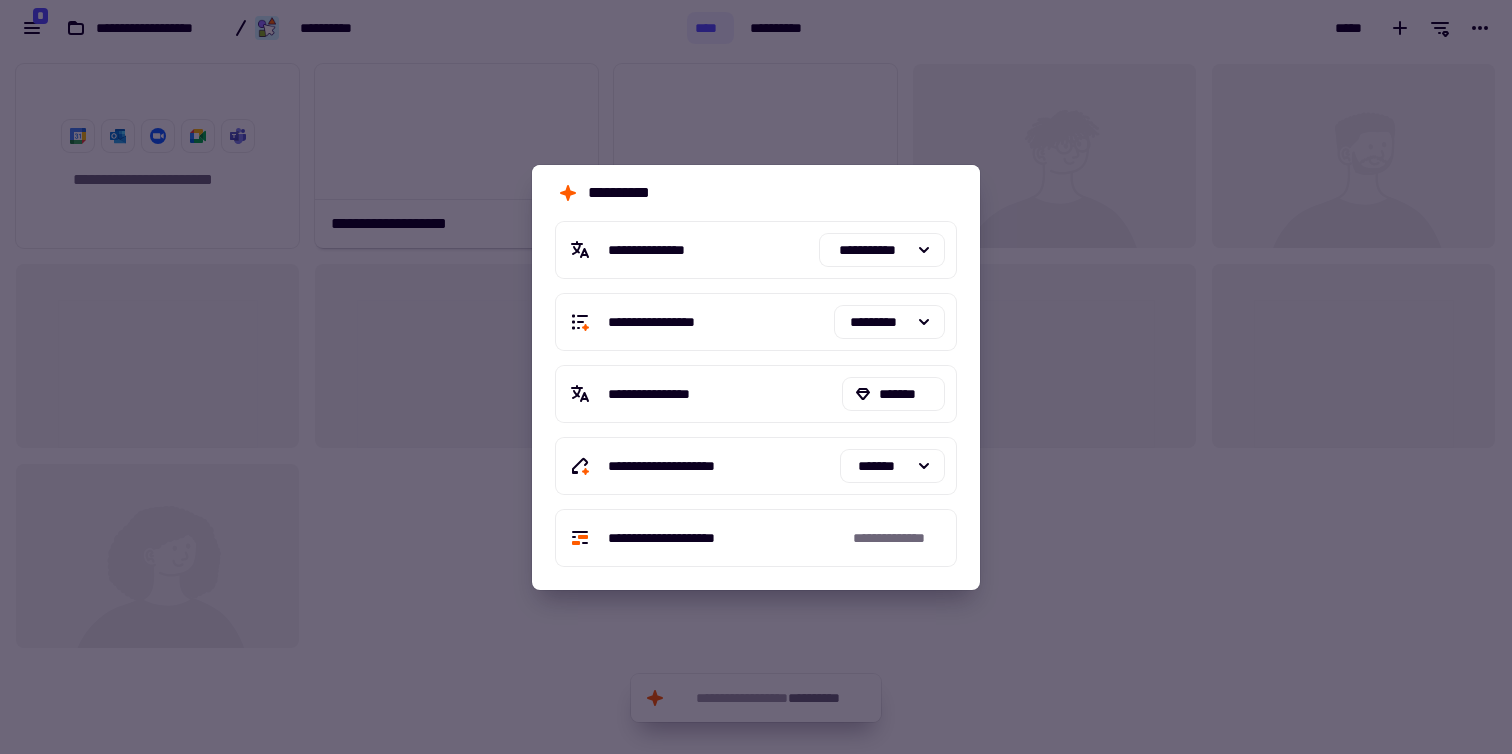 click at bounding box center [756, 377] 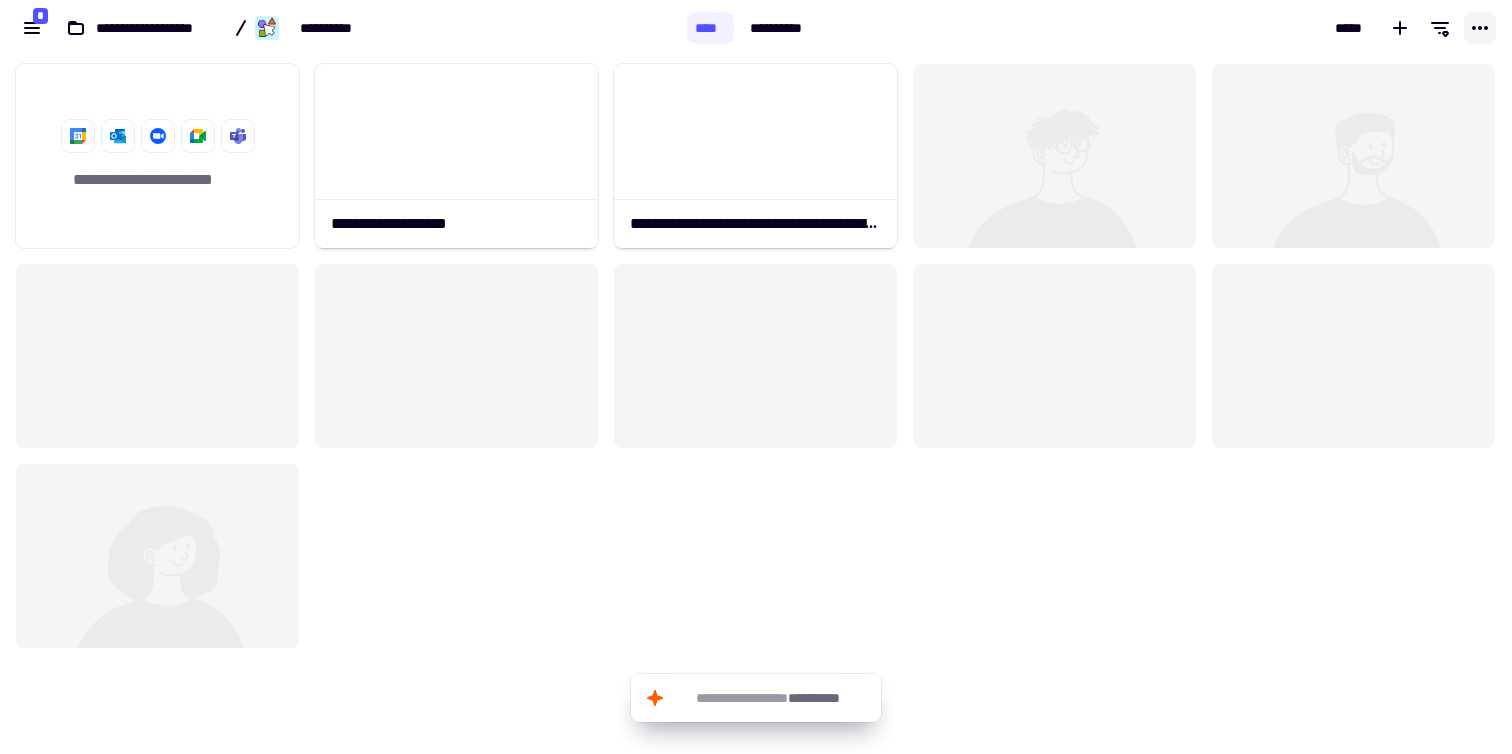 click 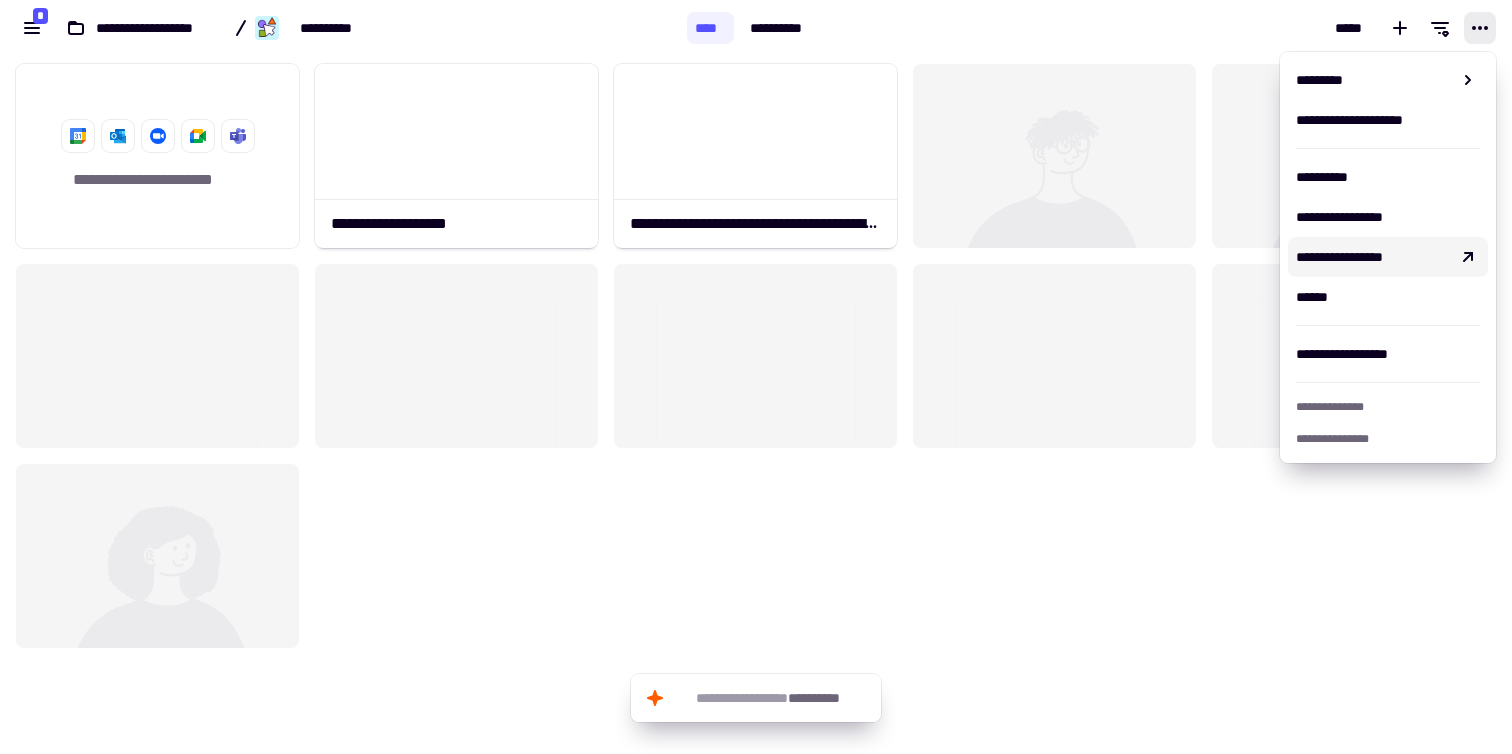 click on "**********" at bounding box center (1339, 257) 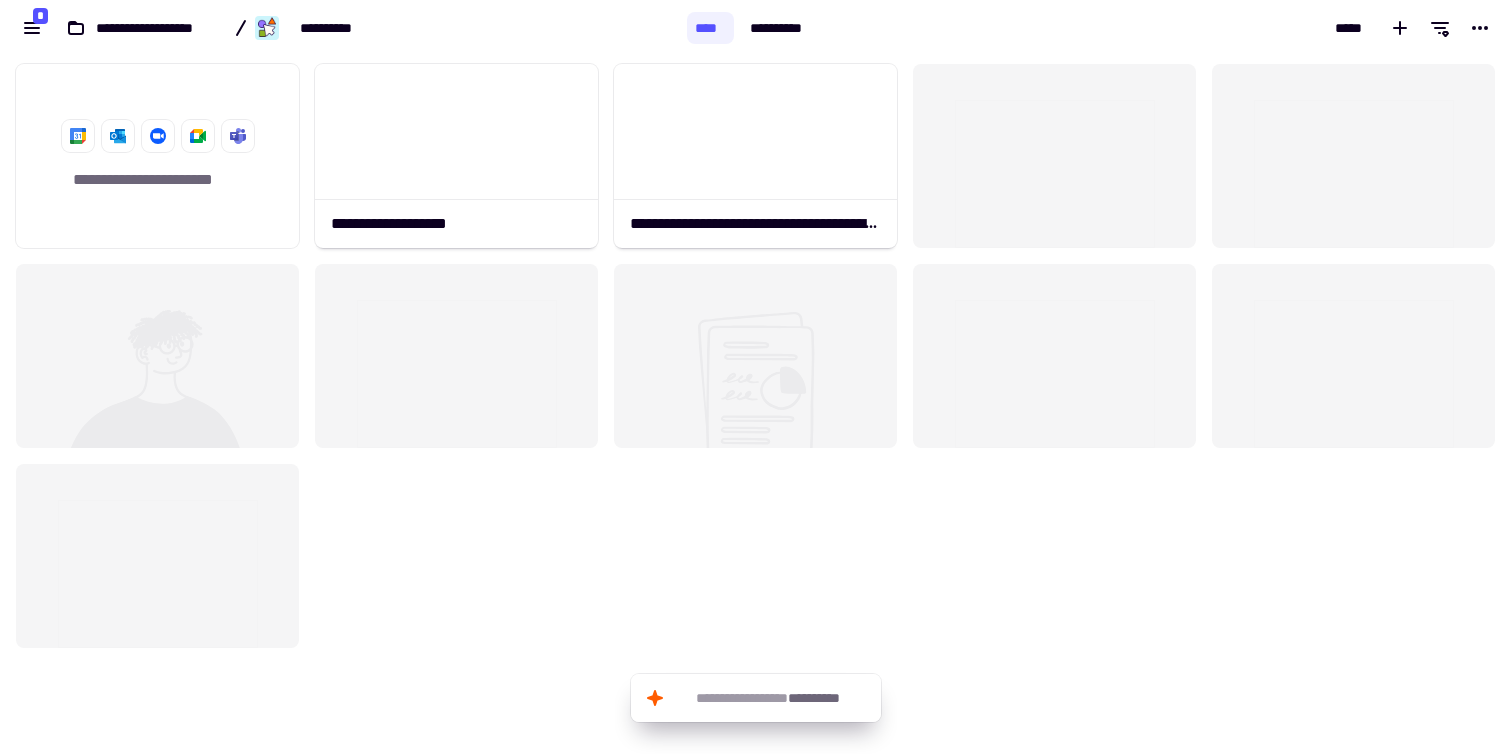 scroll, scrollTop: 1, scrollLeft: 1, axis: both 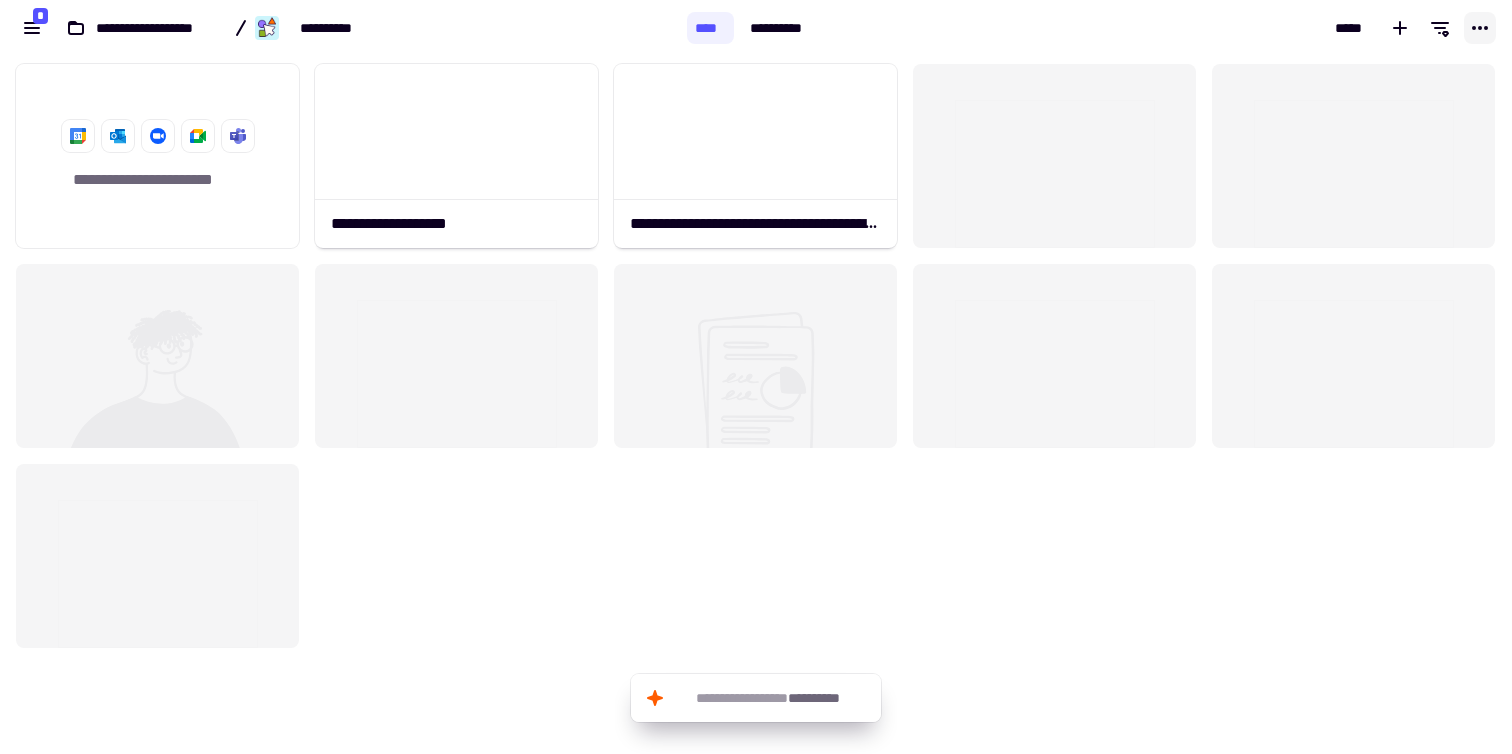 click 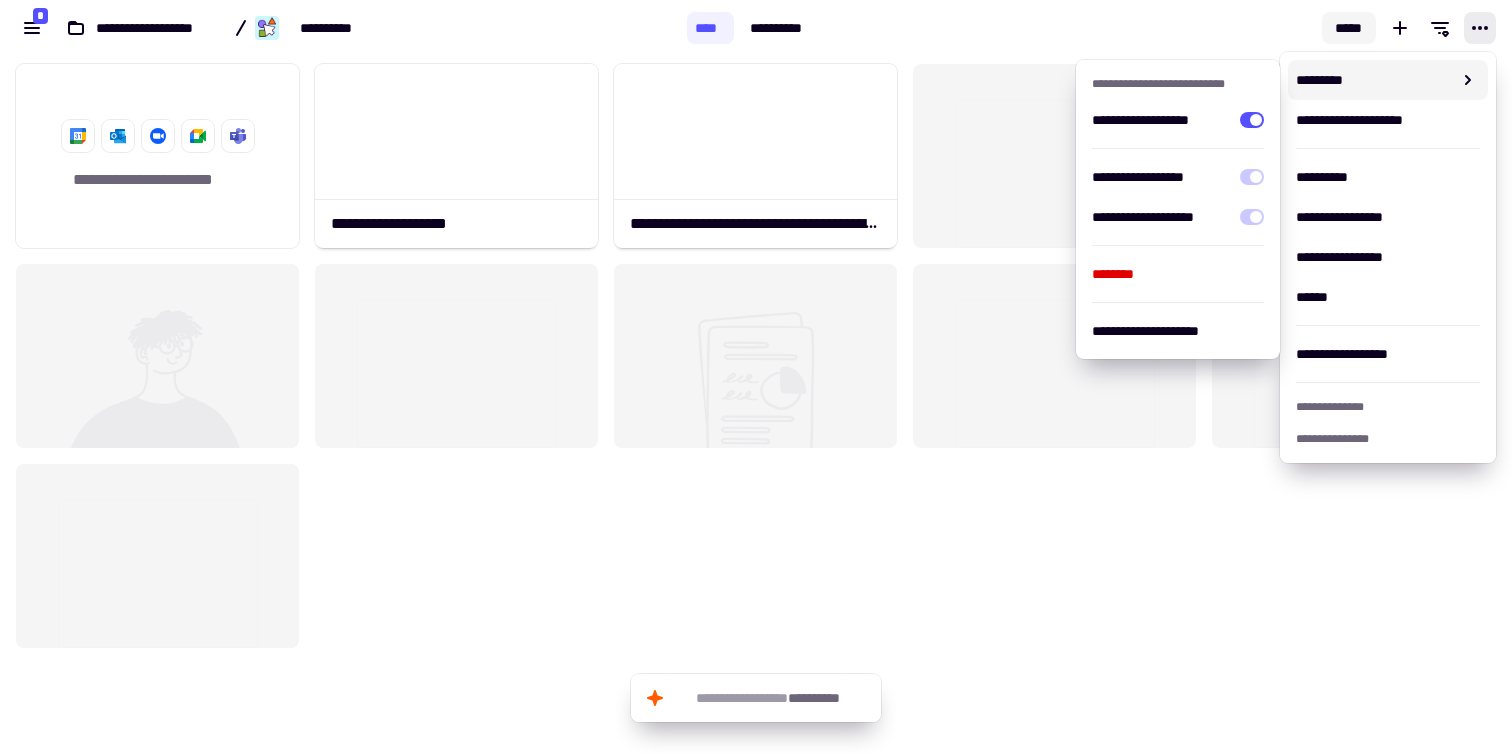 click on "*****" 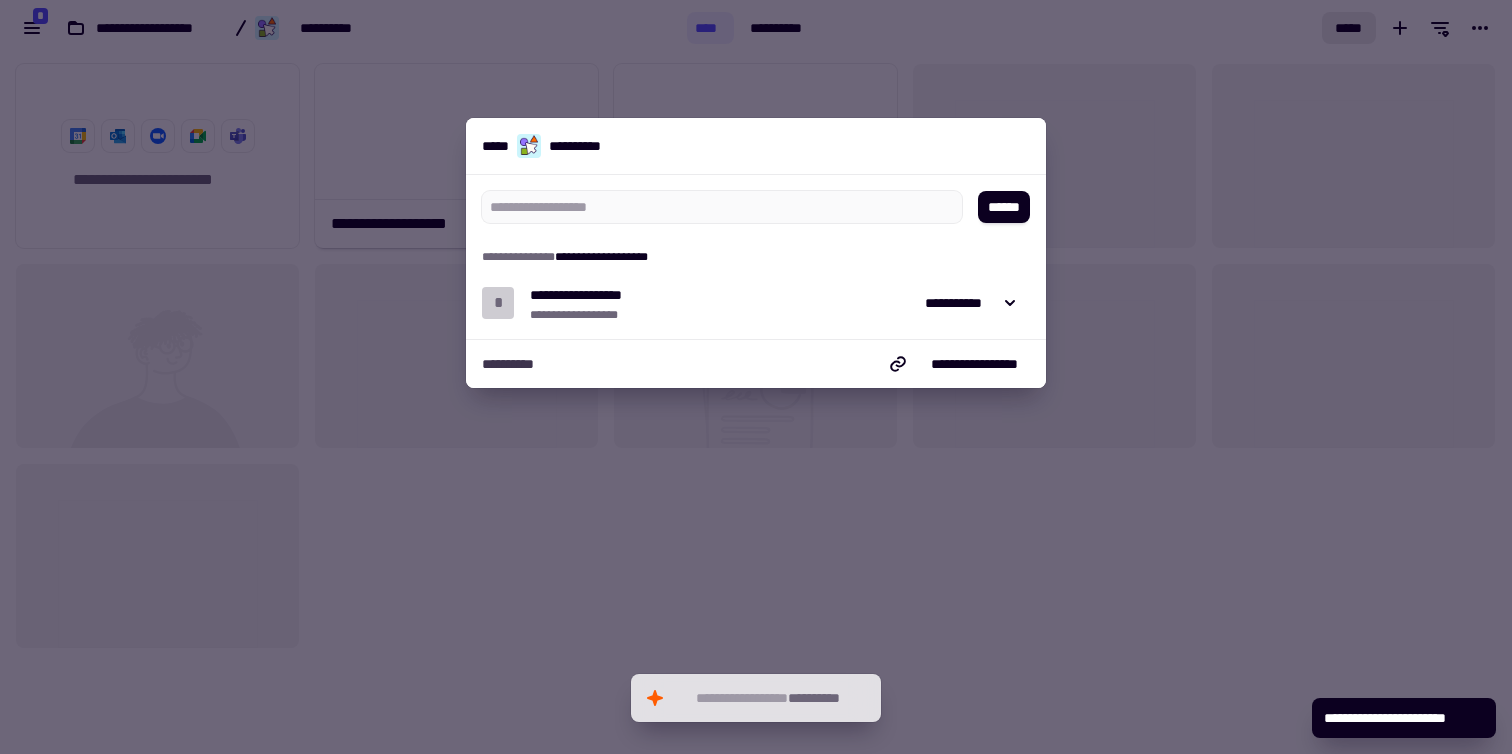 click at bounding box center [756, 377] 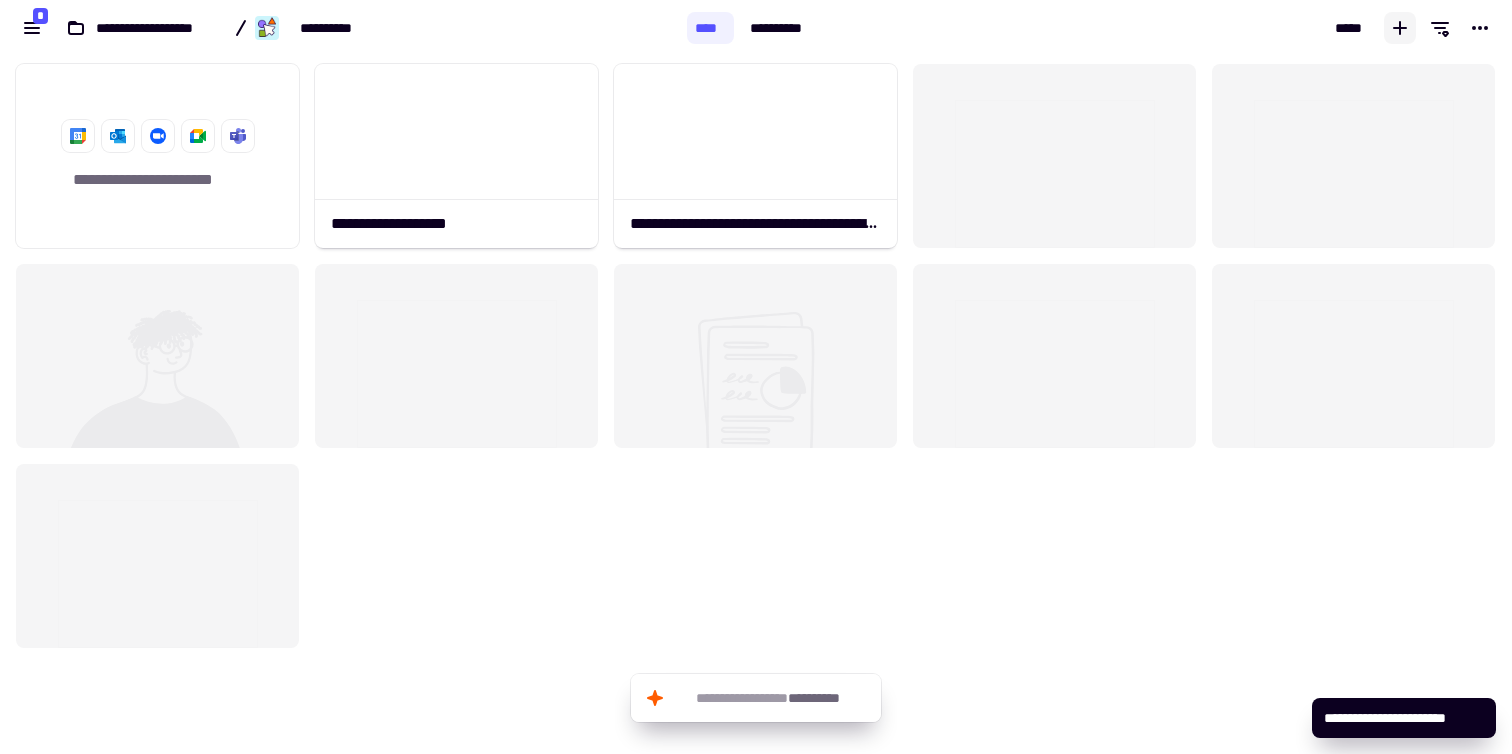 click 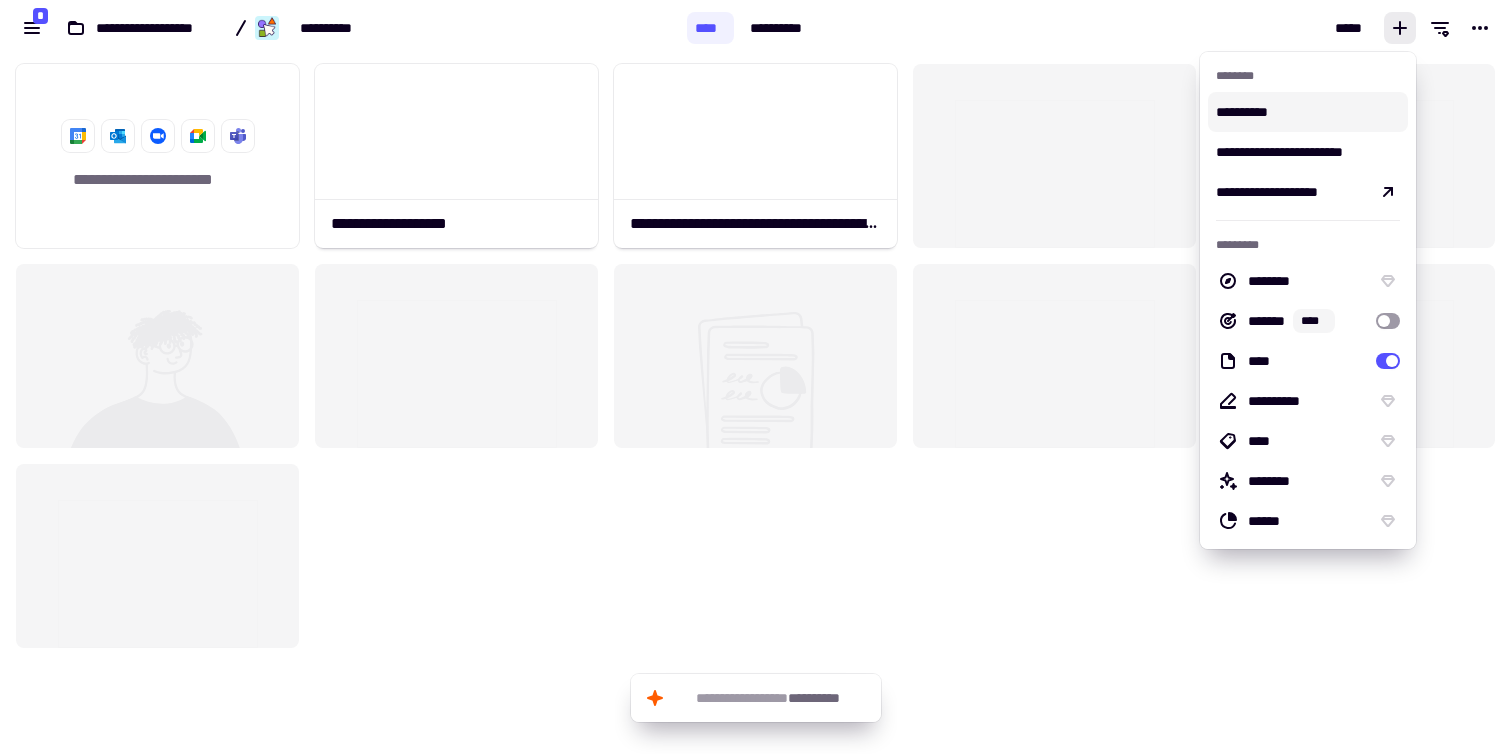click on "**********" at bounding box center (1308, 112) 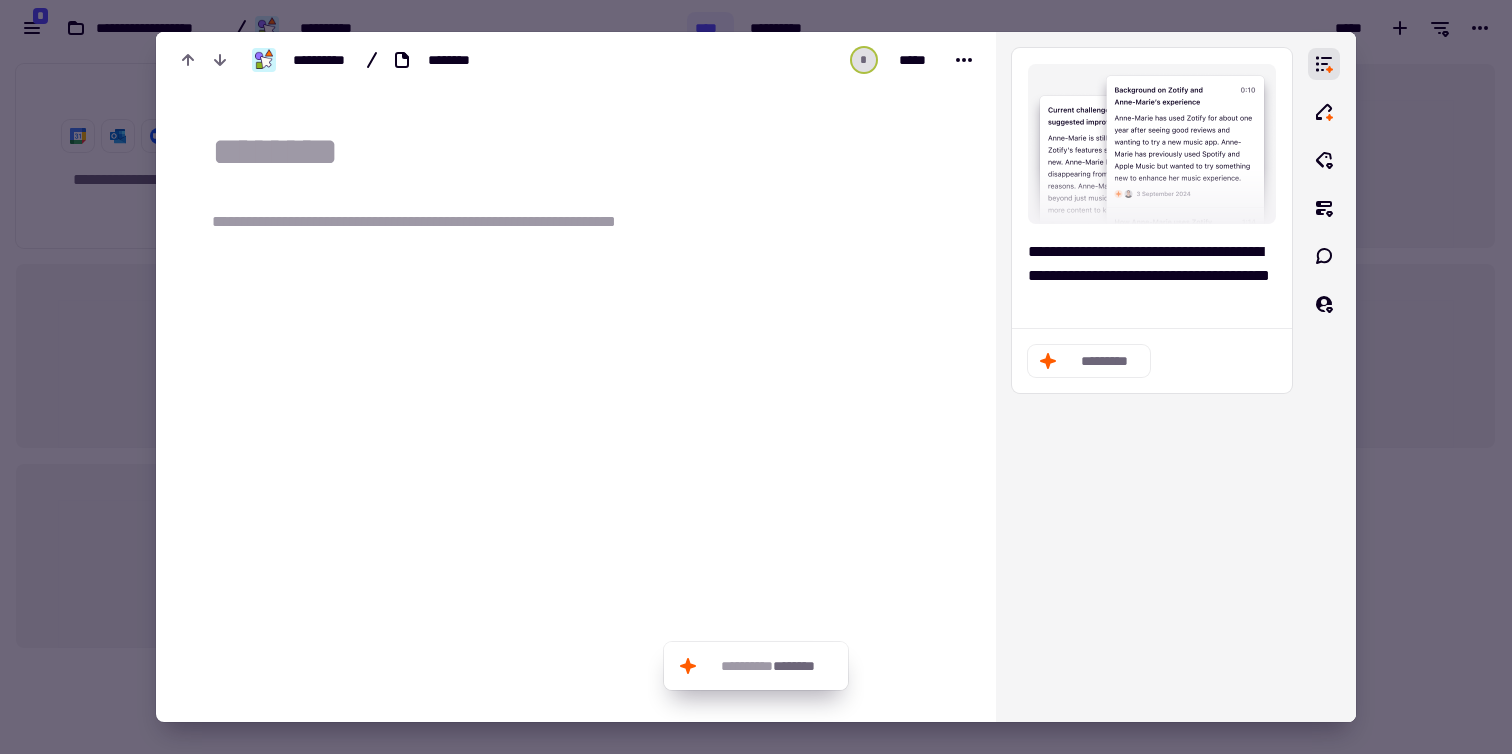 click at bounding box center (756, 377) 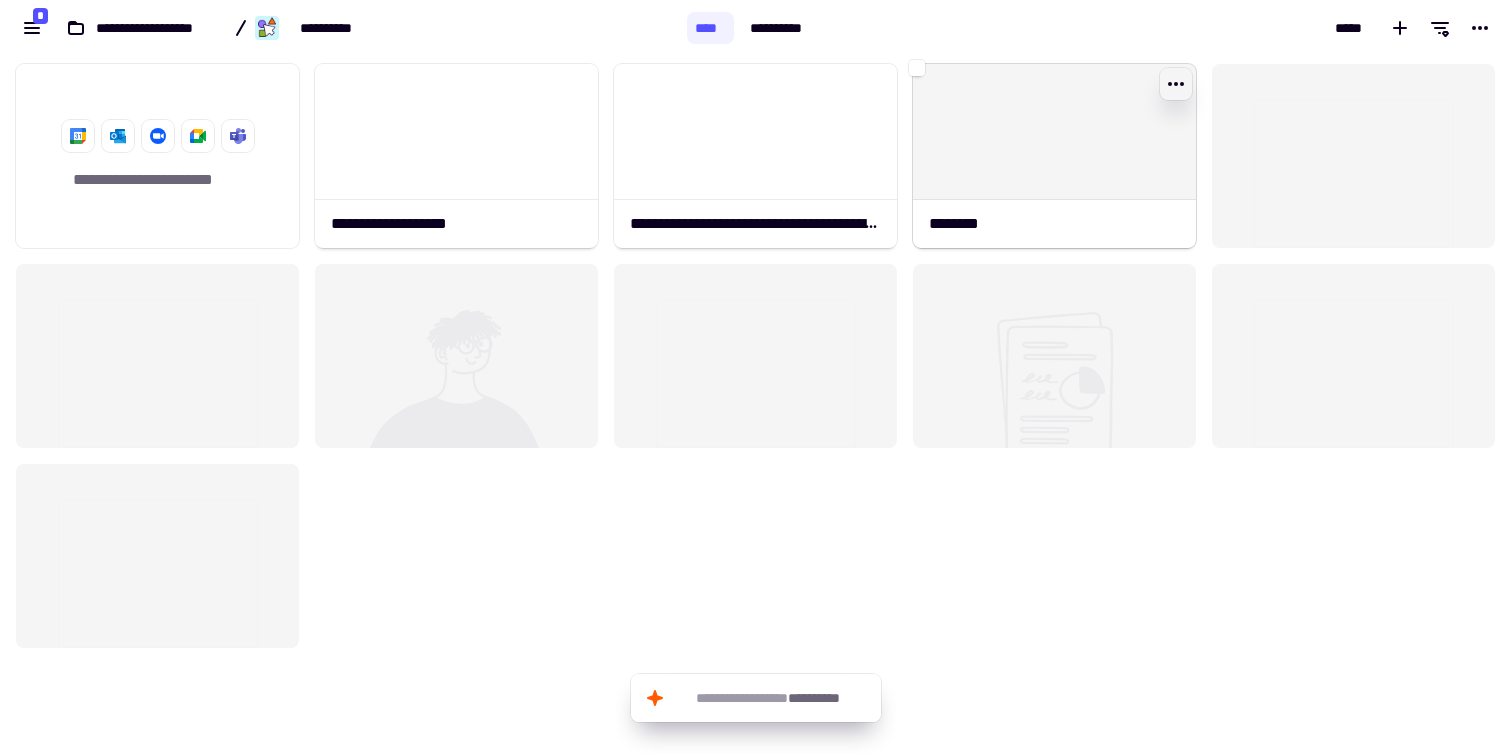 click 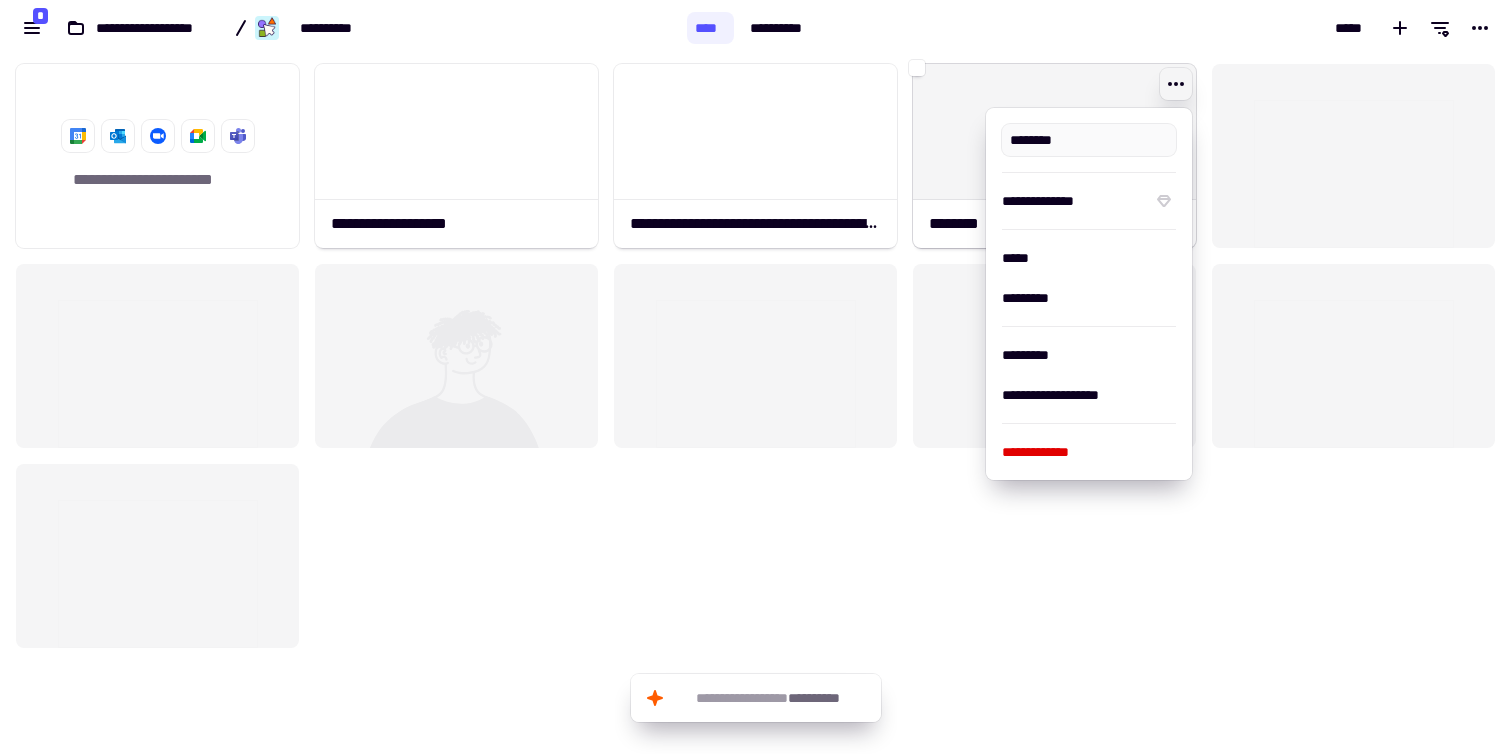 type on "********" 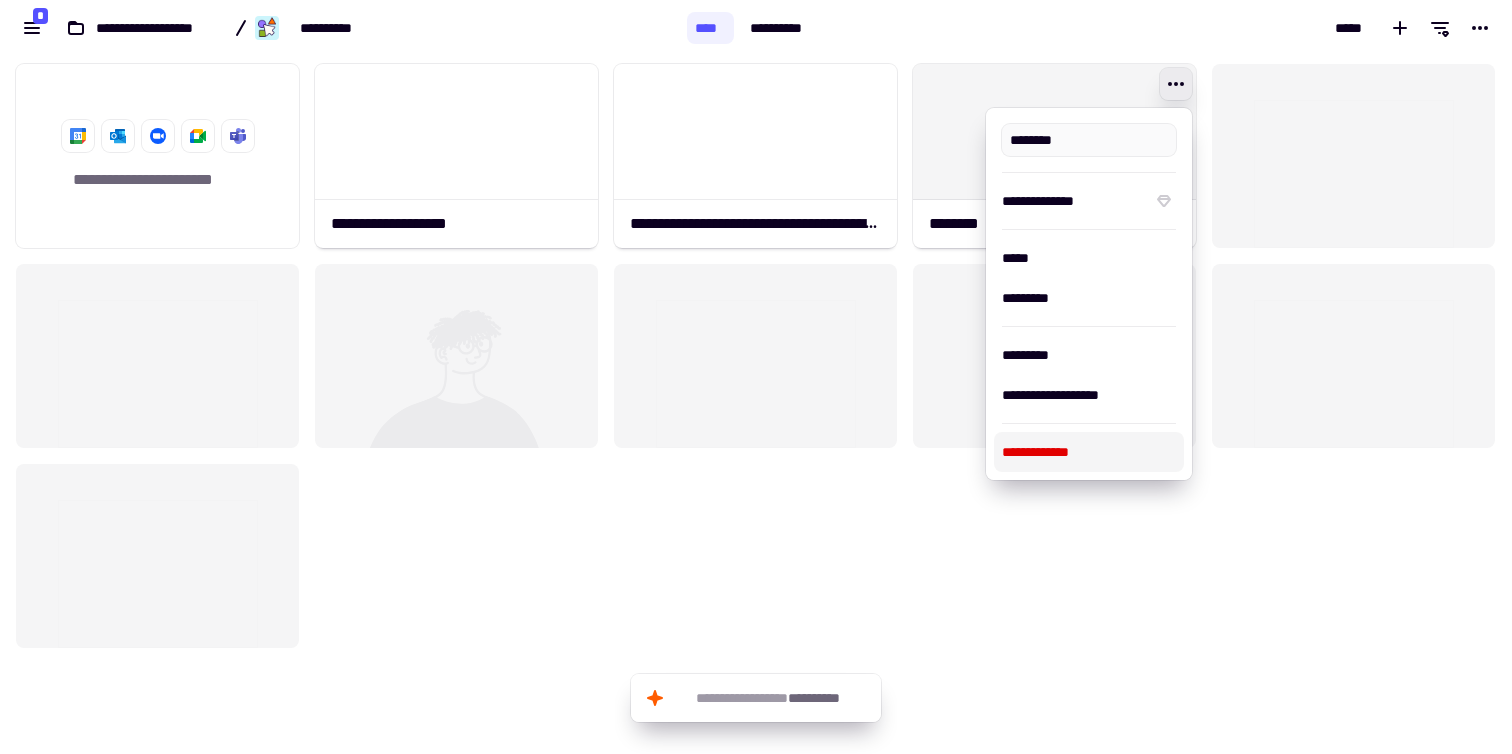 click on "**********" at bounding box center [1089, 452] 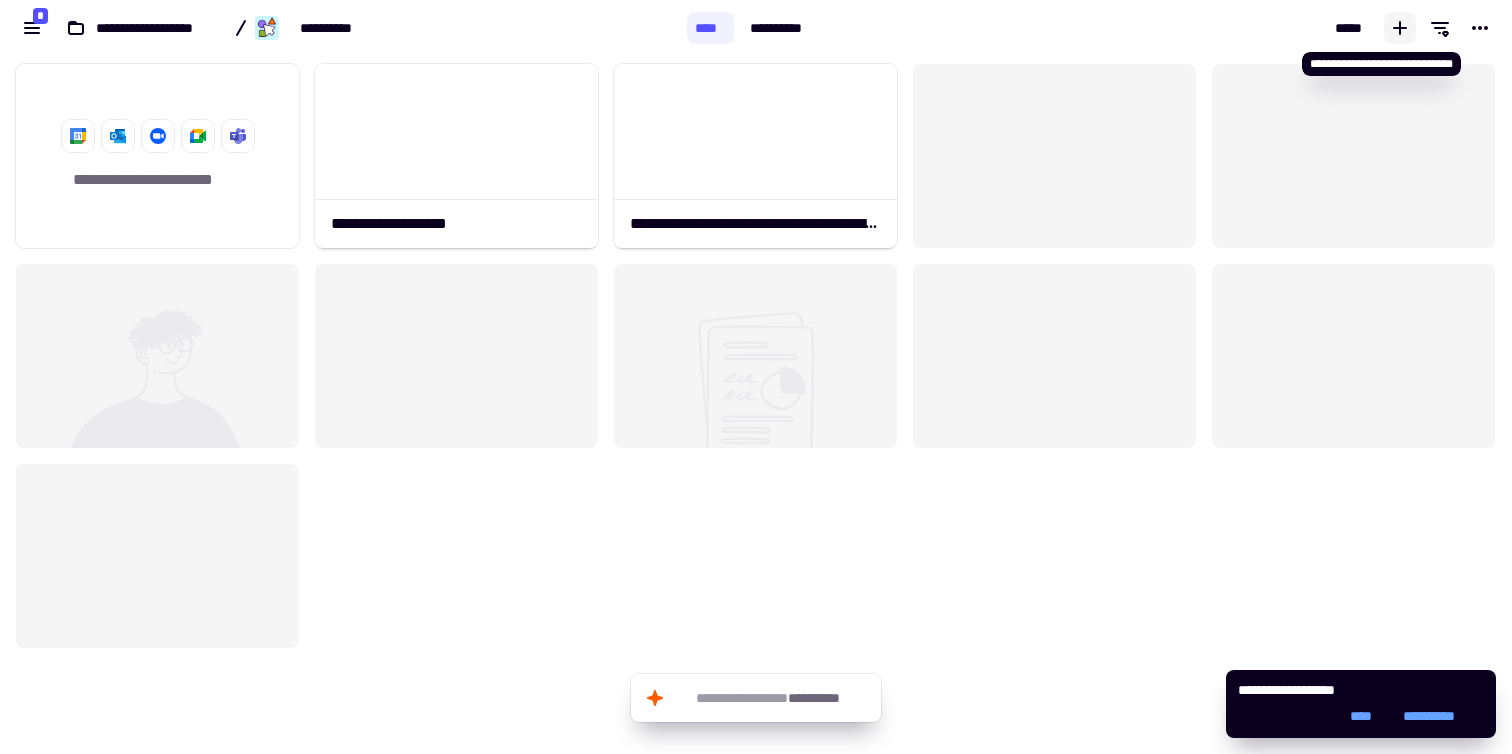 click 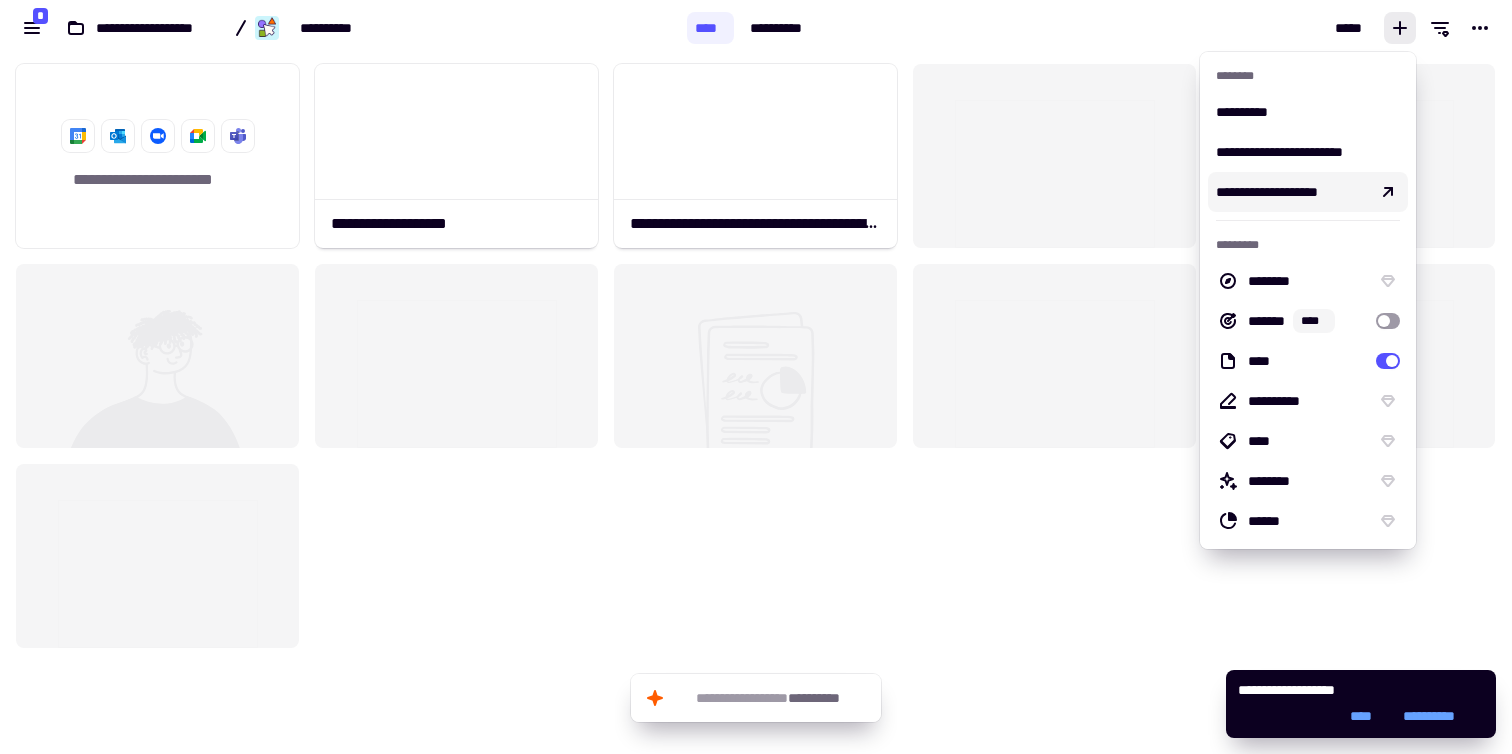 click on "**********" at bounding box center (1267, 192) 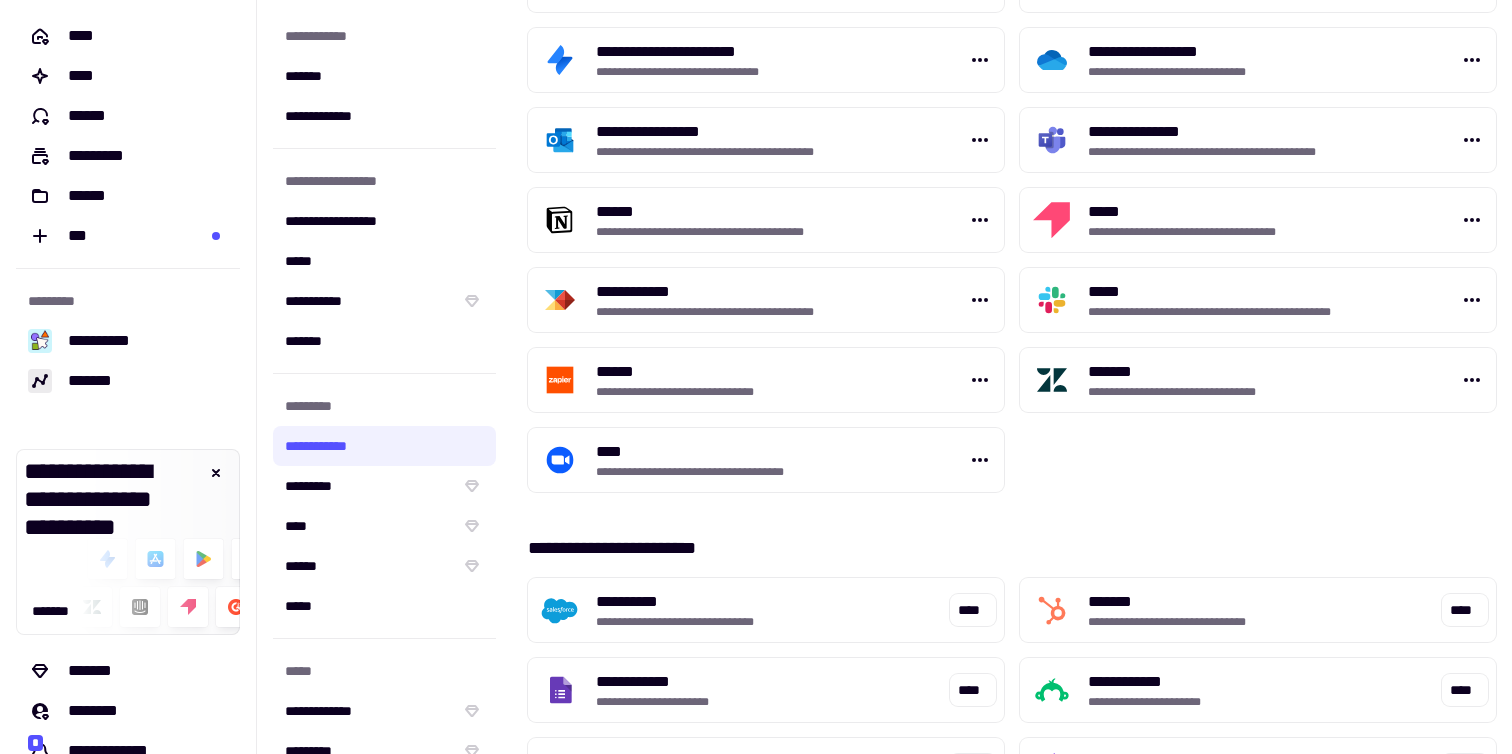 scroll, scrollTop: 947, scrollLeft: 0, axis: vertical 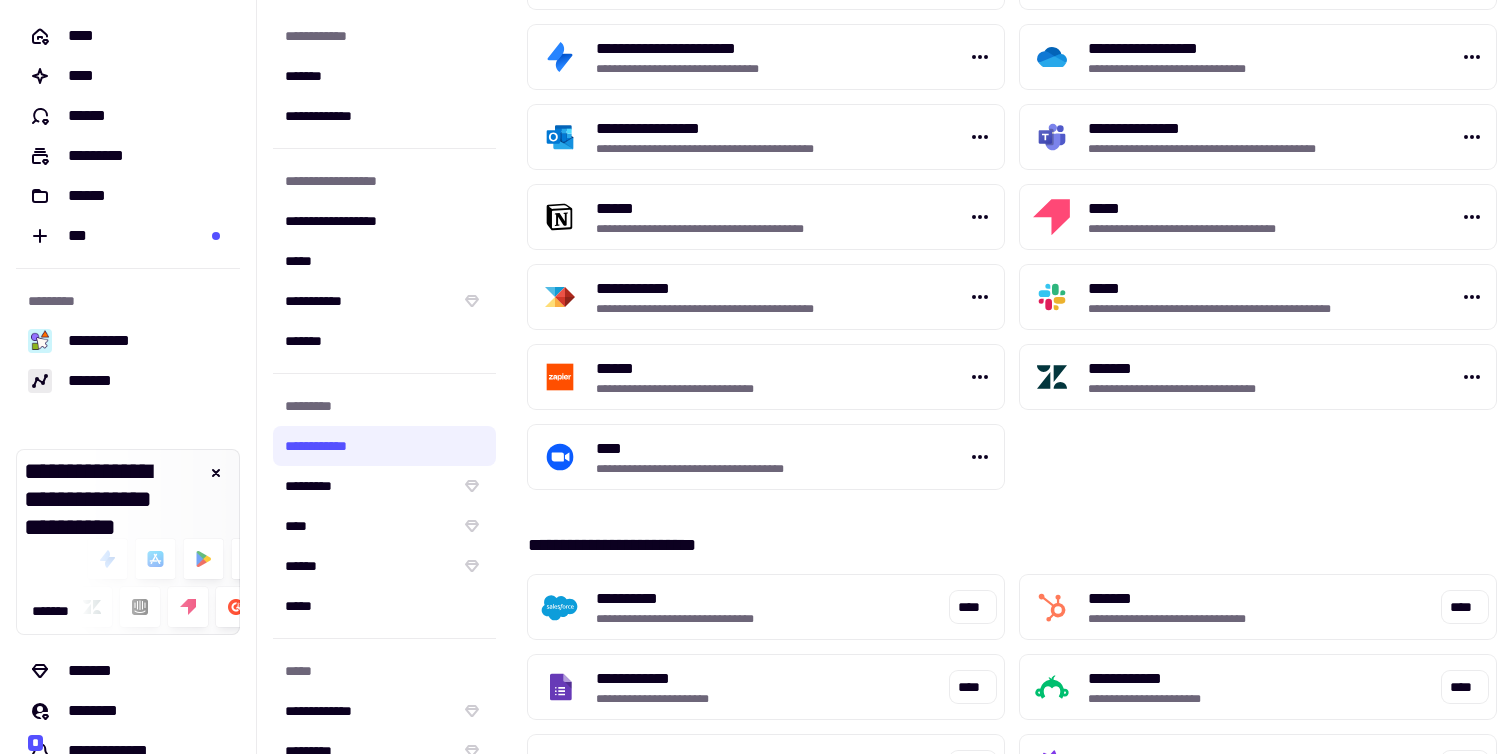 click on "**********" at bounding box center (780, 289) 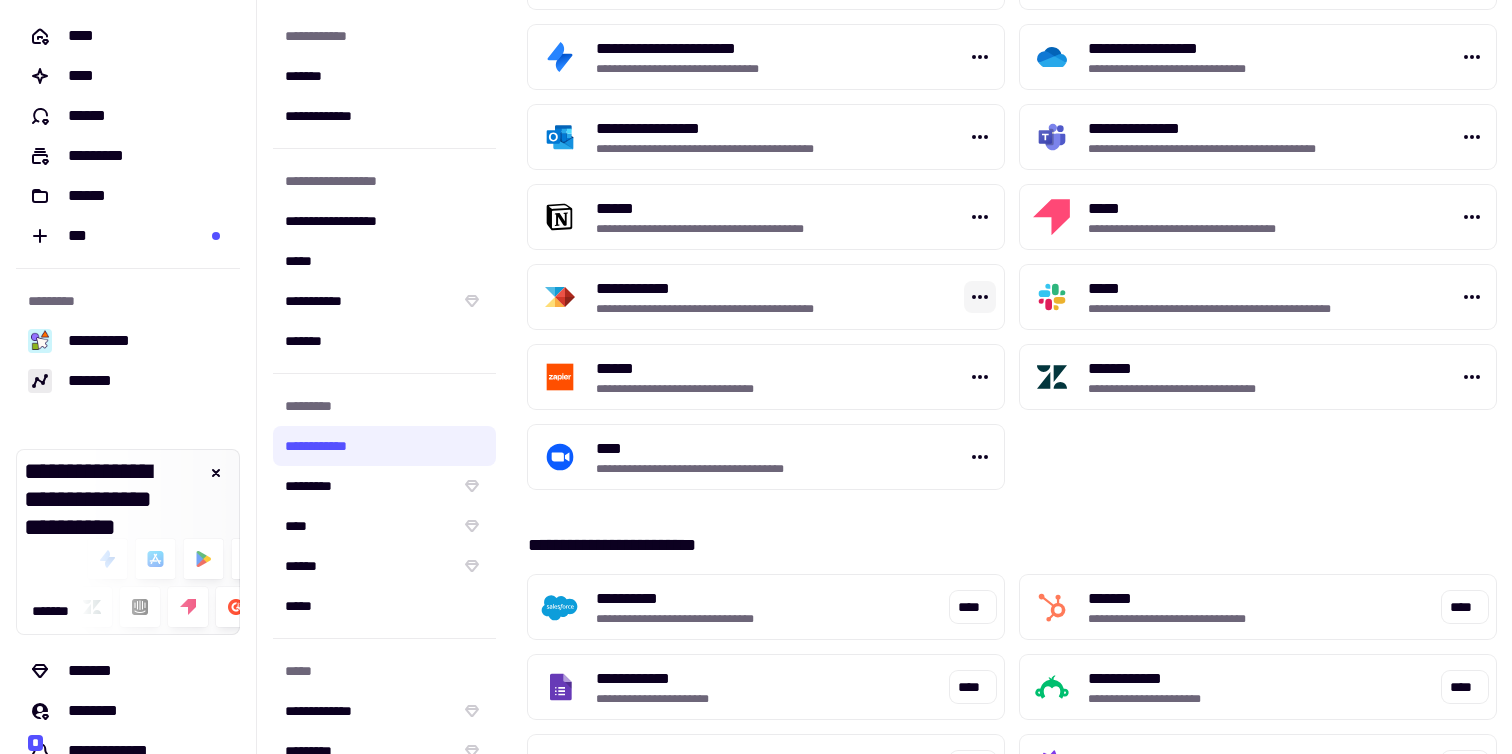 click 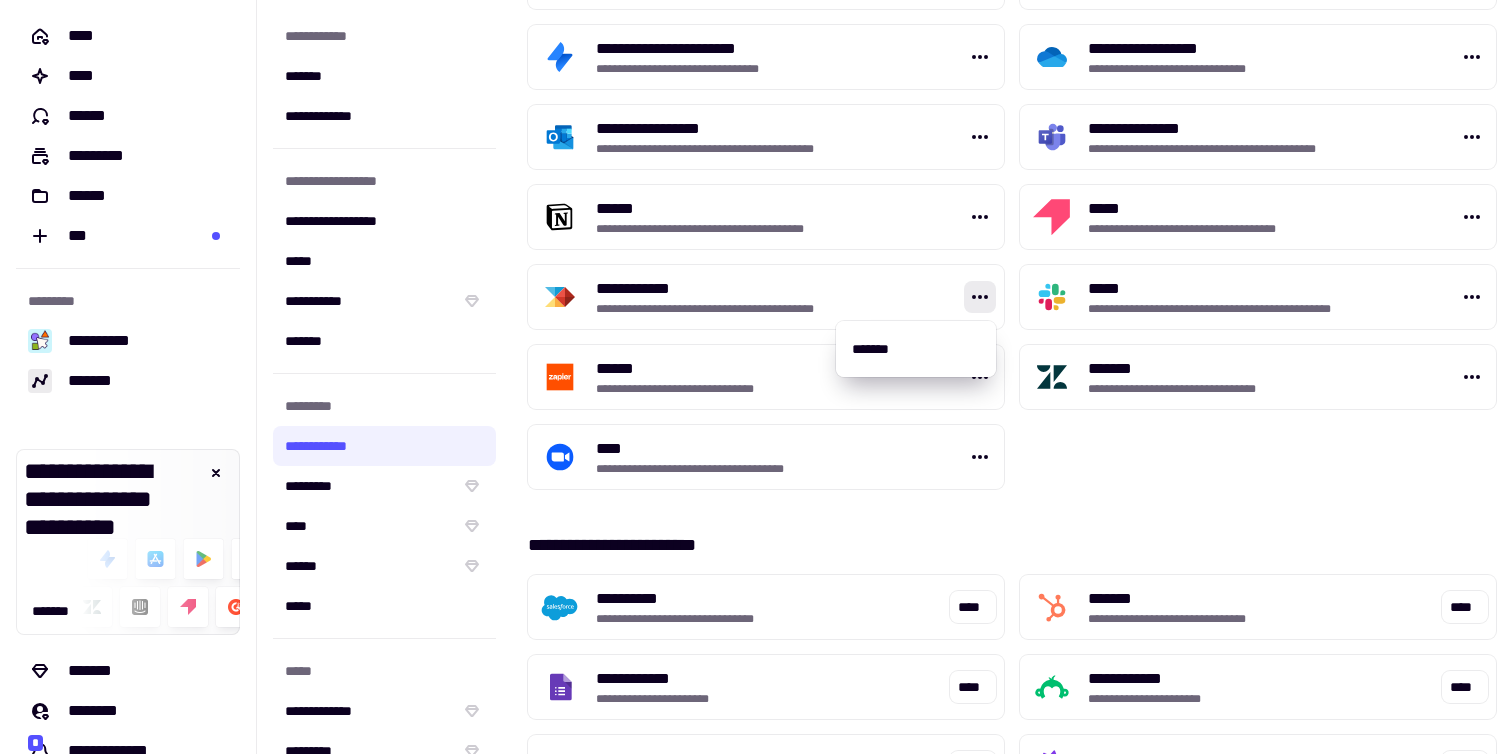 click on "**********" at bounding box center (766, 297) 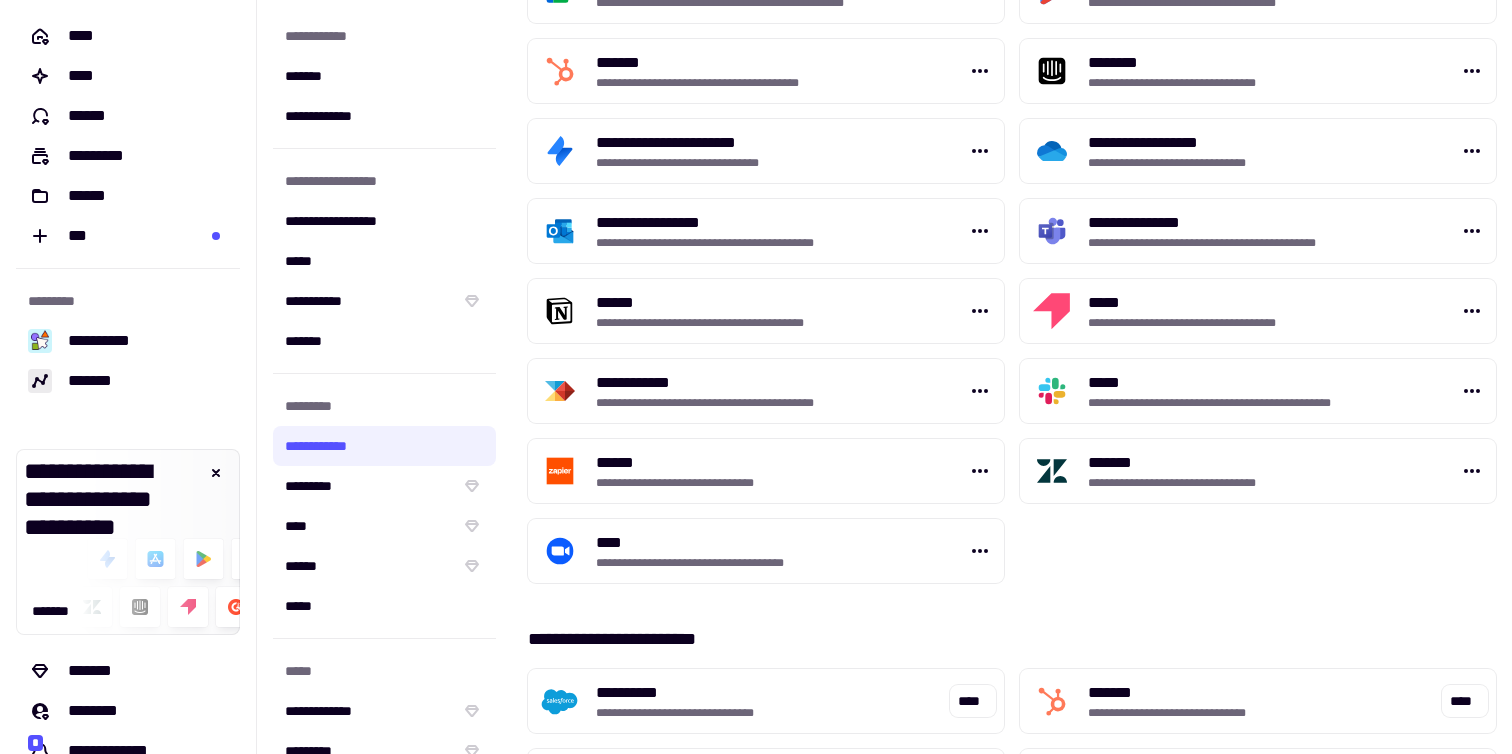 scroll, scrollTop: 760, scrollLeft: 0, axis: vertical 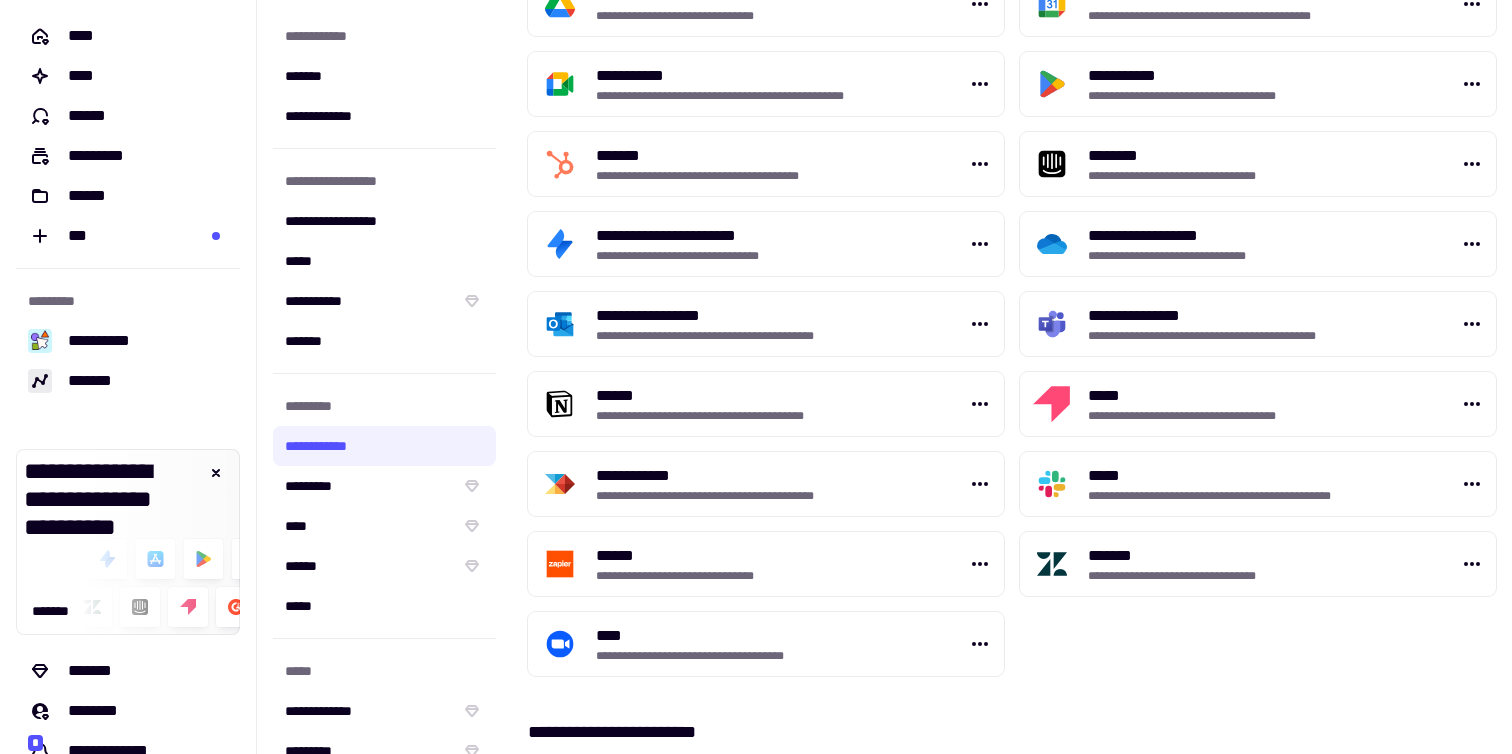 click on "******" at bounding box center (780, 556) 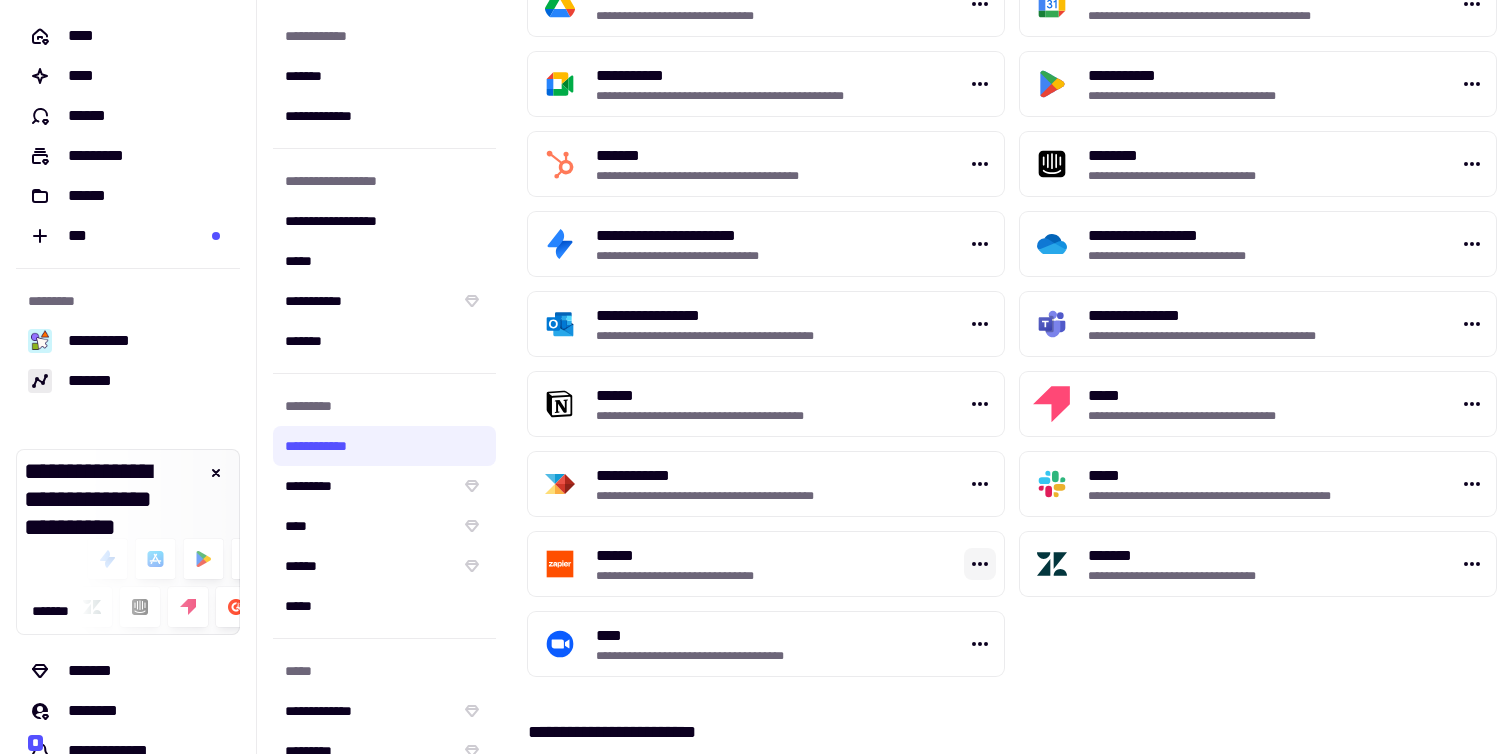 click 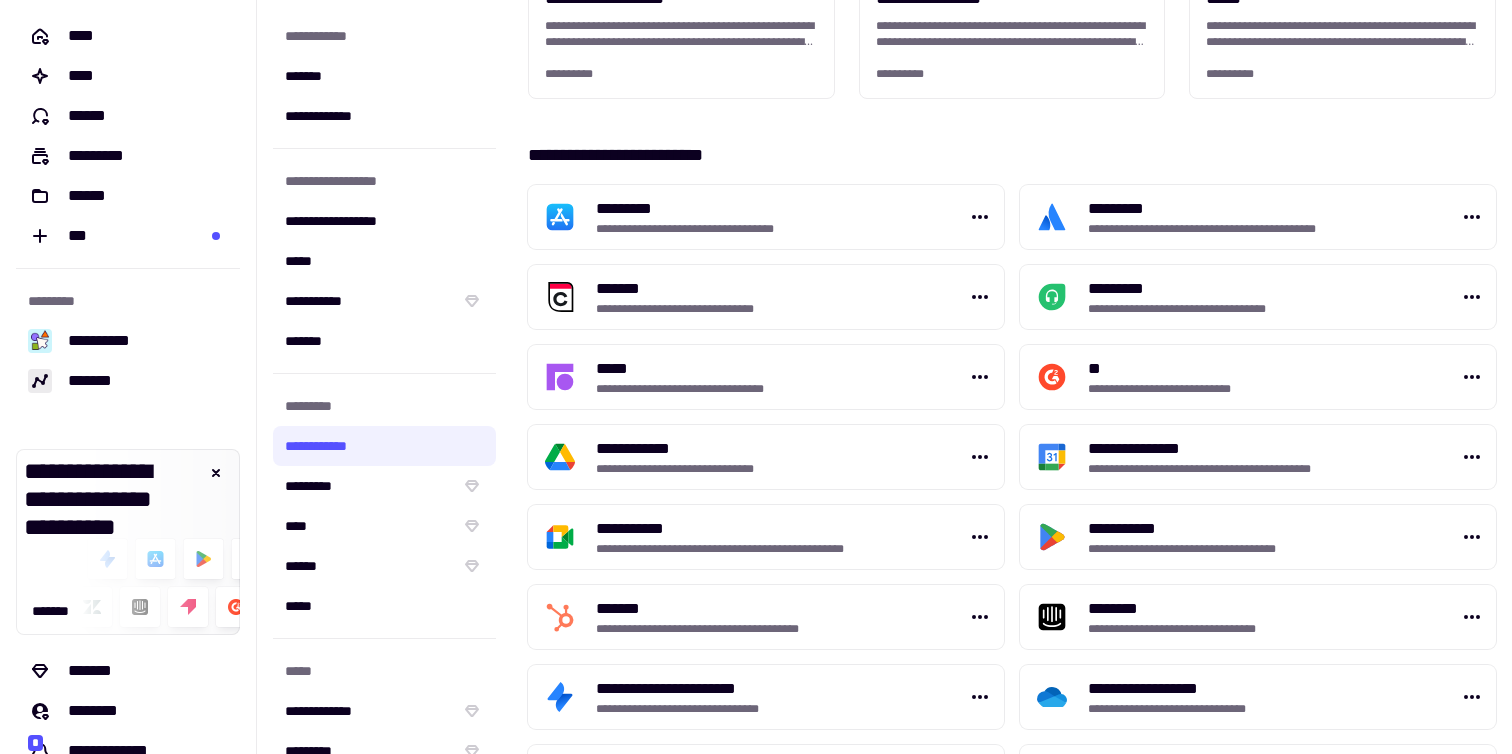scroll, scrollTop: 333, scrollLeft: 0, axis: vertical 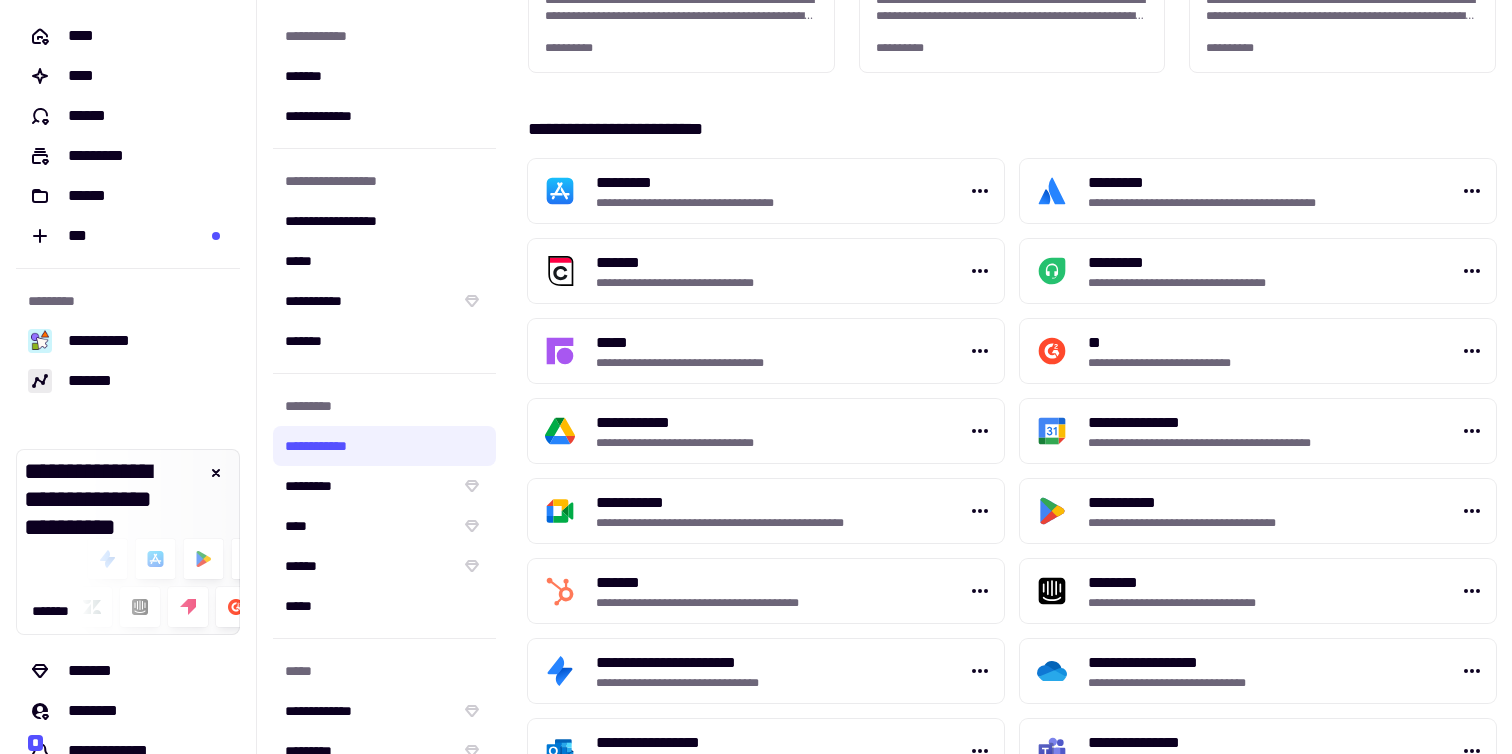 type 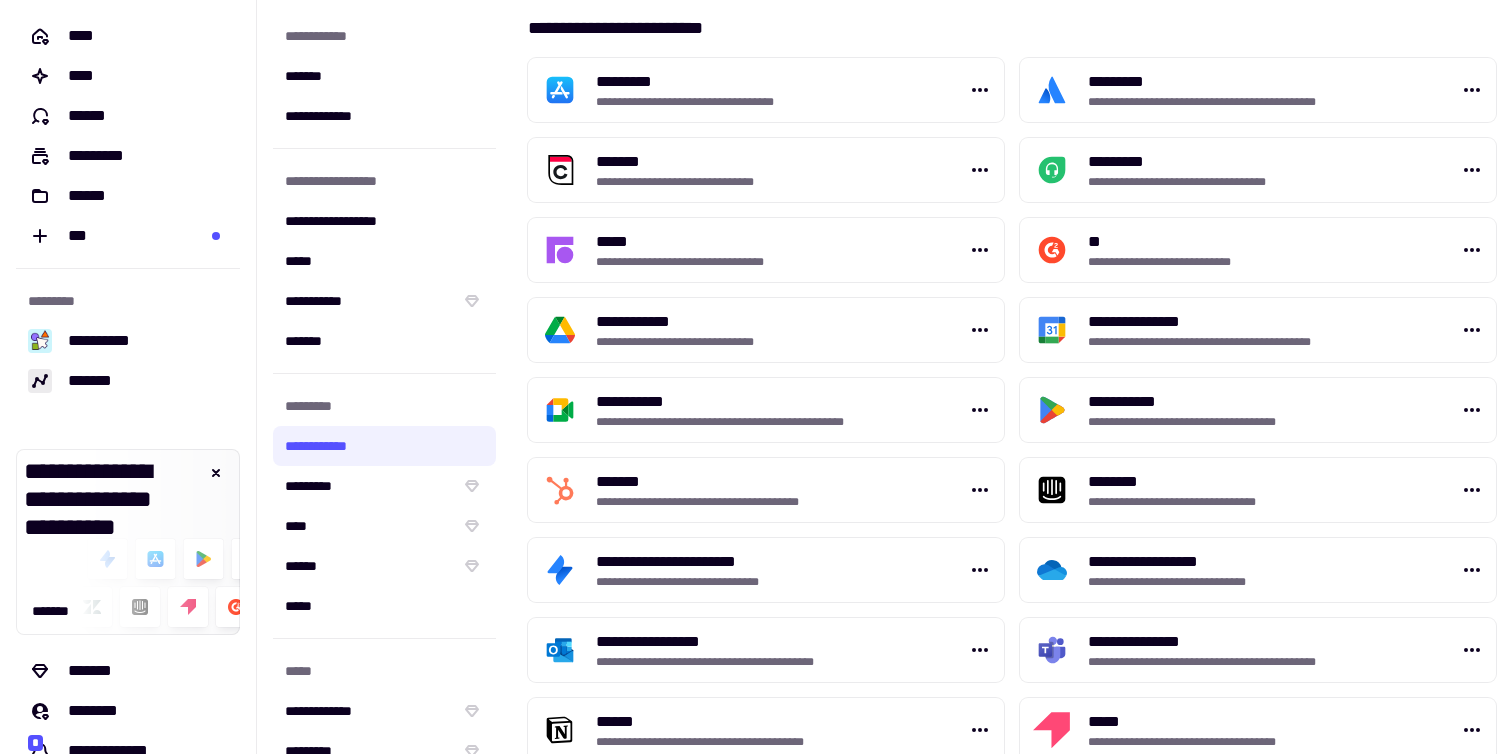scroll, scrollTop: 446, scrollLeft: 0, axis: vertical 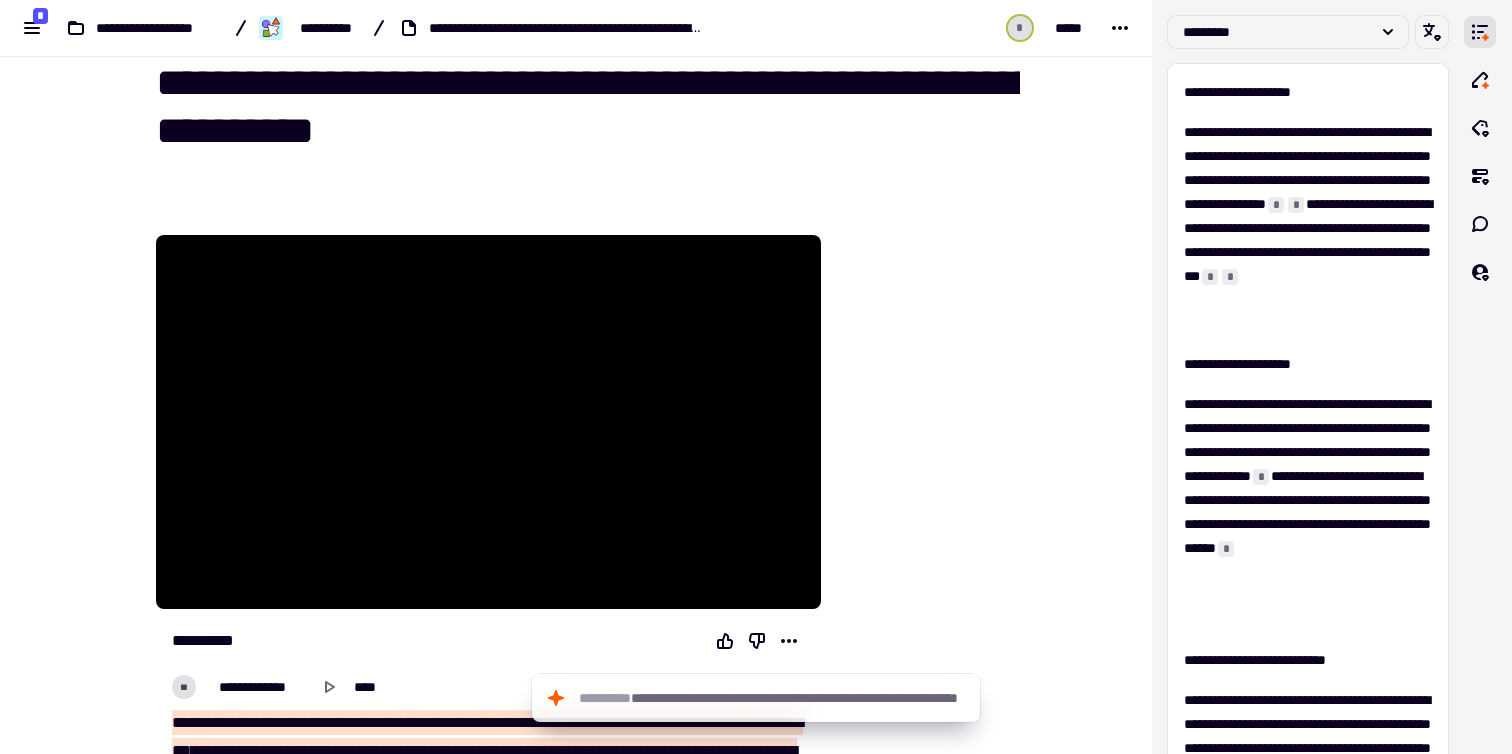 click on "**********" at bounding box center [588, 107] 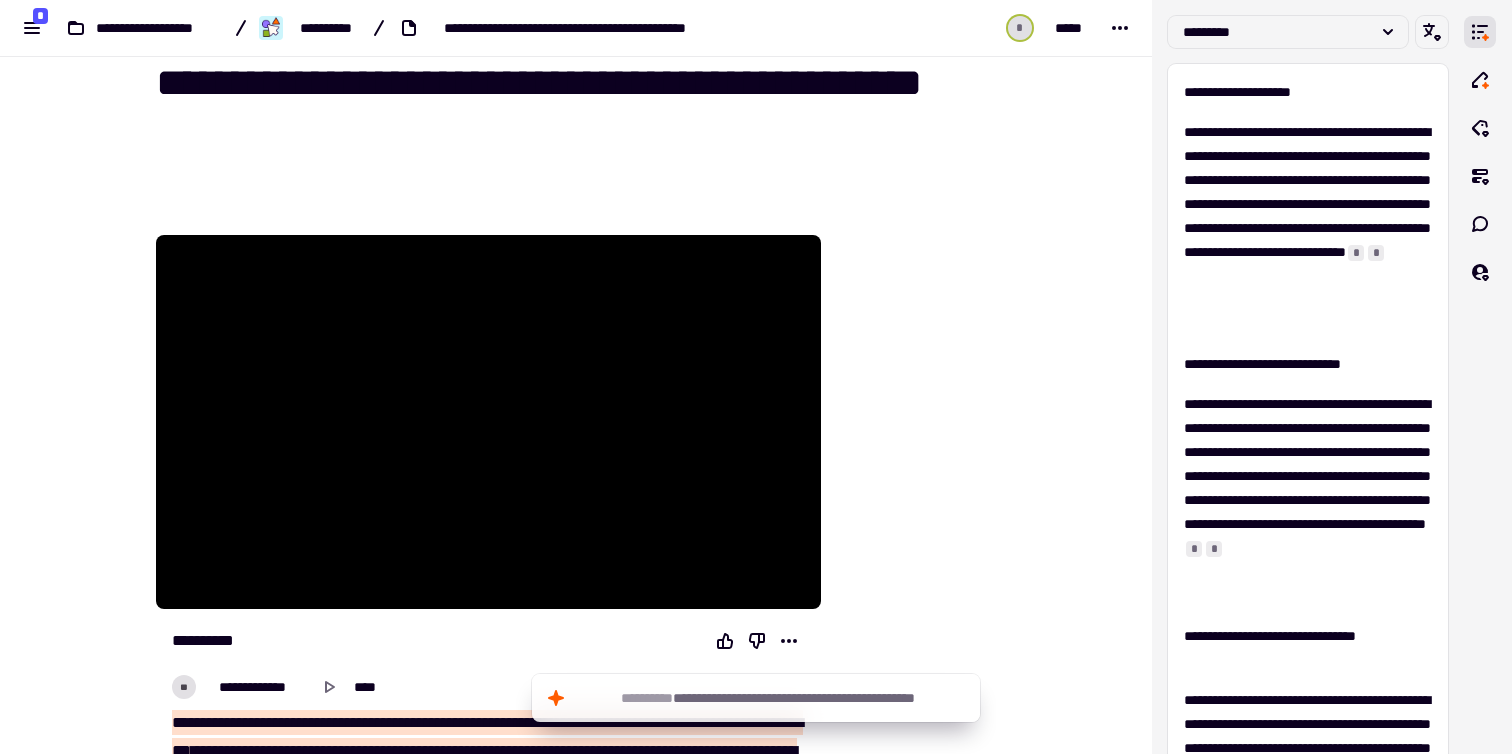 click on "**********" at bounding box center (588, 107) 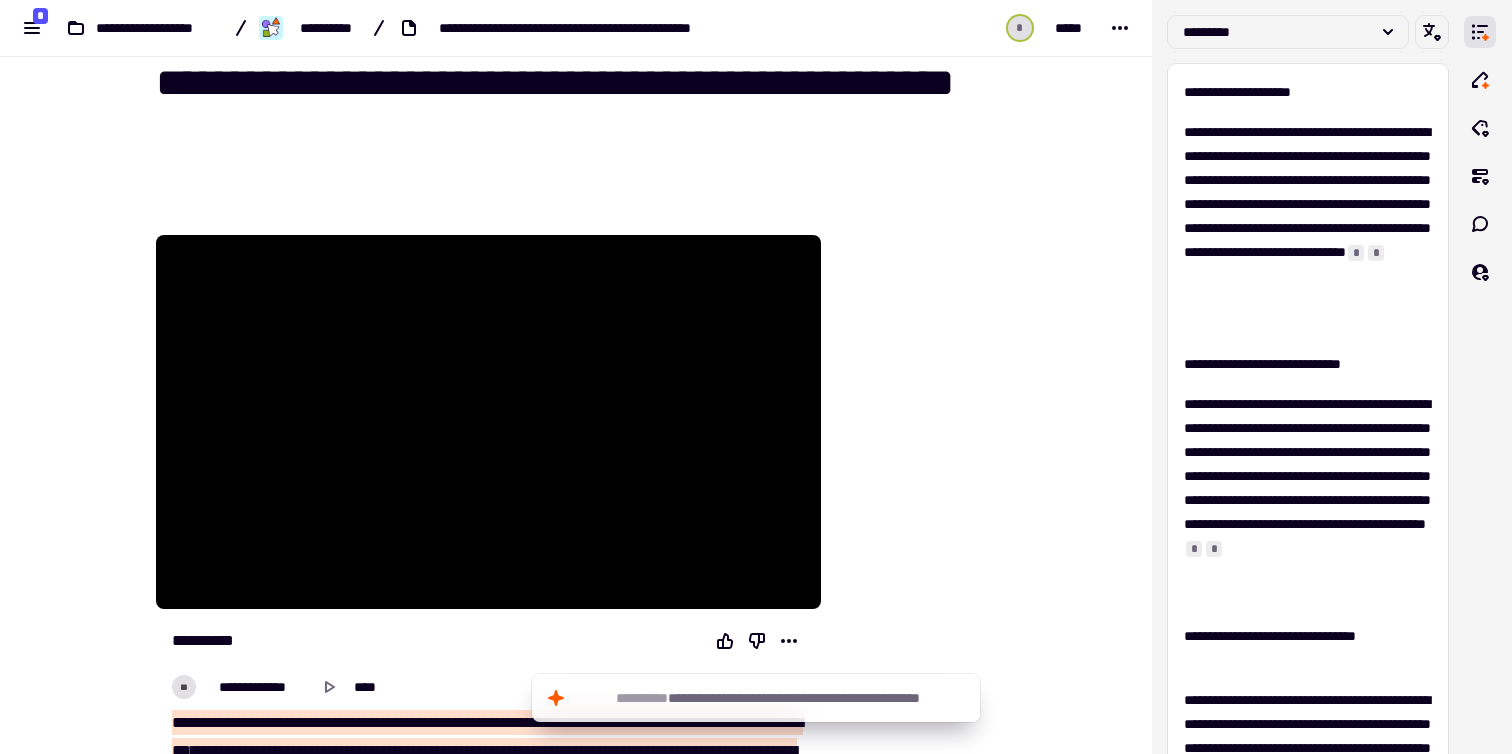 scroll, scrollTop: 0, scrollLeft: 0, axis: both 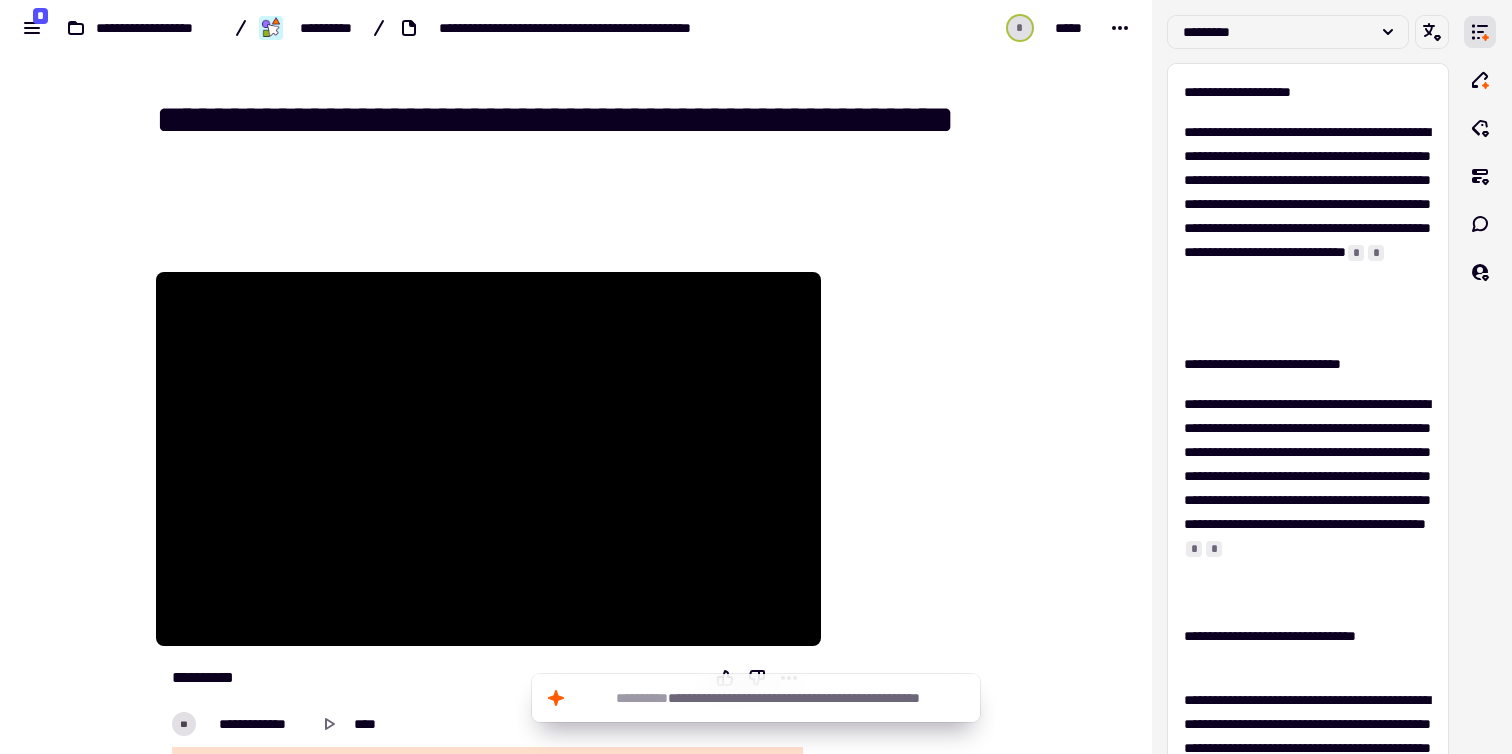 type on "**********" 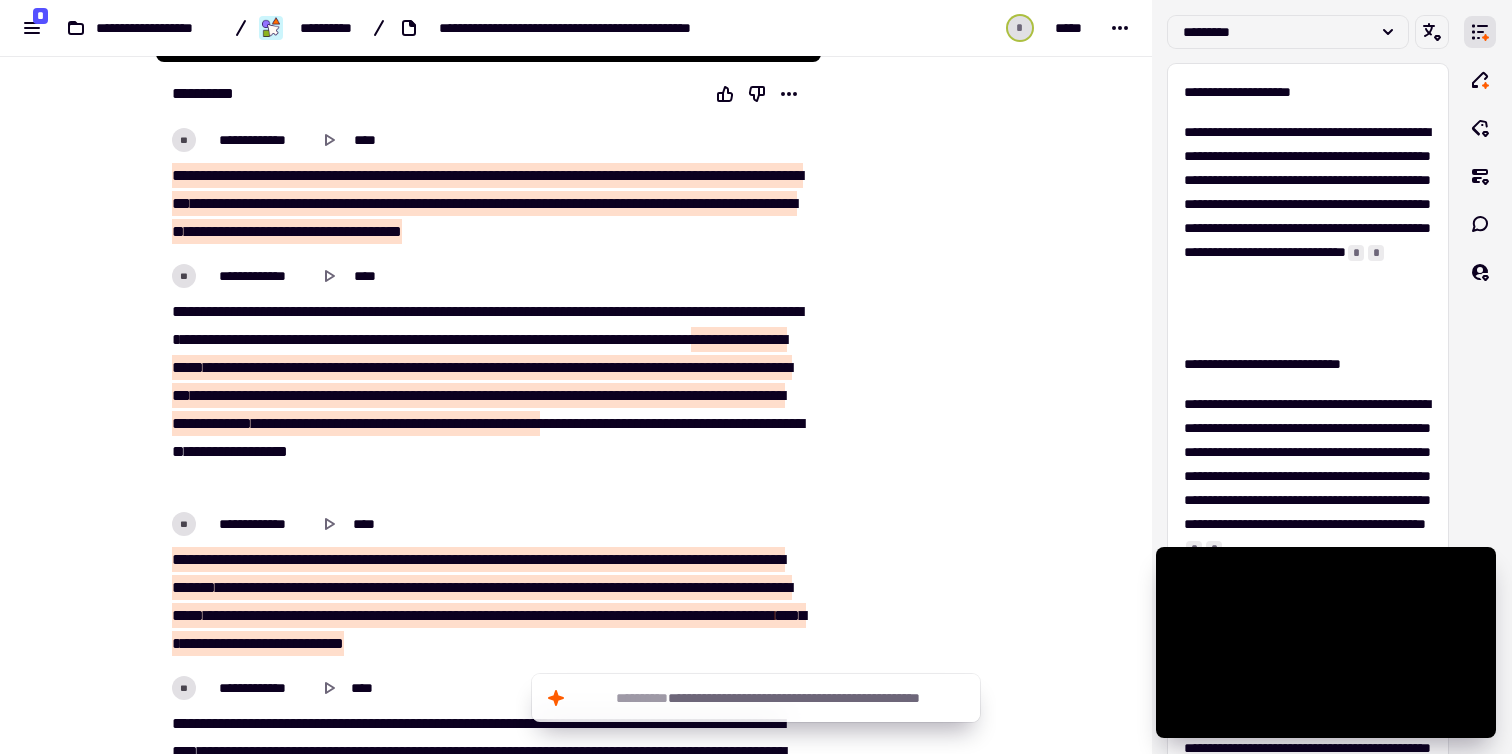 scroll, scrollTop: 601, scrollLeft: 0, axis: vertical 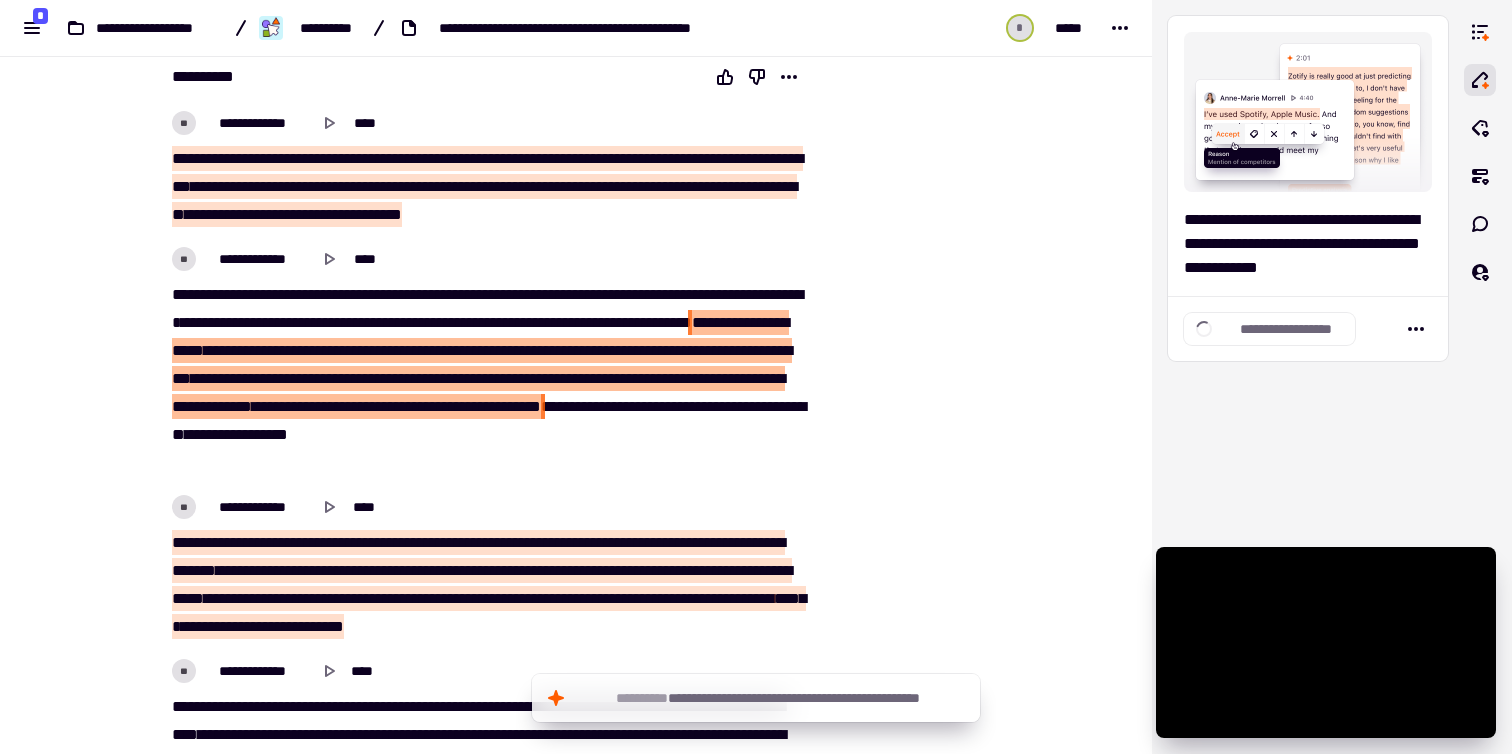 click on "*****" at bounding box center (236, 378) 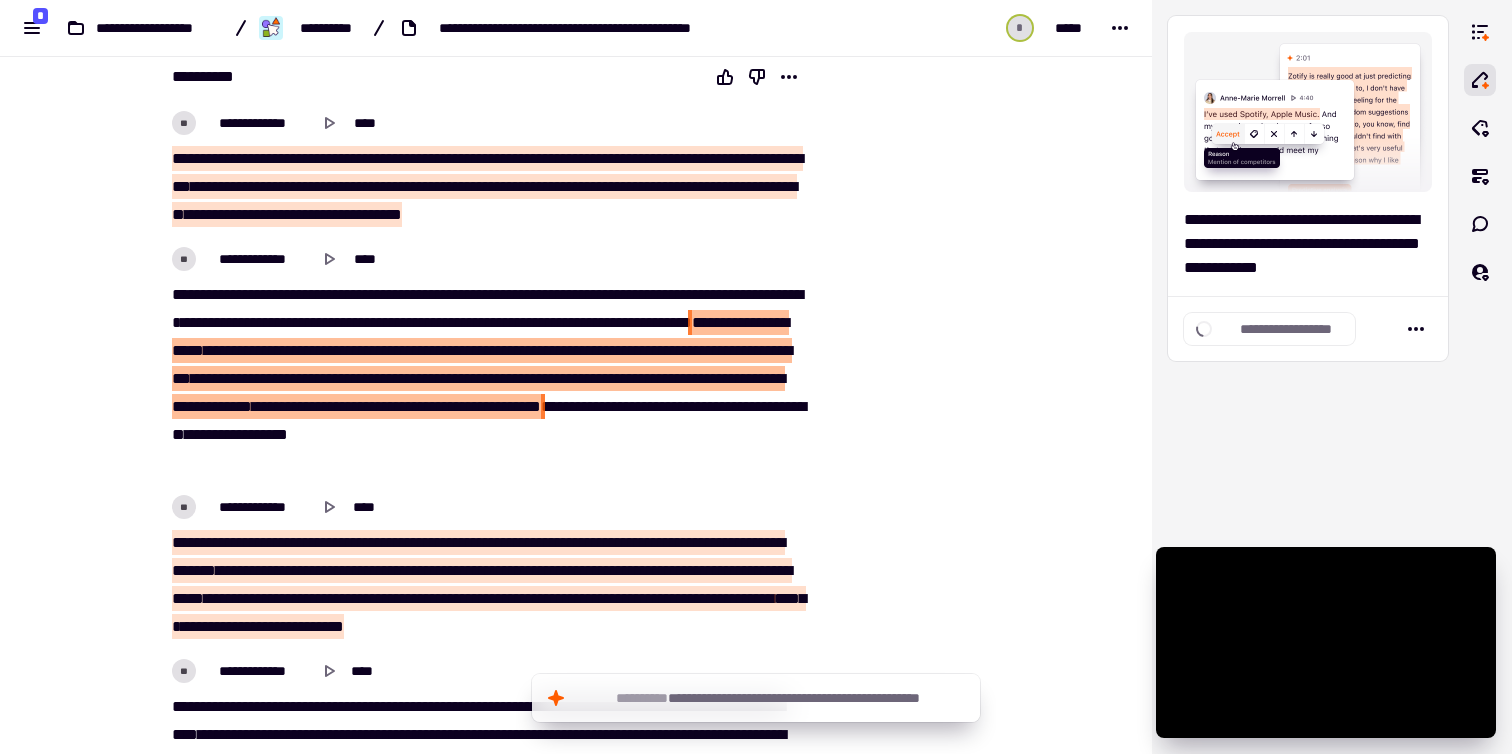 type on "*****" 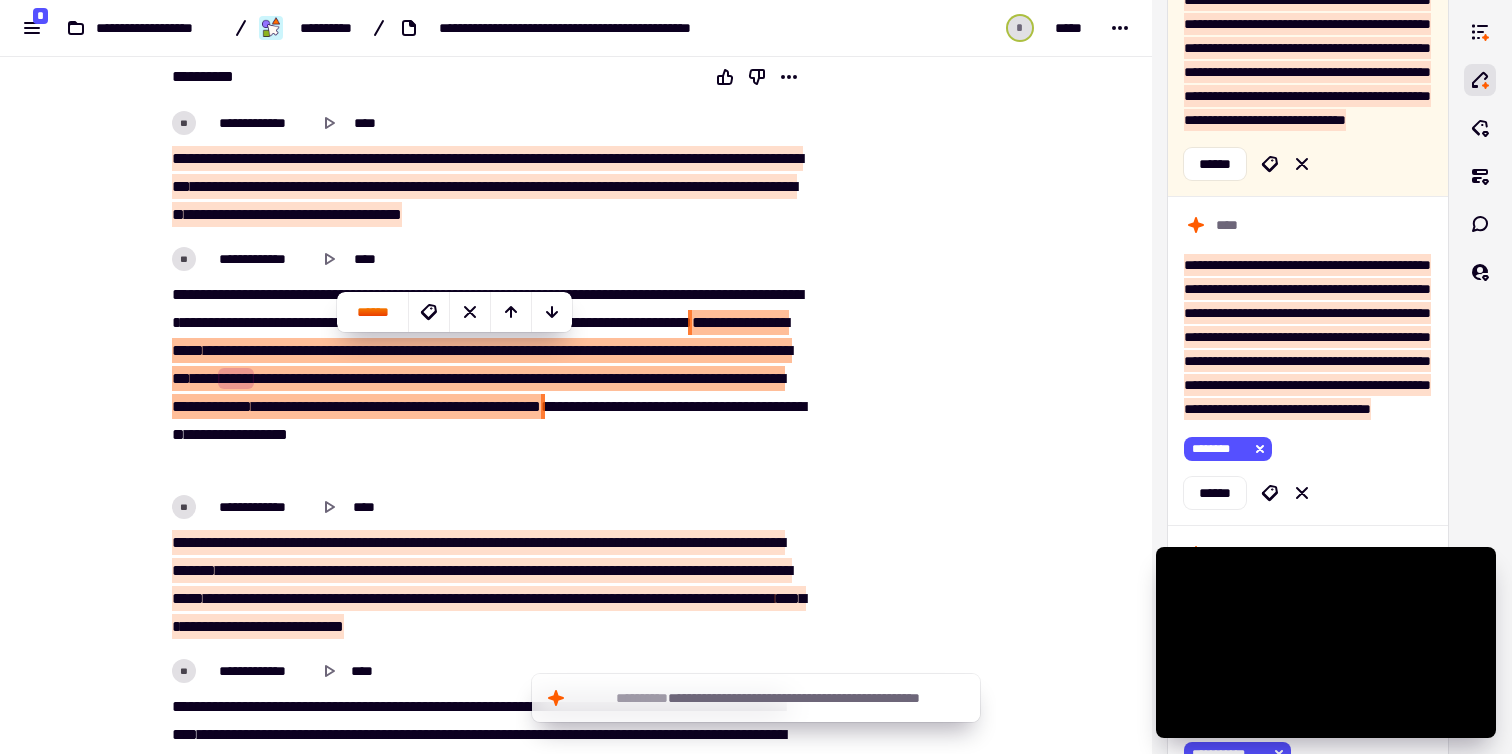 scroll, scrollTop: 521, scrollLeft: 0, axis: vertical 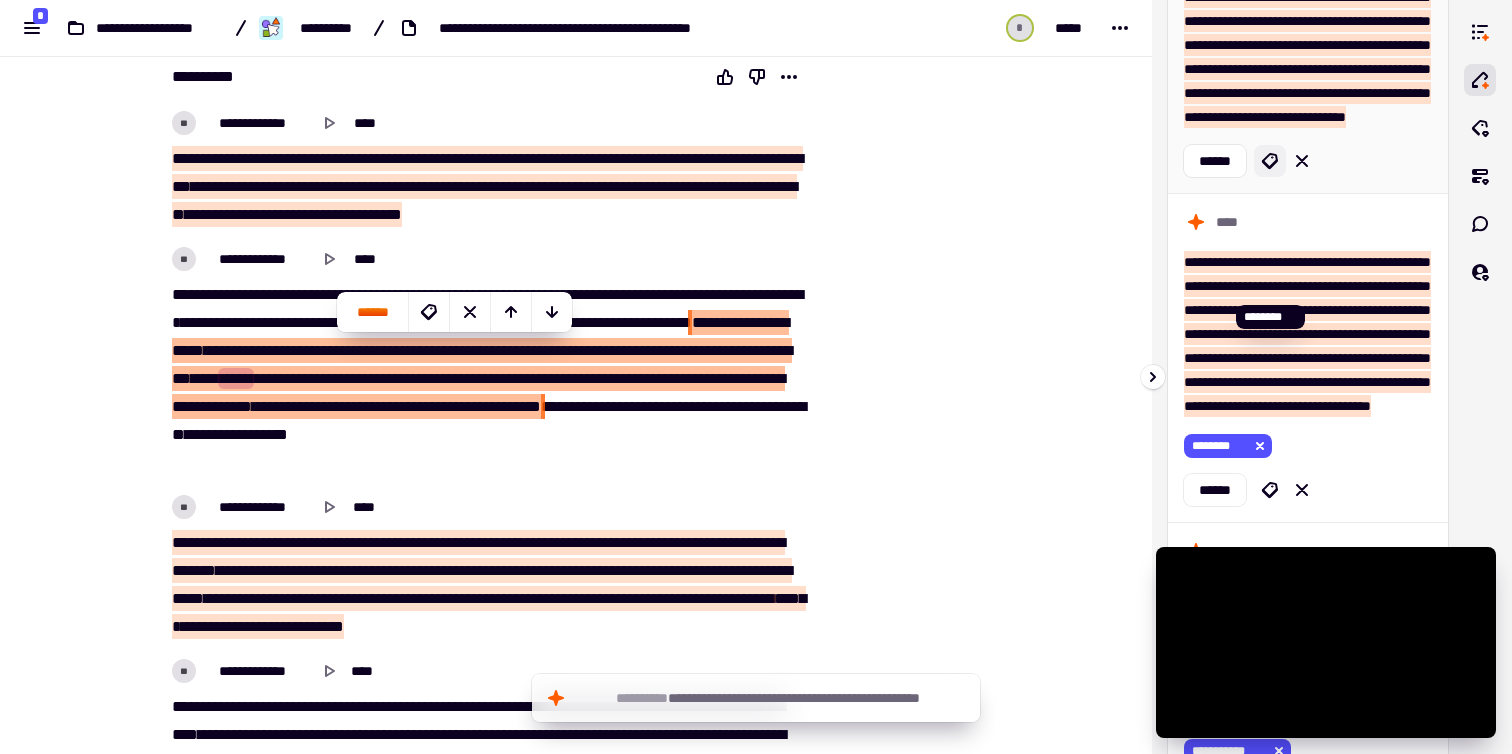 click 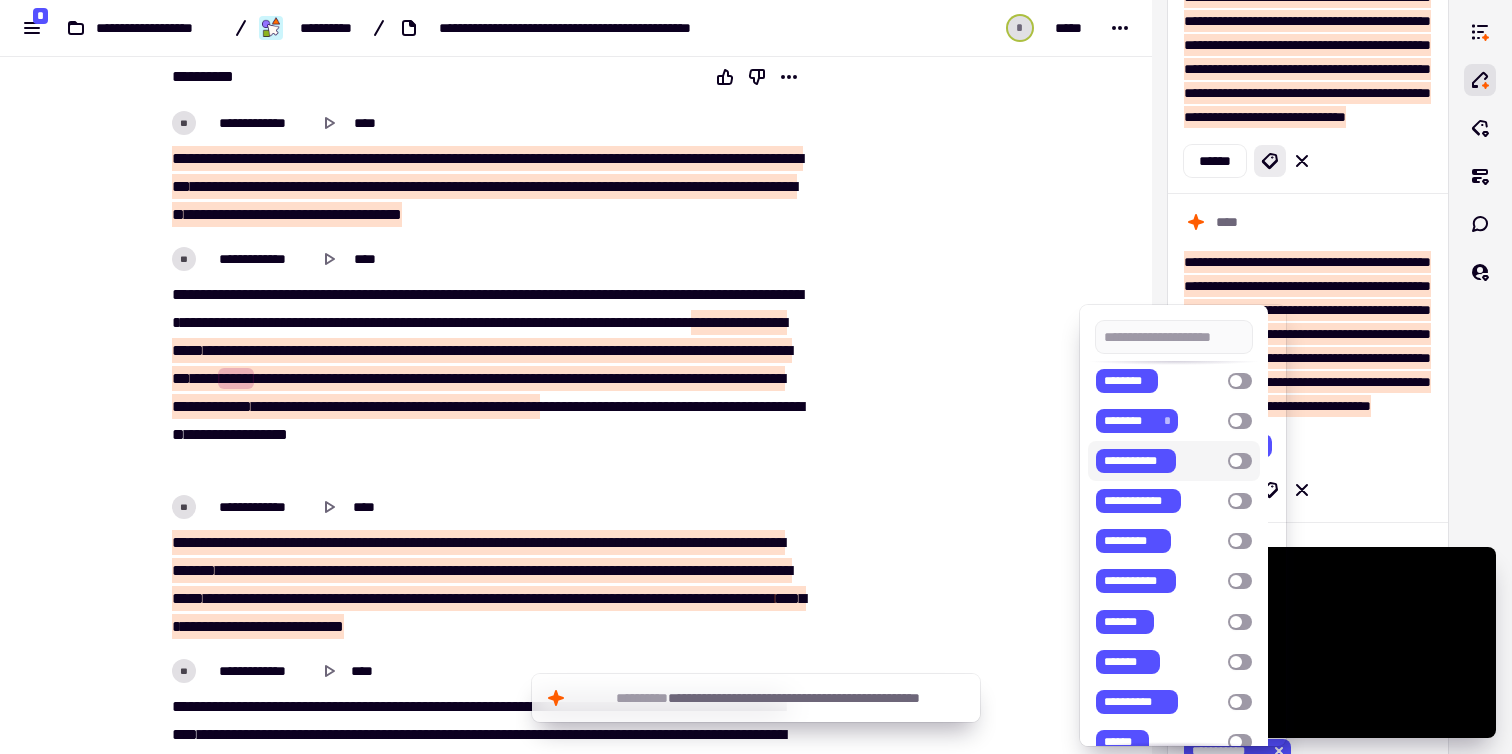 scroll, scrollTop: 36, scrollLeft: 0, axis: vertical 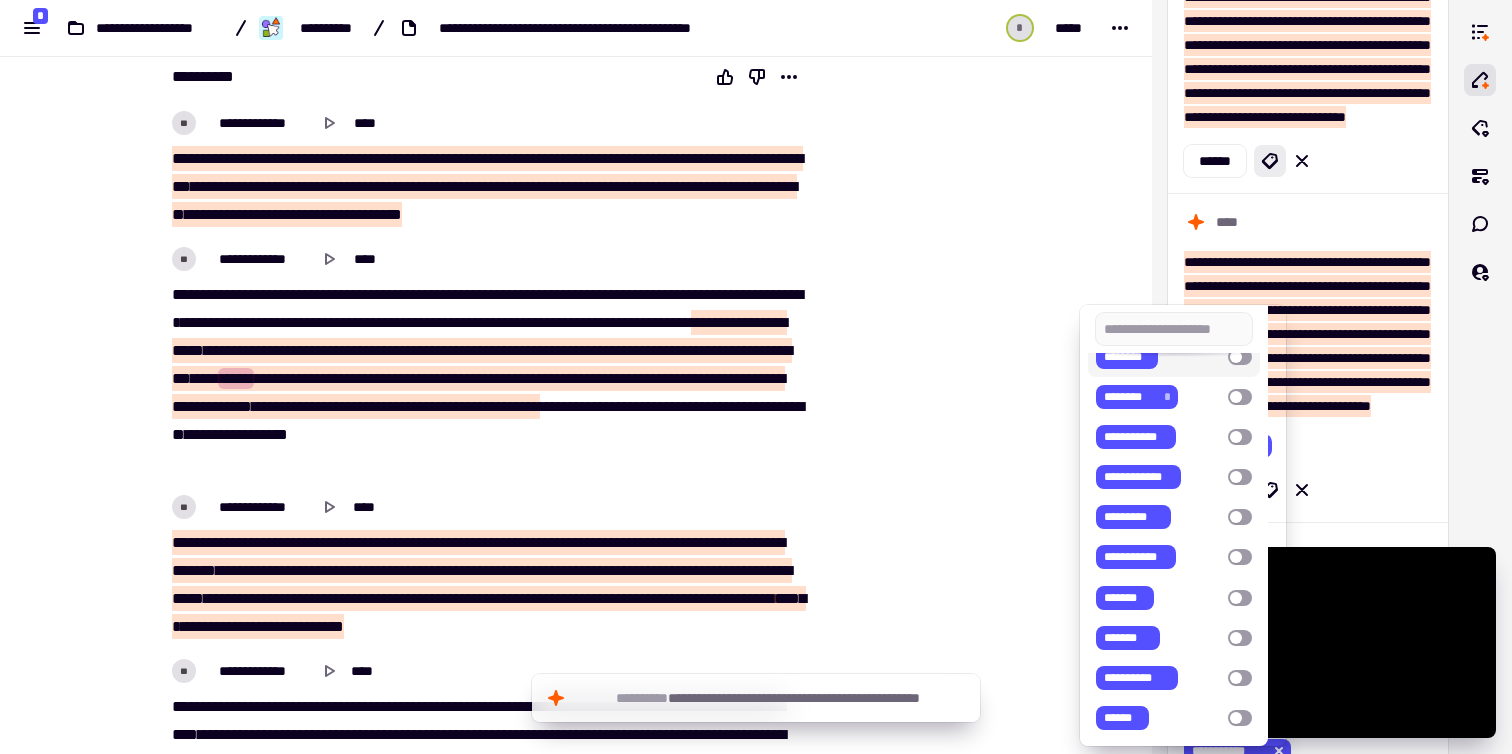click at bounding box center [756, 377] 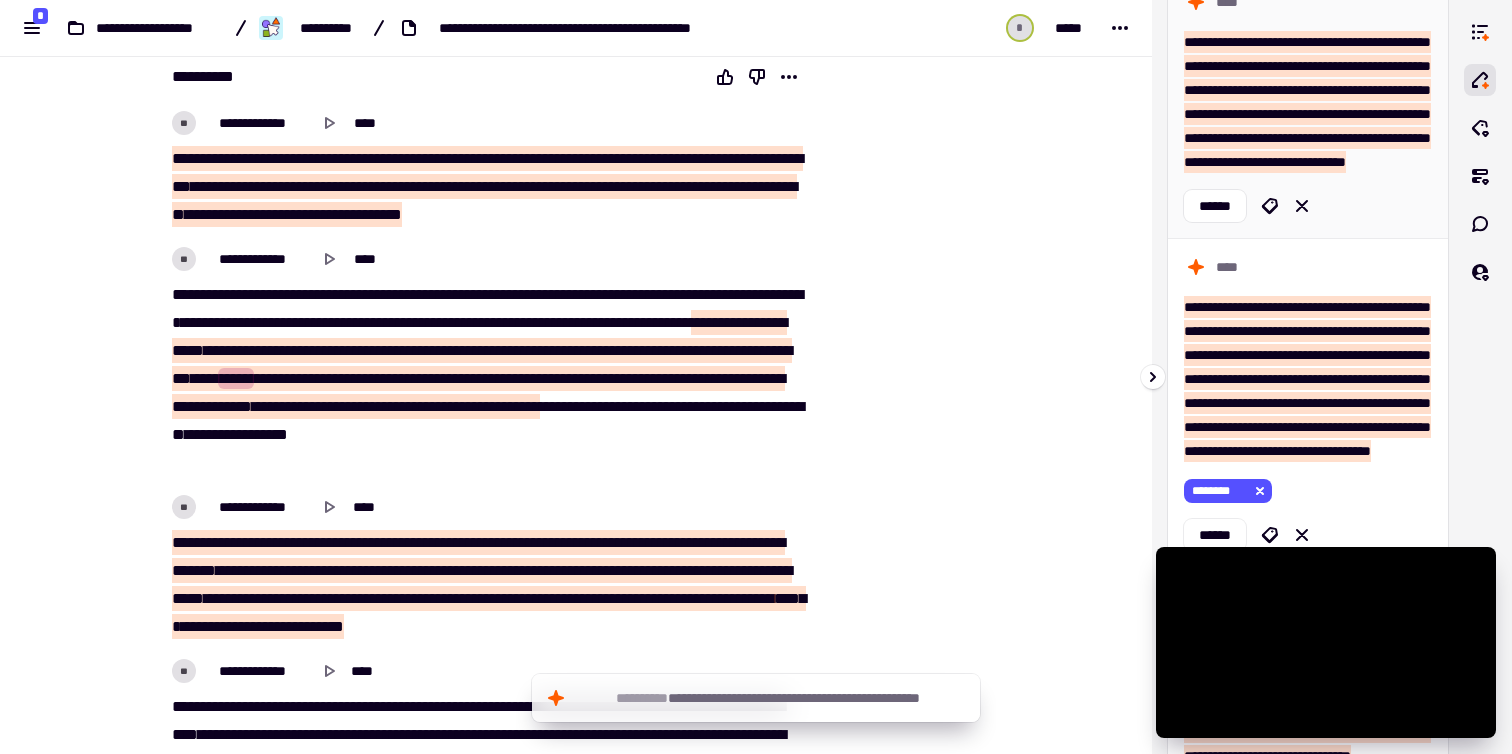 scroll, scrollTop: 477, scrollLeft: 0, axis: vertical 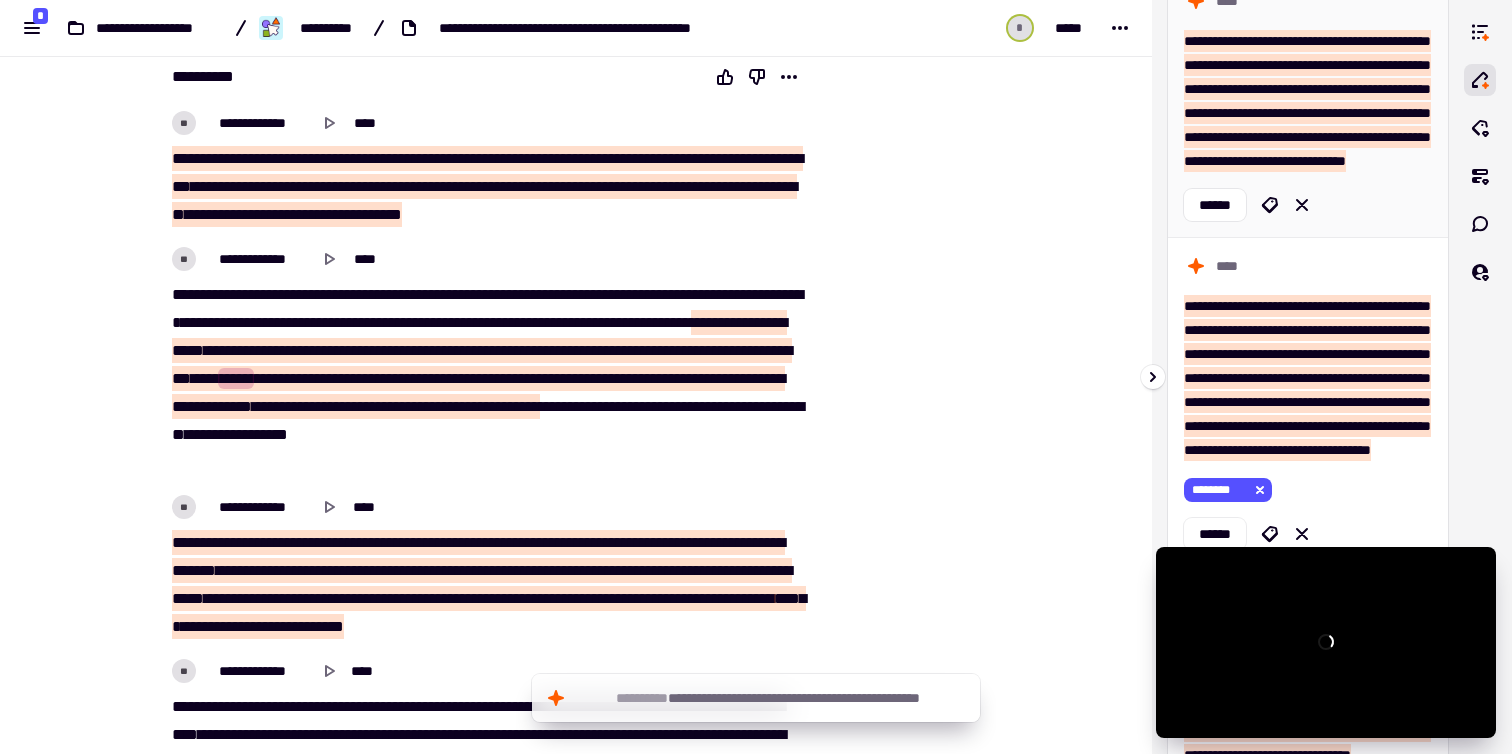 type on "*****" 